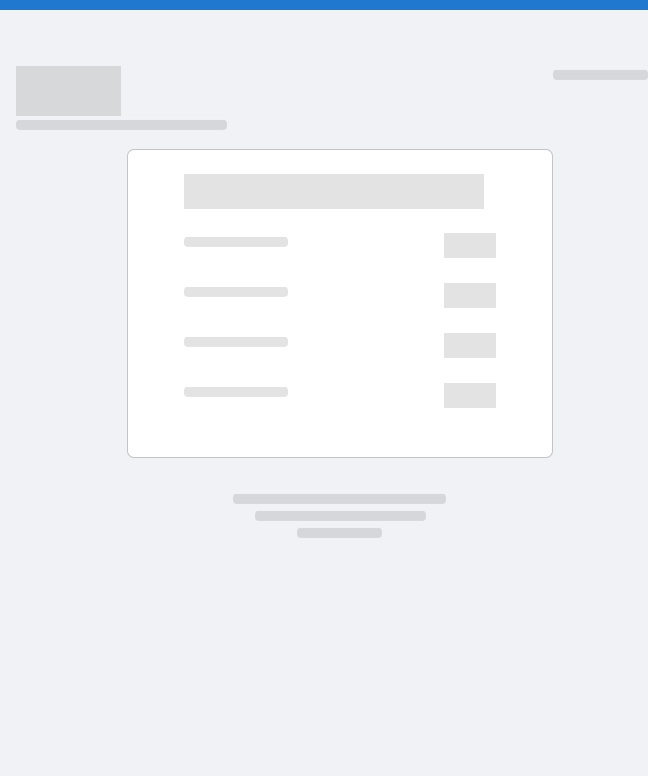 scroll, scrollTop: 0, scrollLeft: 0, axis: both 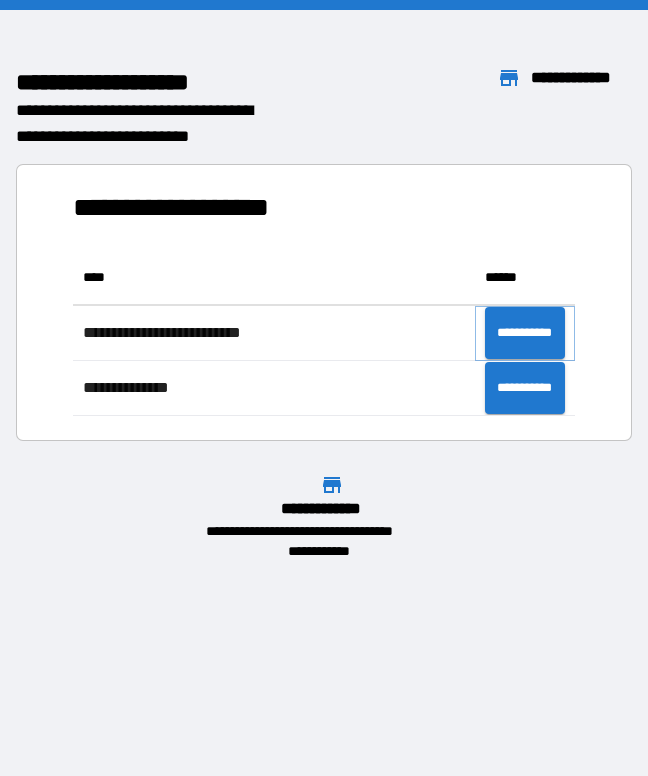 click on "**********" at bounding box center [525, 333] 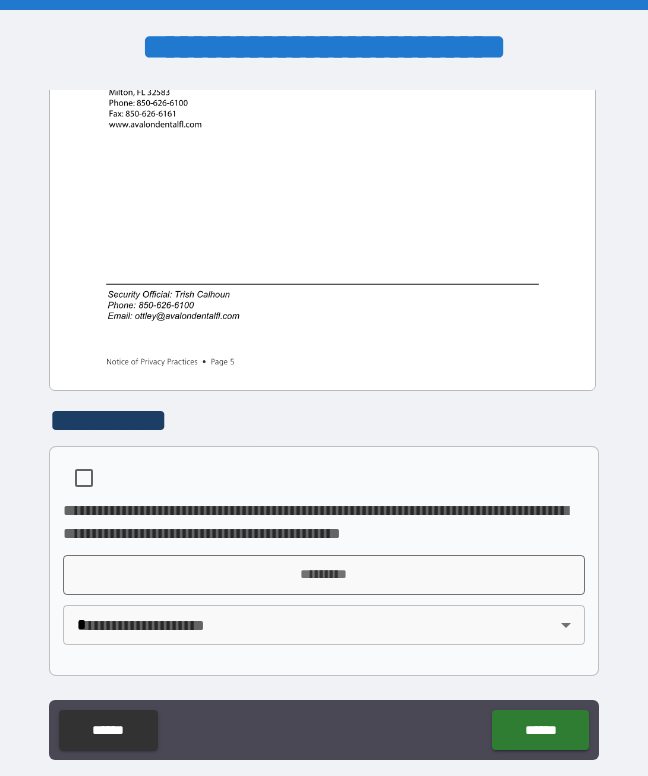 scroll, scrollTop: 3406, scrollLeft: 0, axis: vertical 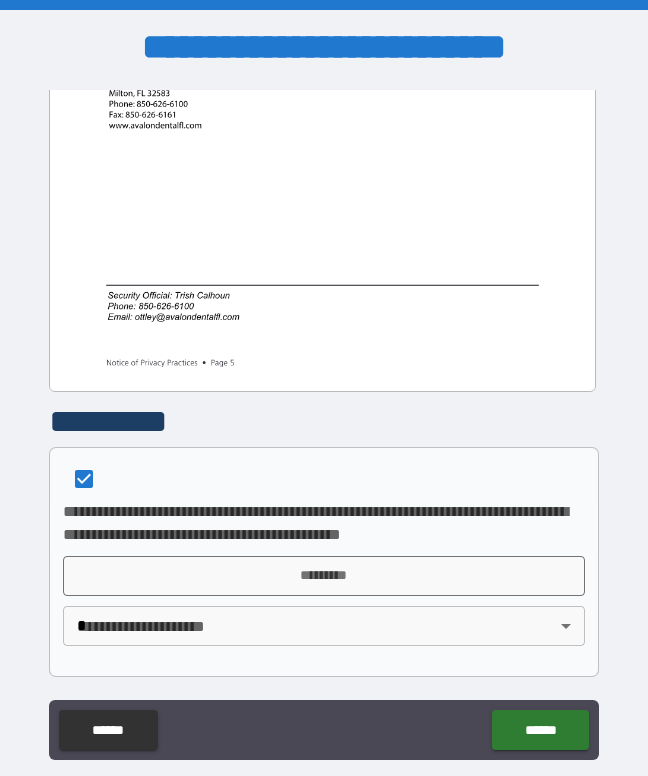 click on "*********" at bounding box center (323, 576) 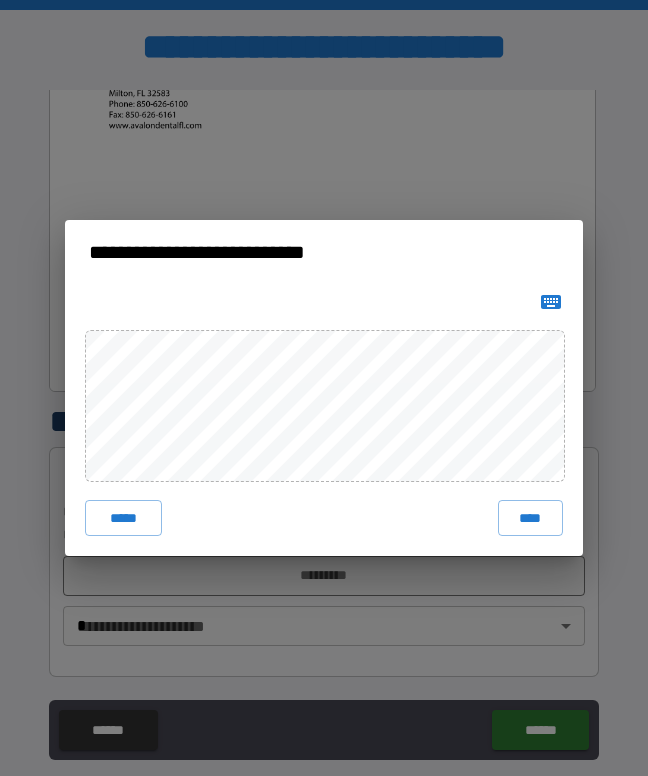 click on "****" at bounding box center [531, 518] 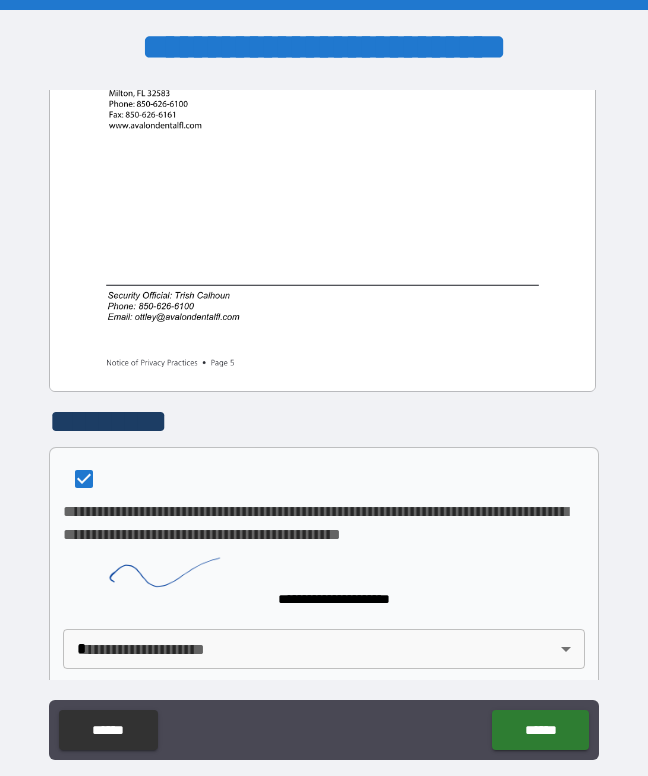 scroll, scrollTop: 3396, scrollLeft: 0, axis: vertical 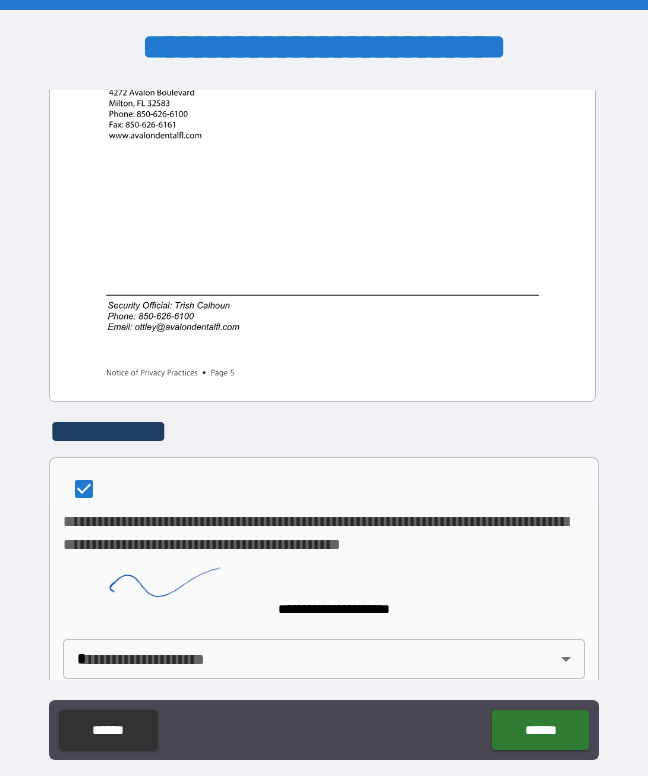 click on "**********" at bounding box center (324, 415) 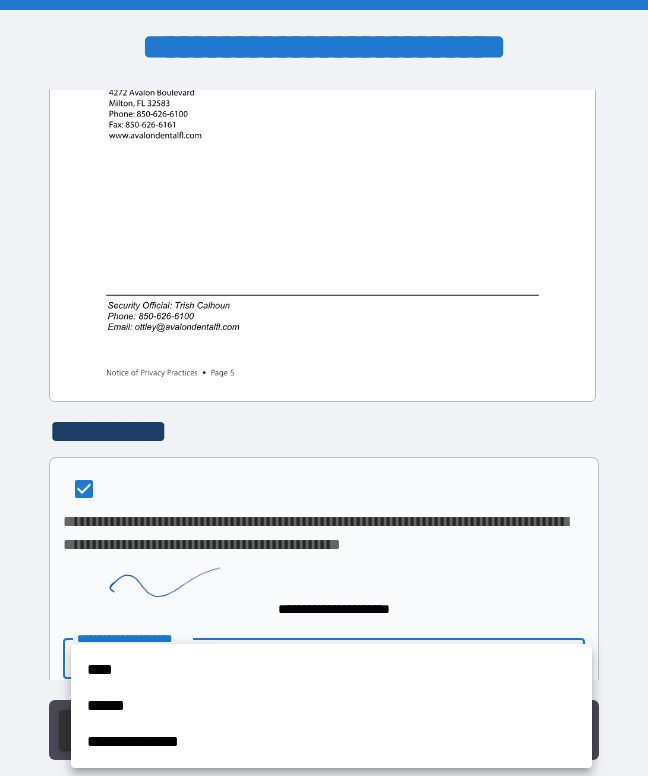 click on "**********" at bounding box center (331, 742) 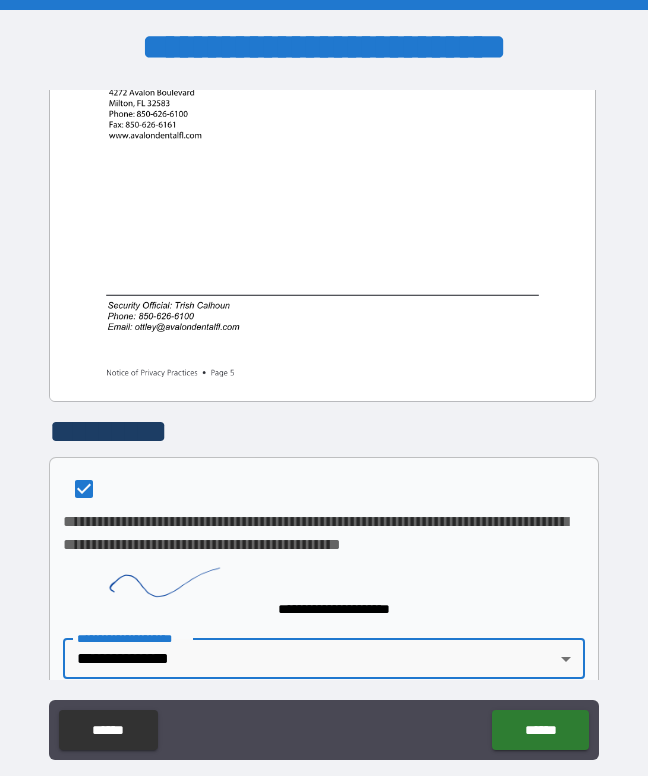 type on "**********" 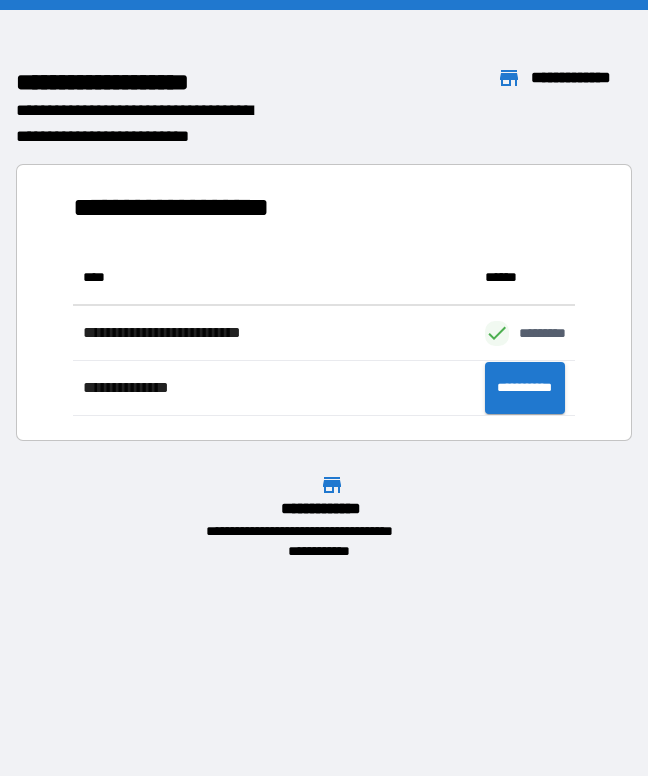 scroll, scrollTop: 1, scrollLeft: 1, axis: both 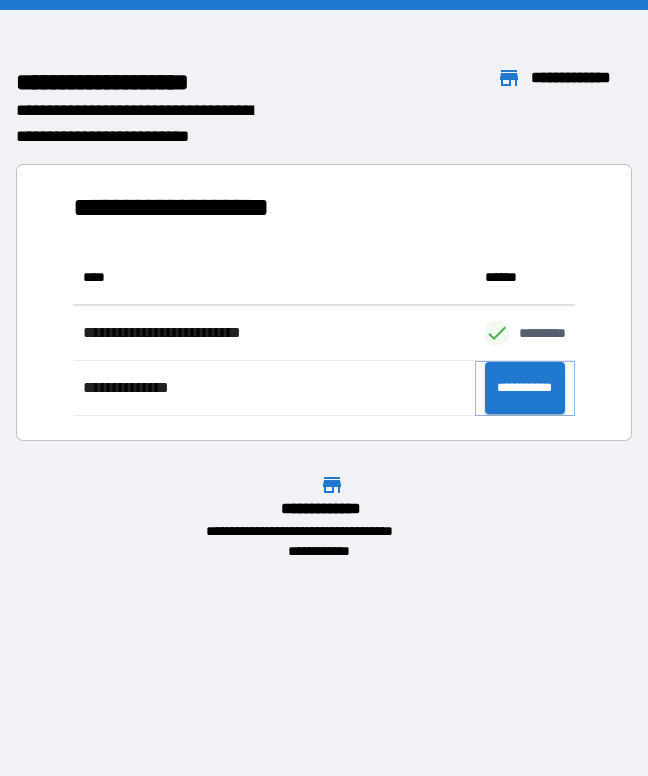 click on "**********" at bounding box center (525, 388) 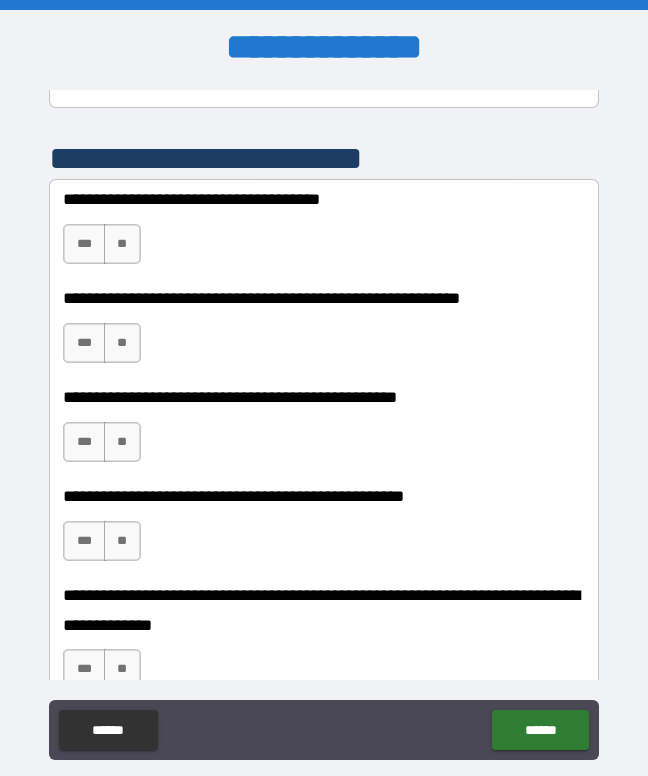 scroll, scrollTop: 424, scrollLeft: 0, axis: vertical 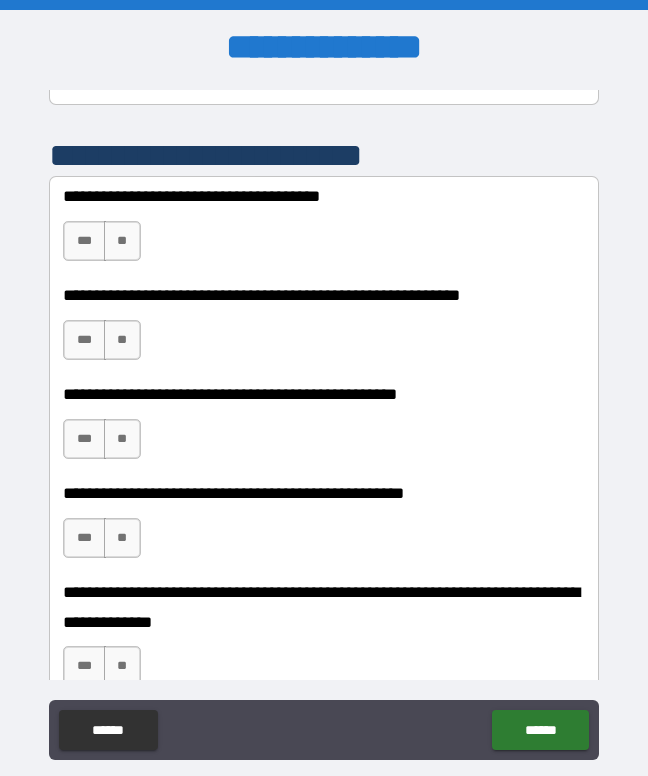 click on "***" at bounding box center [84, 241] 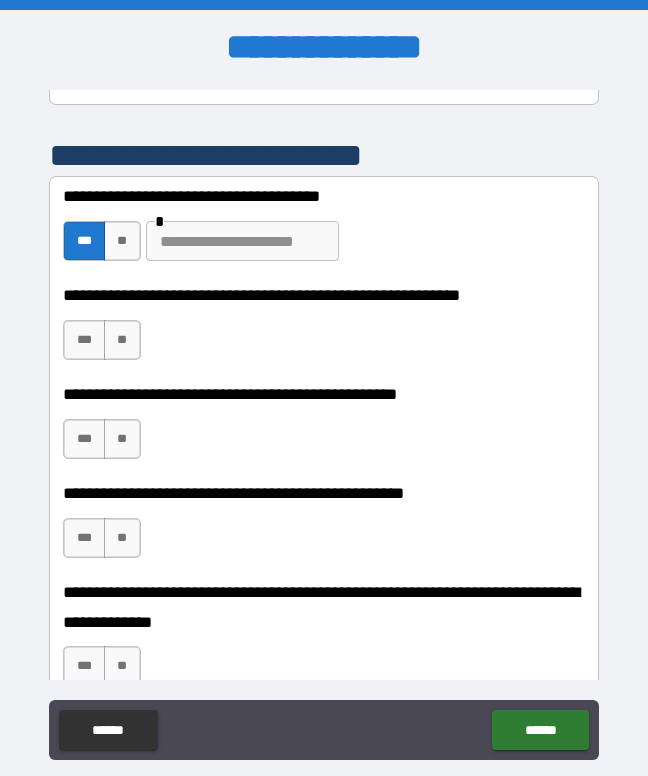 click at bounding box center (242, 241) 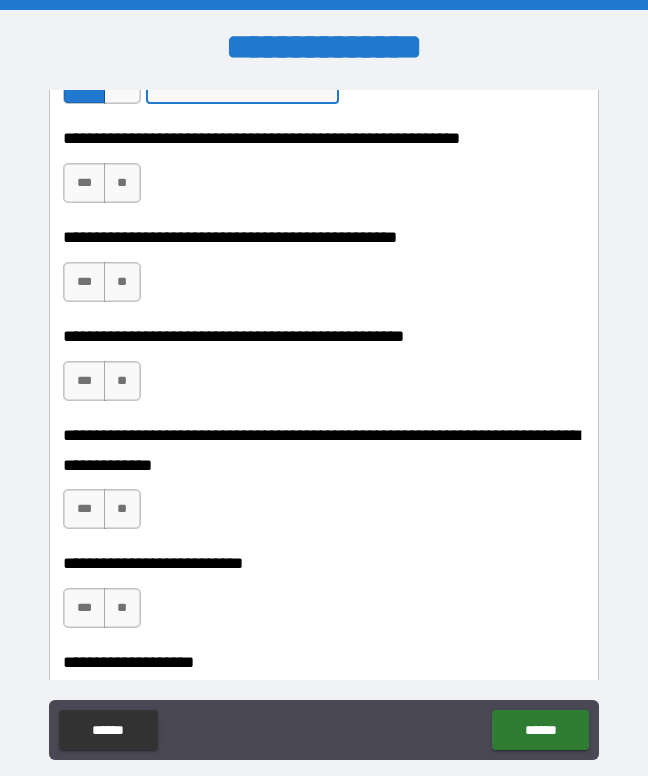 scroll, scrollTop: 583, scrollLeft: 0, axis: vertical 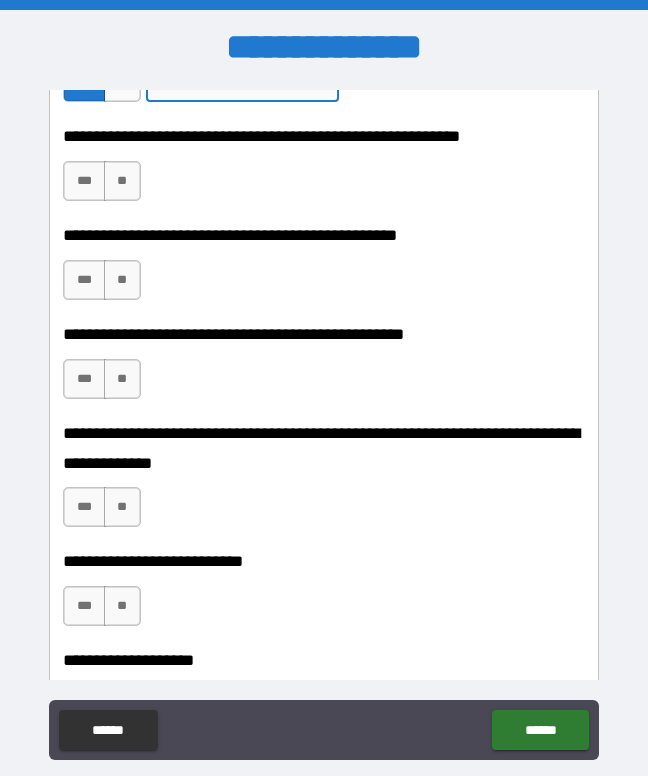 type on "**********" 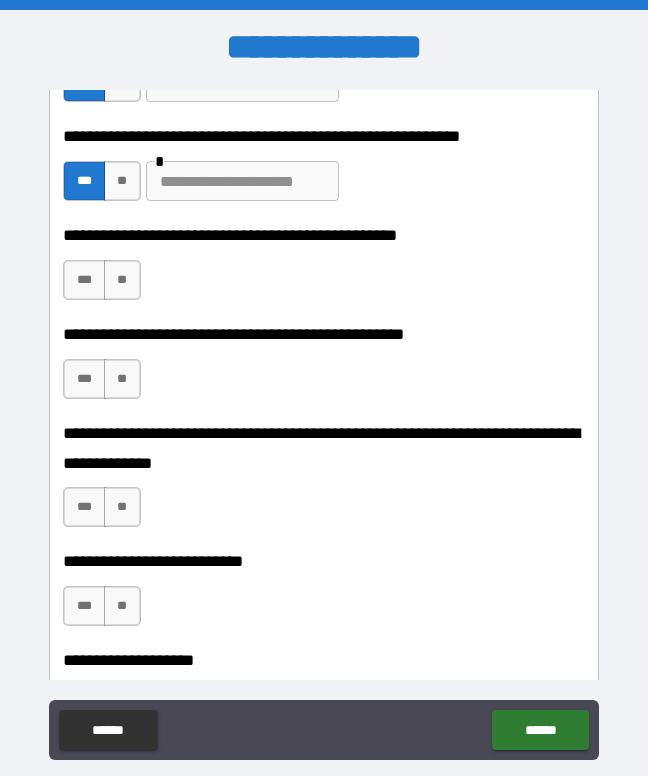 click at bounding box center (242, 181) 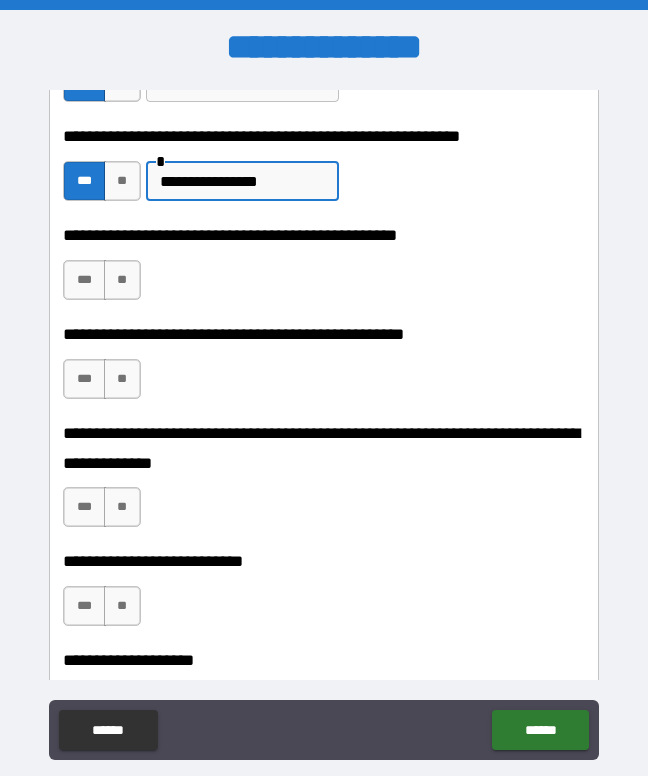 type on "**********" 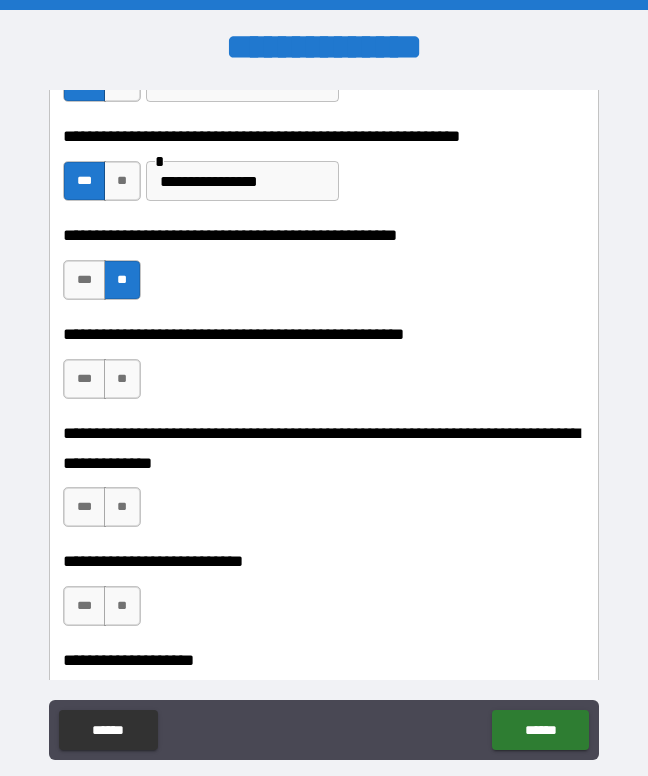 click on "**" at bounding box center [122, 379] 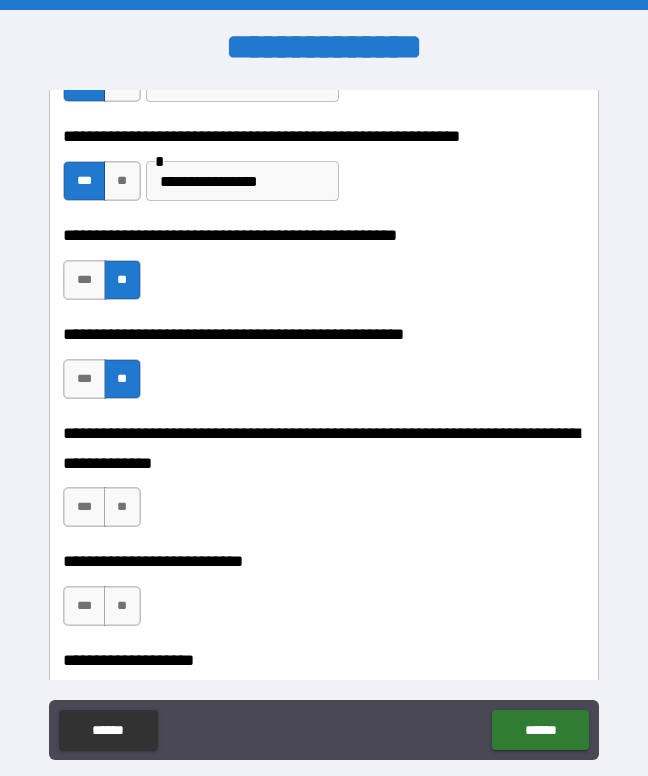 click on "**" at bounding box center (122, 507) 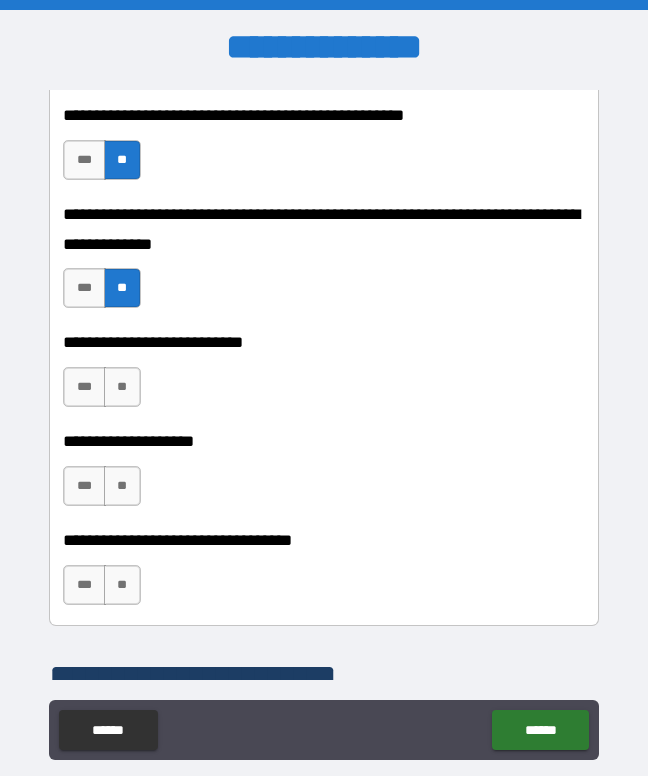 scroll, scrollTop: 811, scrollLeft: 0, axis: vertical 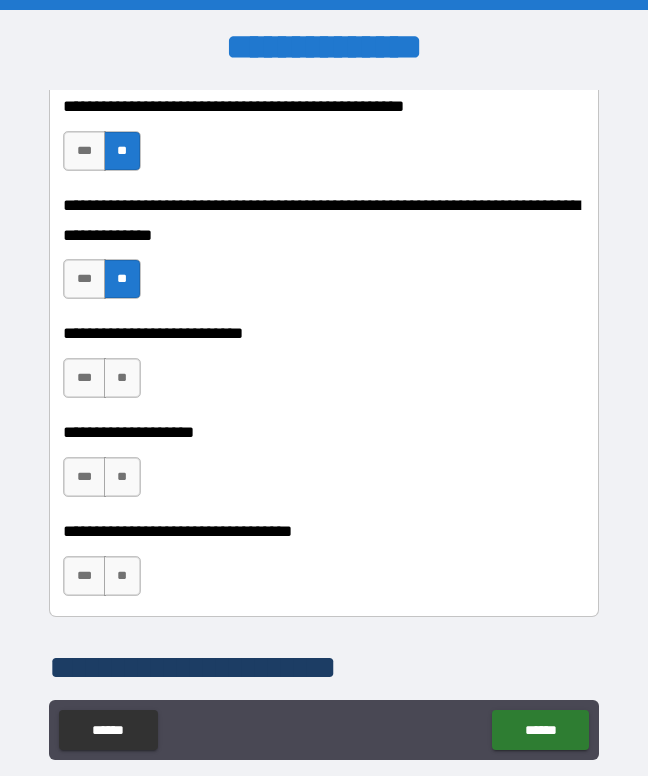 click on "***" at bounding box center [84, 378] 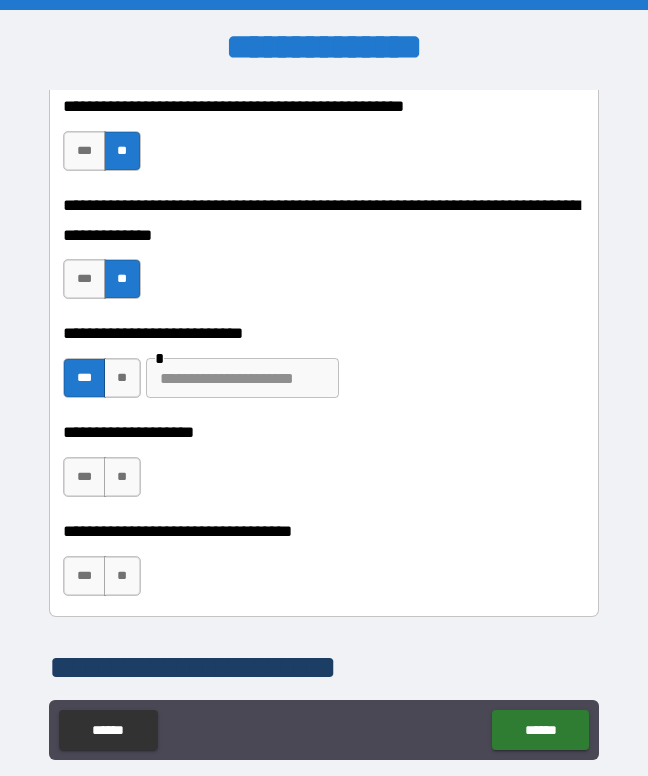 click at bounding box center [242, 378] 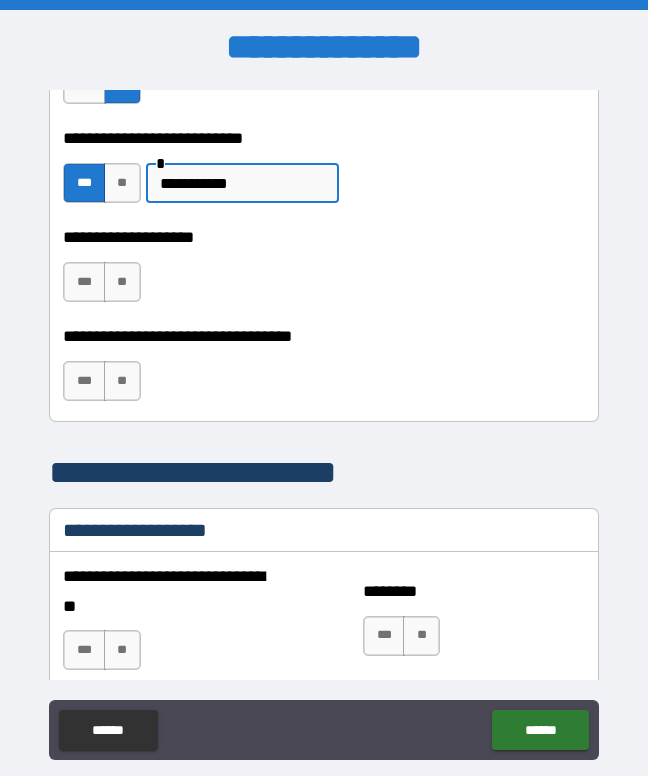 scroll, scrollTop: 1026, scrollLeft: 0, axis: vertical 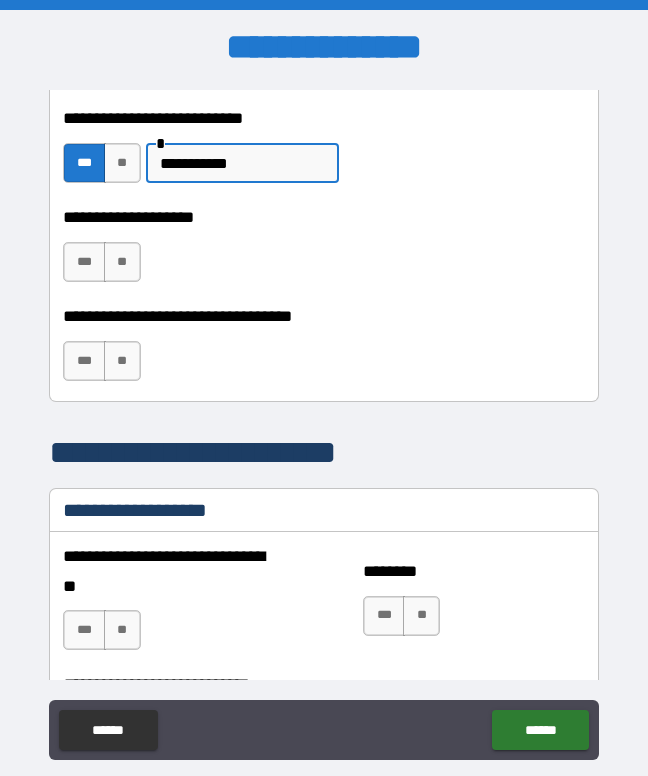type on "**********" 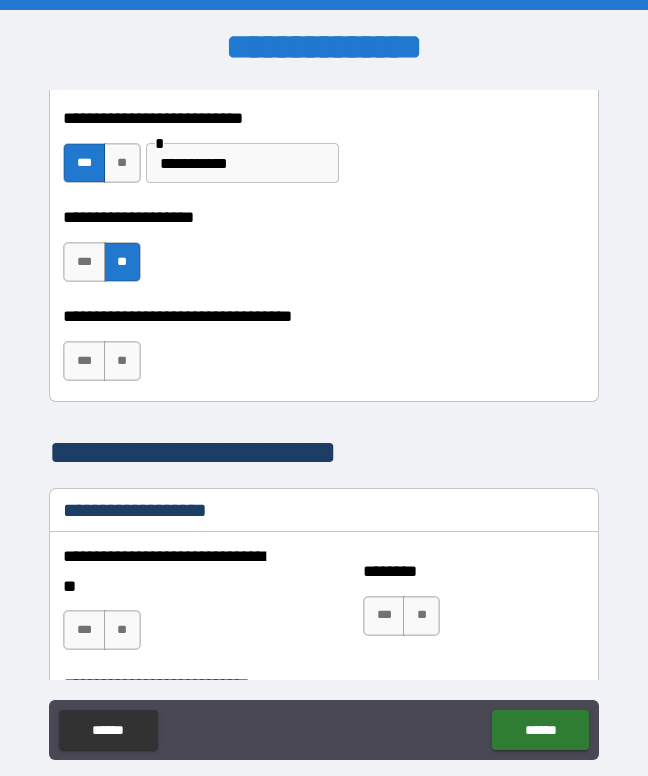 click on "**" at bounding box center (122, 361) 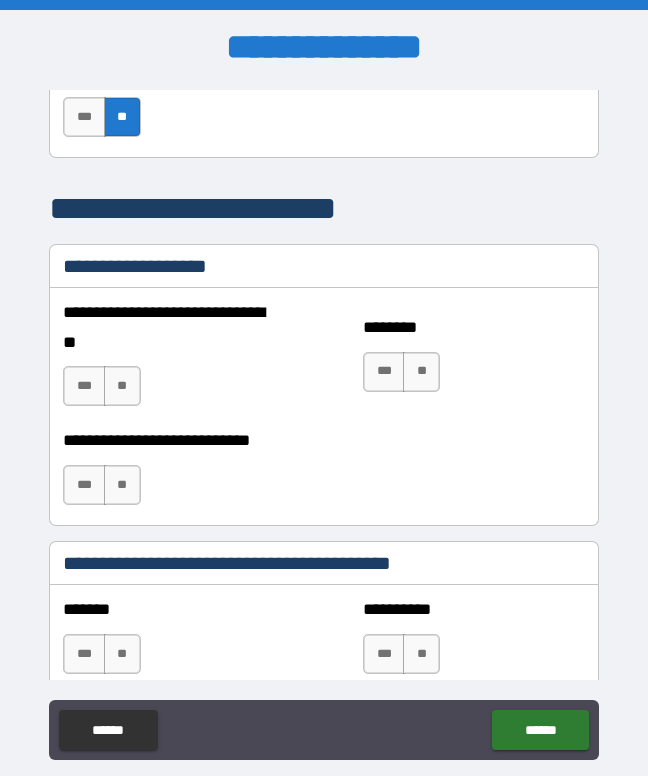 scroll, scrollTop: 1269, scrollLeft: 0, axis: vertical 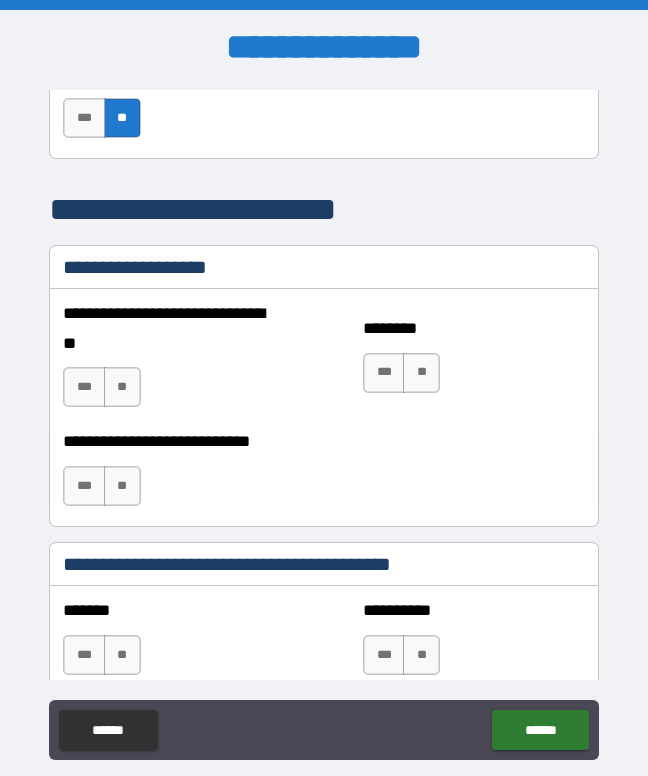 click on "**" at bounding box center [122, 387] 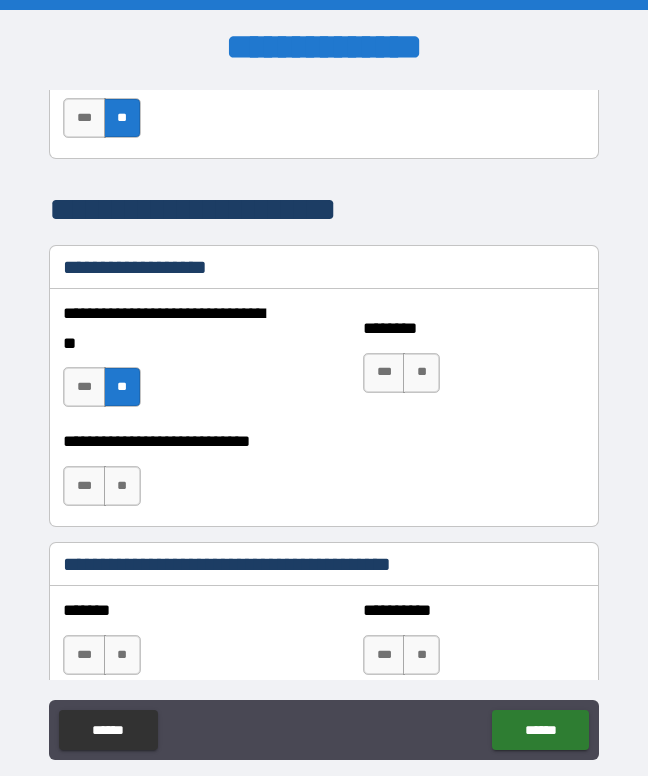 click on "**" at bounding box center [122, 486] 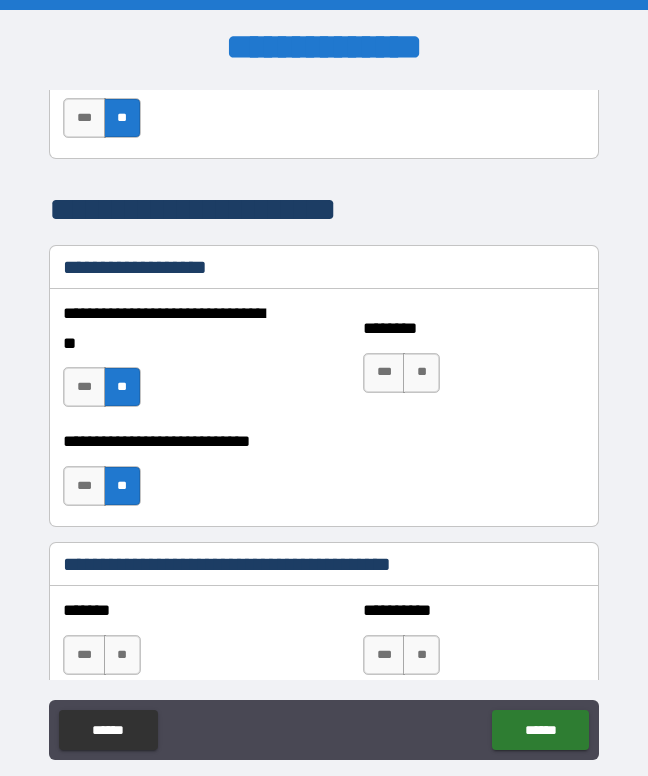 click on "**" at bounding box center [421, 373] 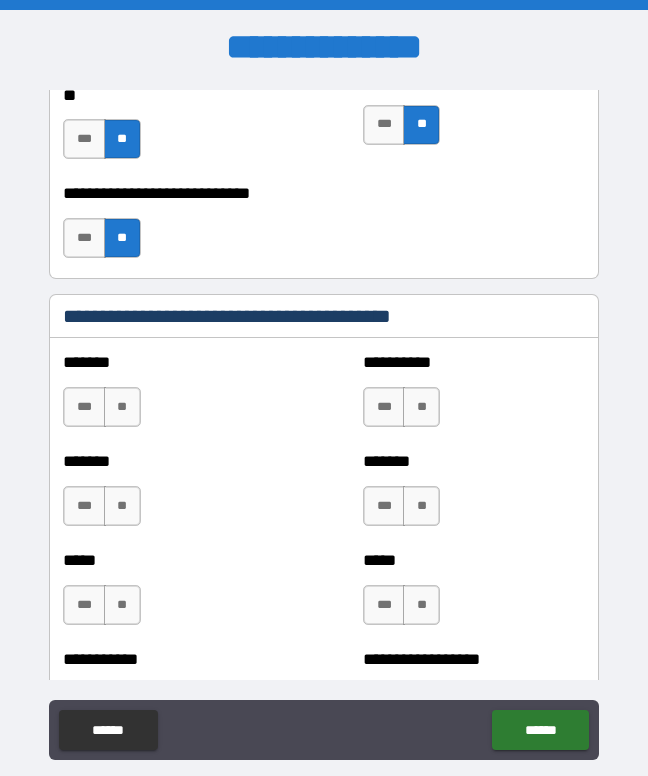 scroll, scrollTop: 1522, scrollLeft: 0, axis: vertical 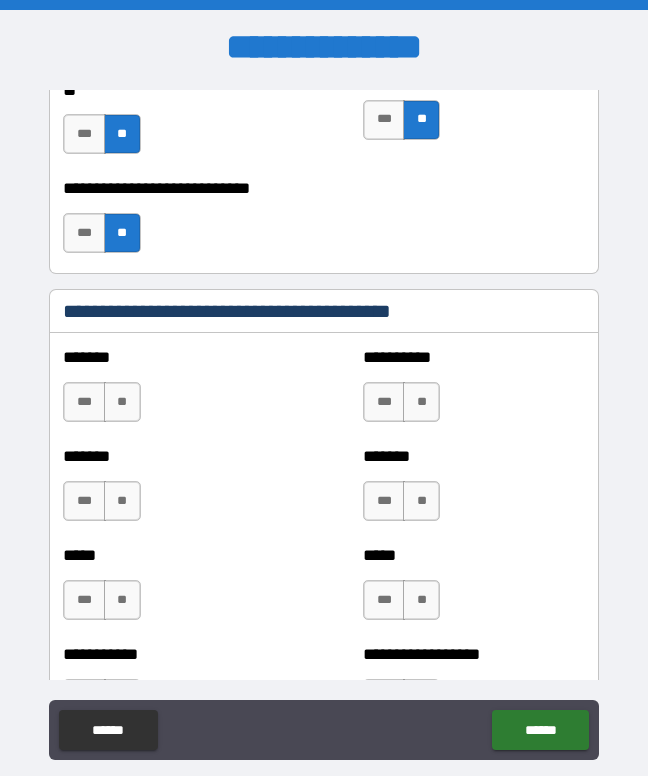 click on "**" at bounding box center [122, 402] 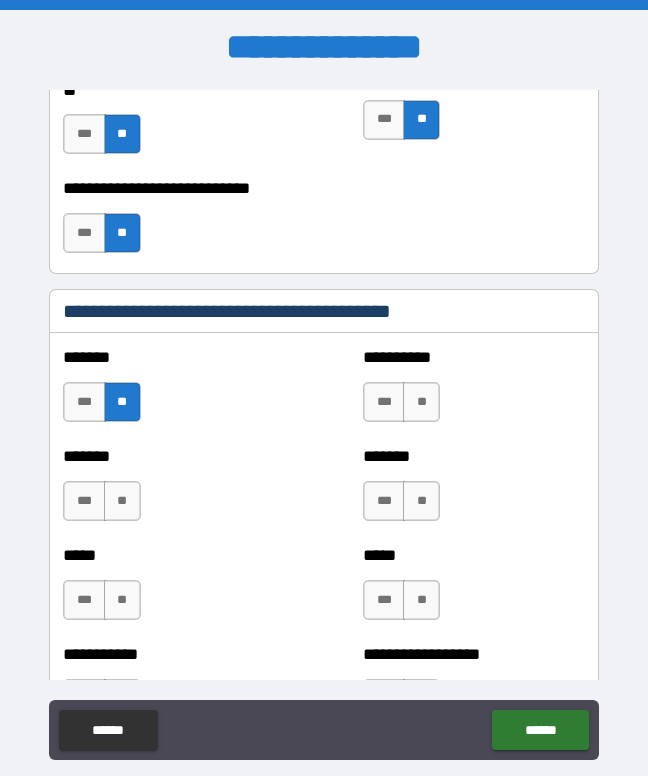 click on "**" at bounding box center (122, 501) 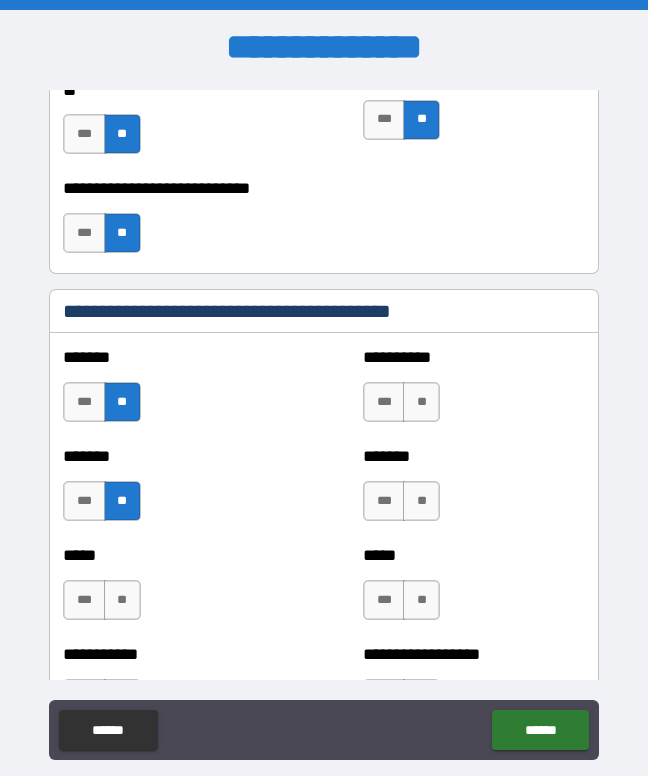 click on "**" at bounding box center (421, 402) 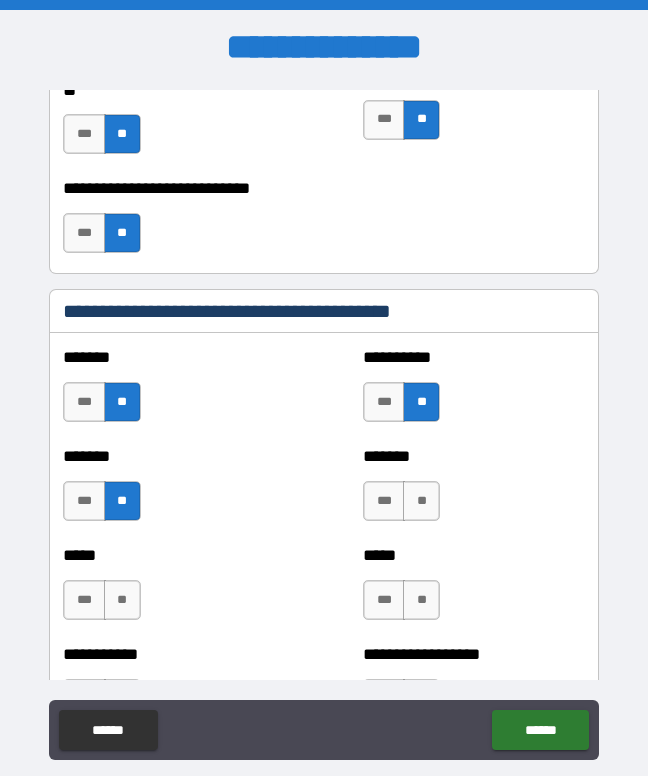 click on "**" at bounding box center (421, 501) 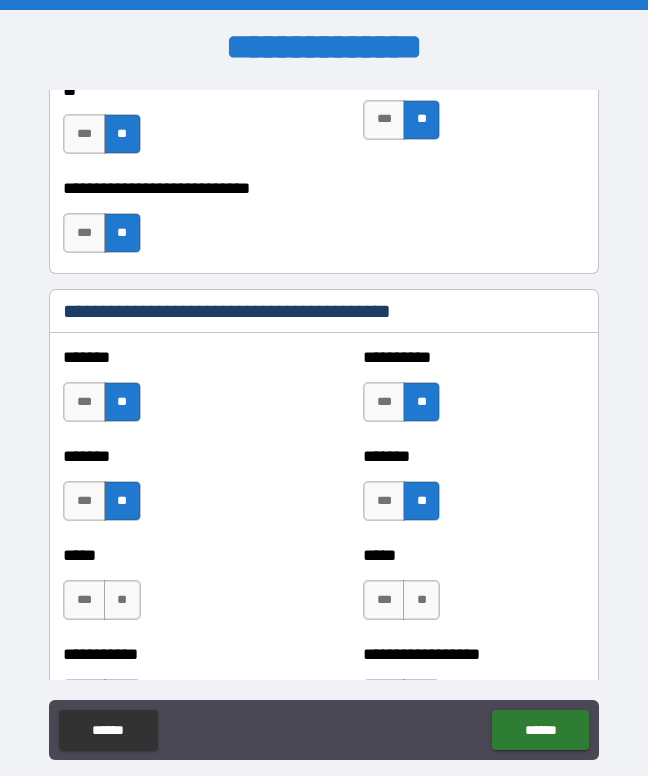 click on "**" at bounding box center (421, 600) 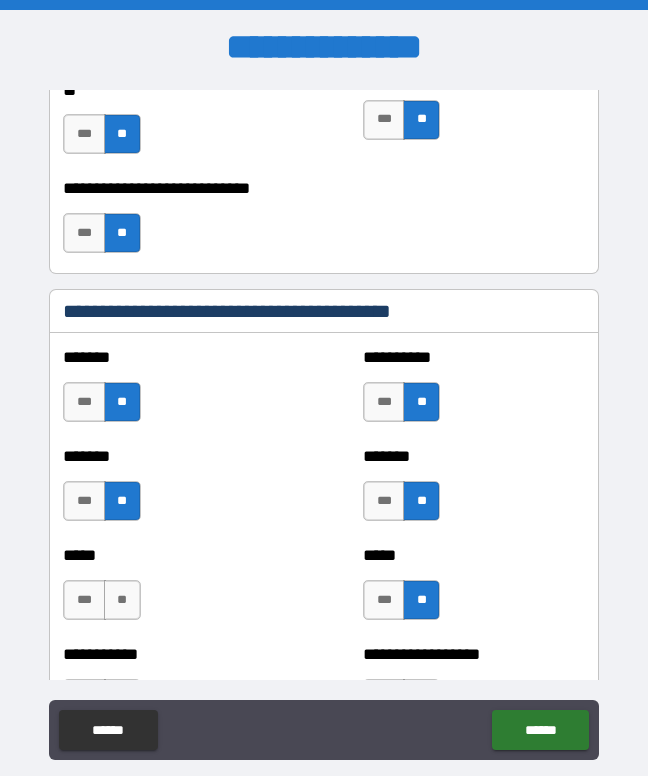 click on "**" at bounding box center (122, 600) 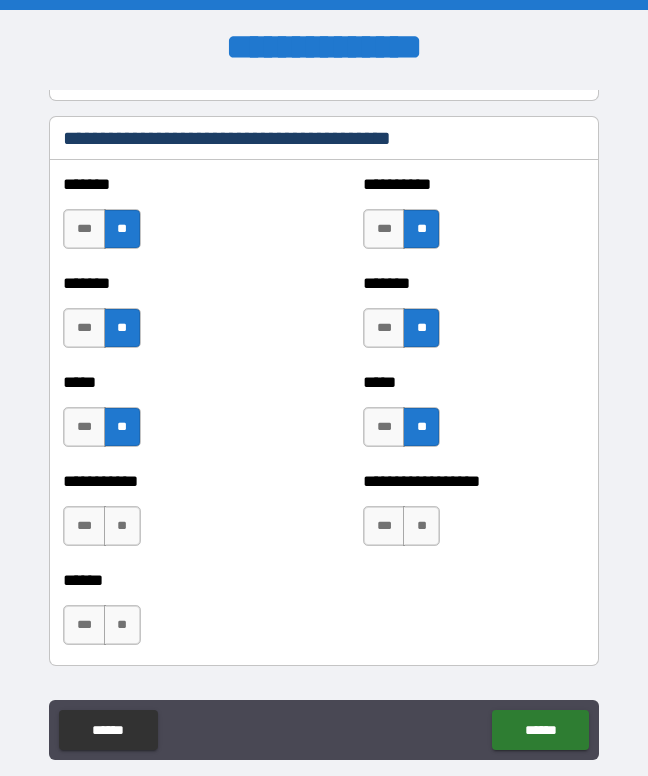 scroll, scrollTop: 1704, scrollLeft: 0, axis: vertical 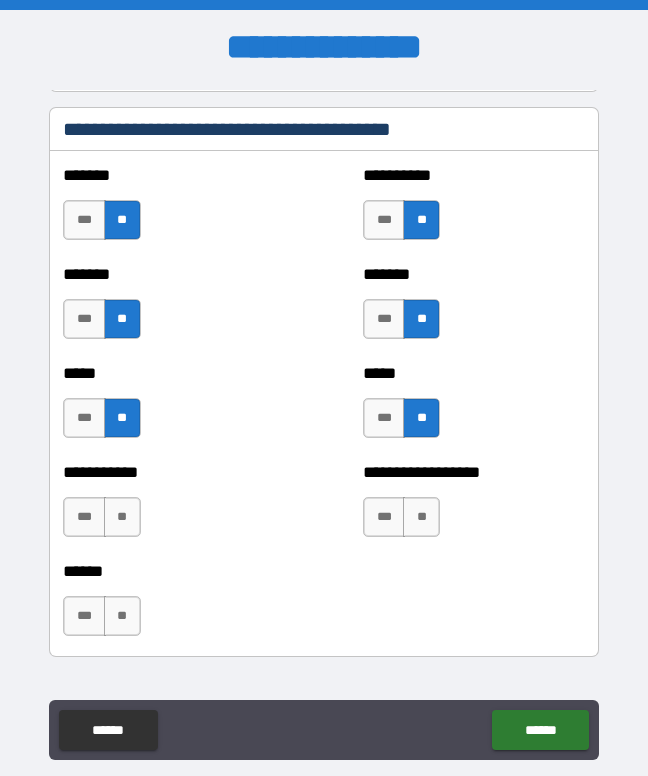 click on "**" at bounding box center [421, 517] 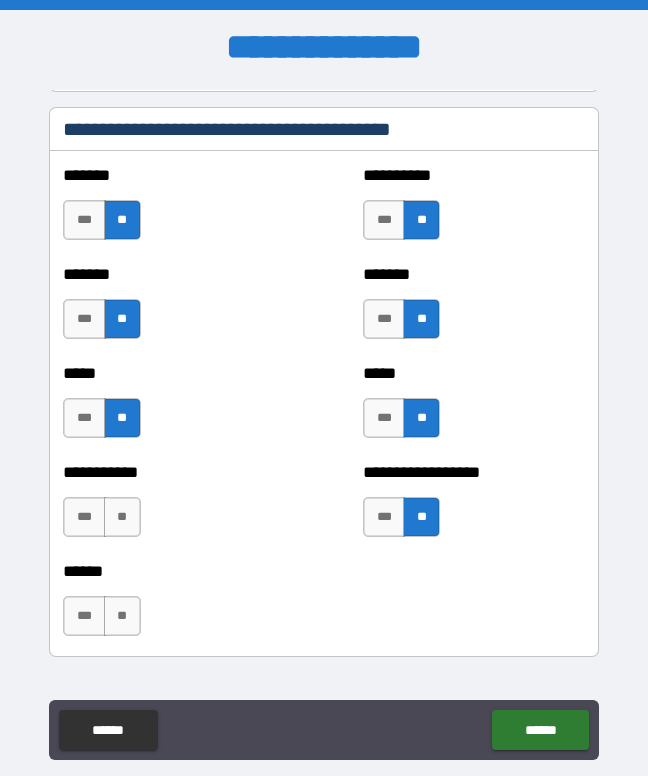 click on "**" at bounding box center [122, 517] 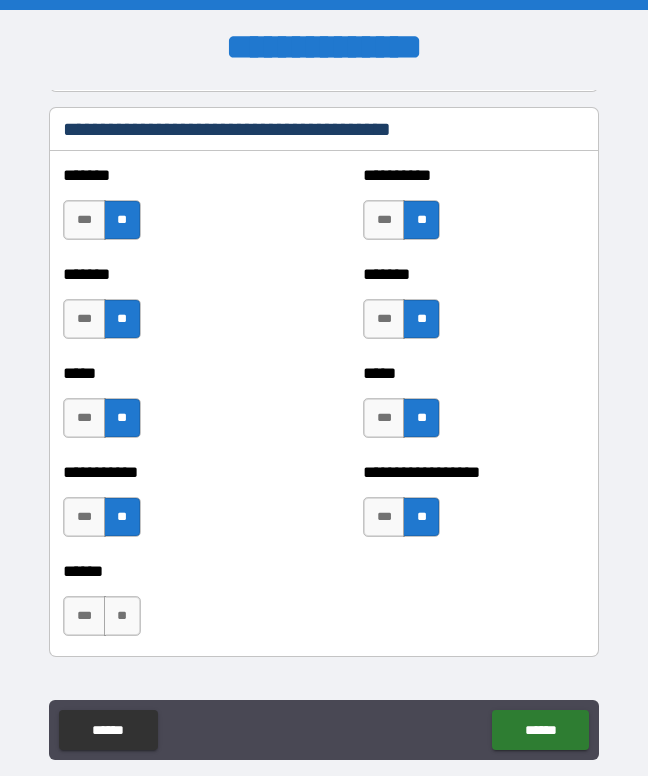 click on "**" at bounding box center [122, 616] 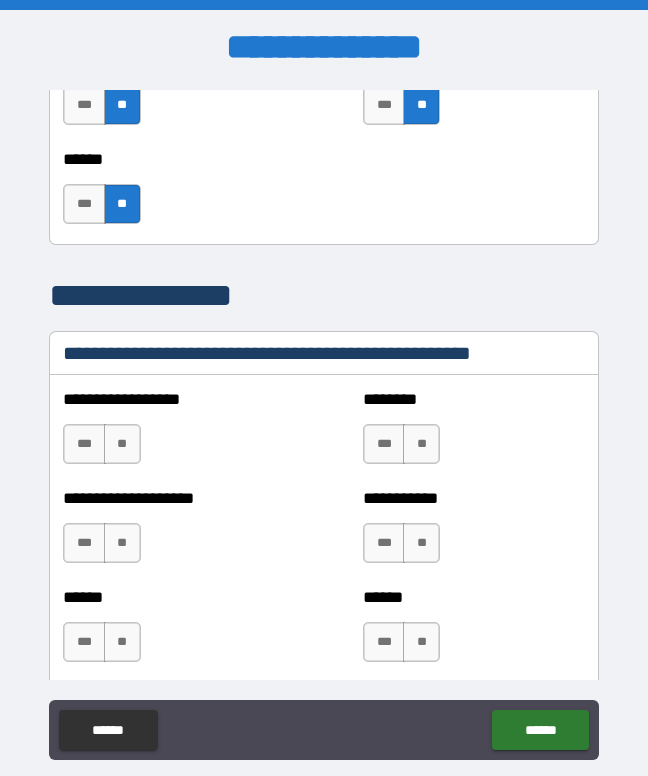 scroll, scrollTop: 2133, scrollLeft: 0, axis: vertical 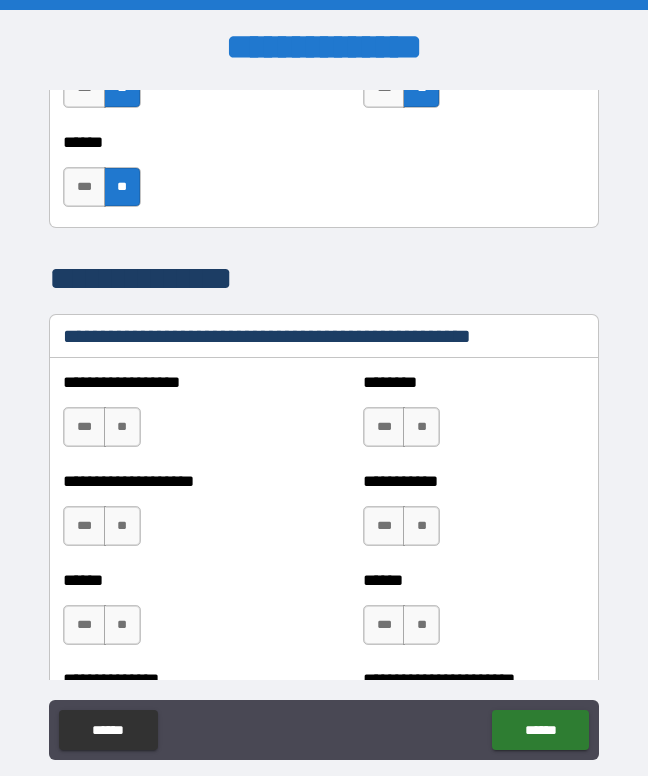 click on "**" at bounding box center [122, 427] 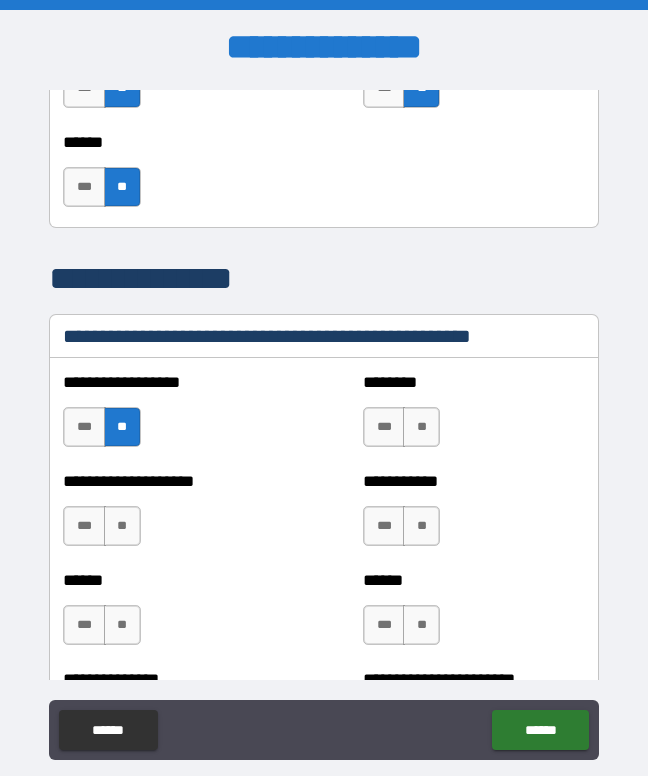 click on "**" at bounding box center [122, 526] 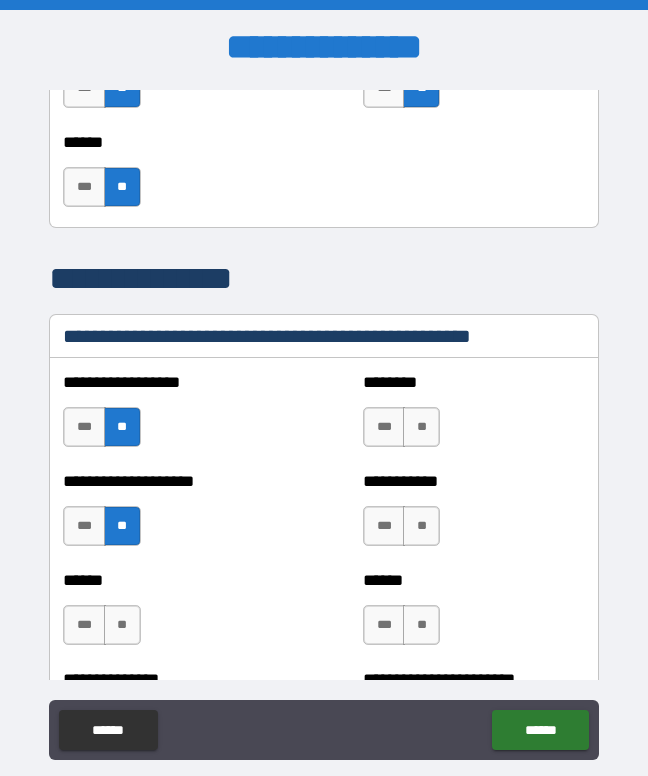 click on "**" at bounding box center [122, 625] 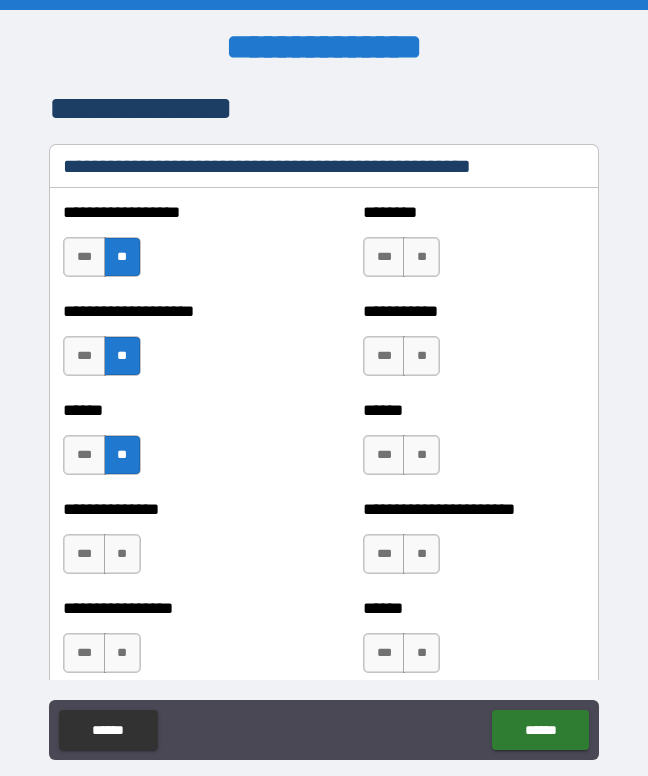 scroll, scrollTop: 2301, scrollLeft: 0, axis: vertical 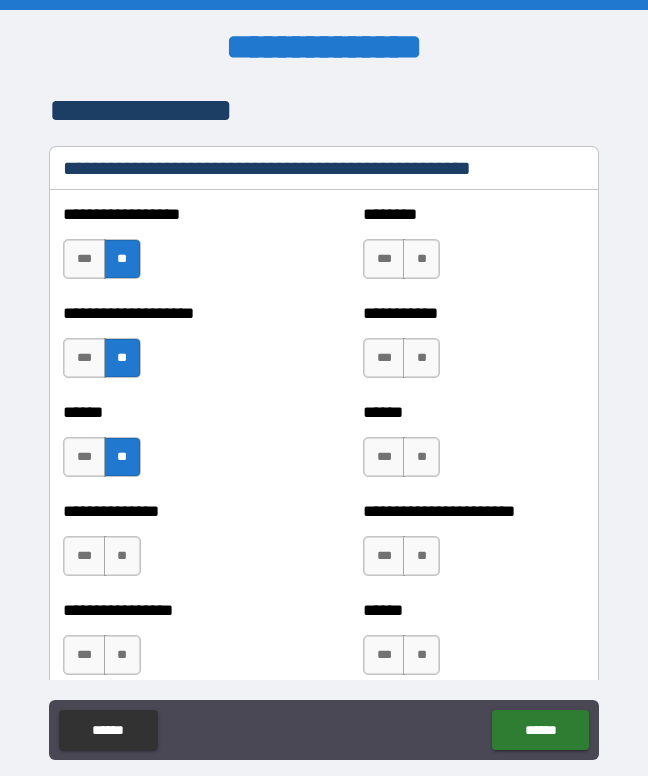 click on "**" at bounding box center (421, 259) 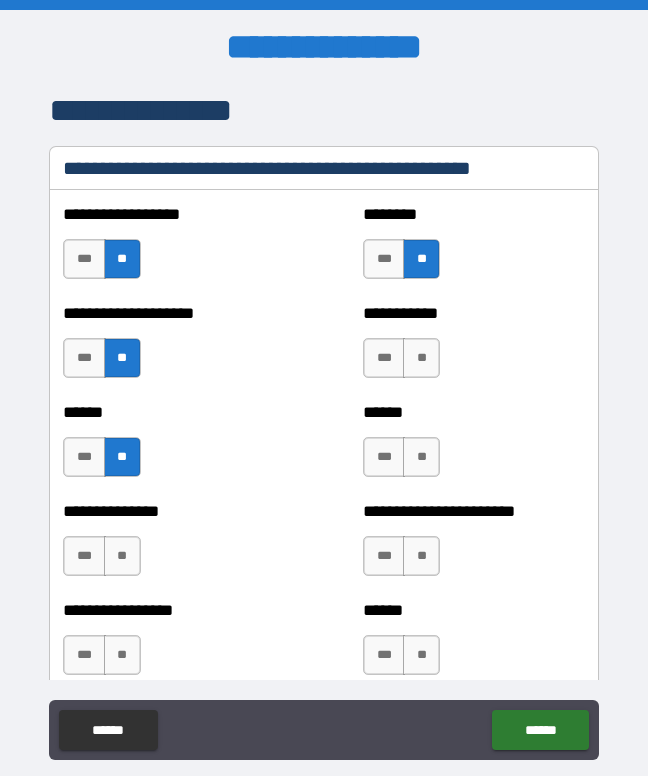 click on "***" at bounding box center (384, 358) 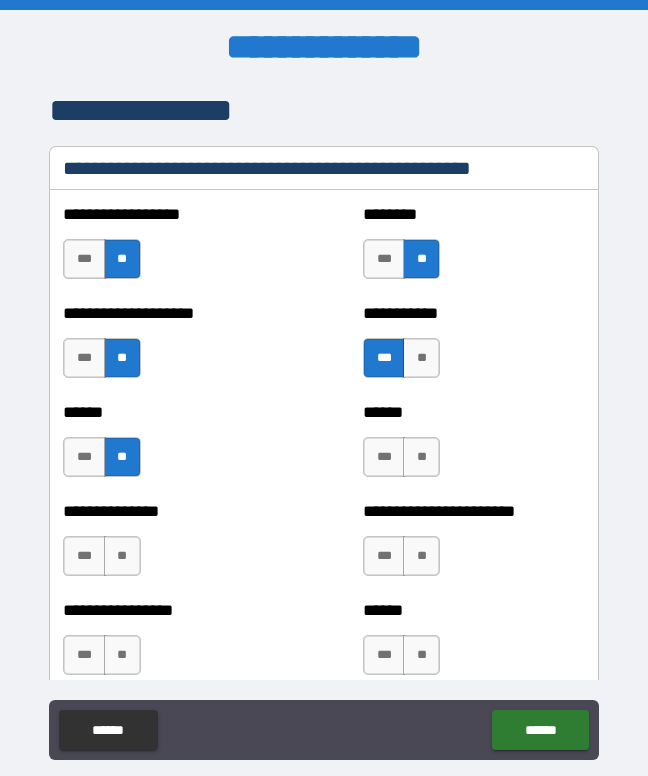 click on "**" at bounding box center [421, 457] 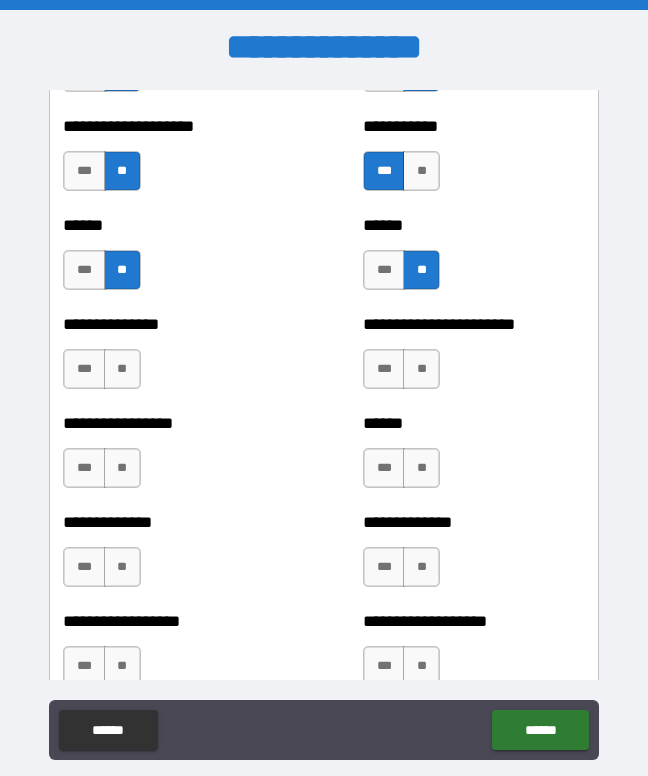 scroll, scrollTop: 2494, scrollLeft: 0, axis: vertical 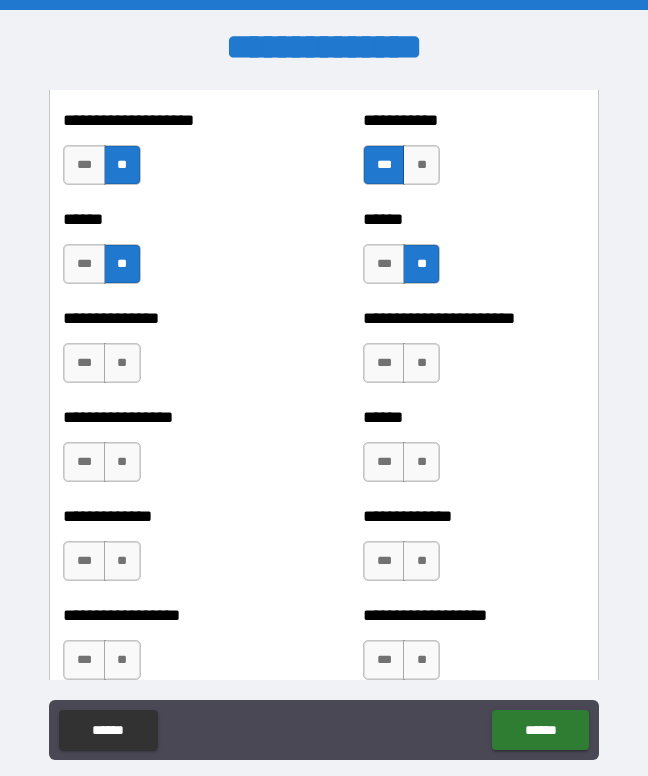 click on "**" at bounding box center (421, 363) 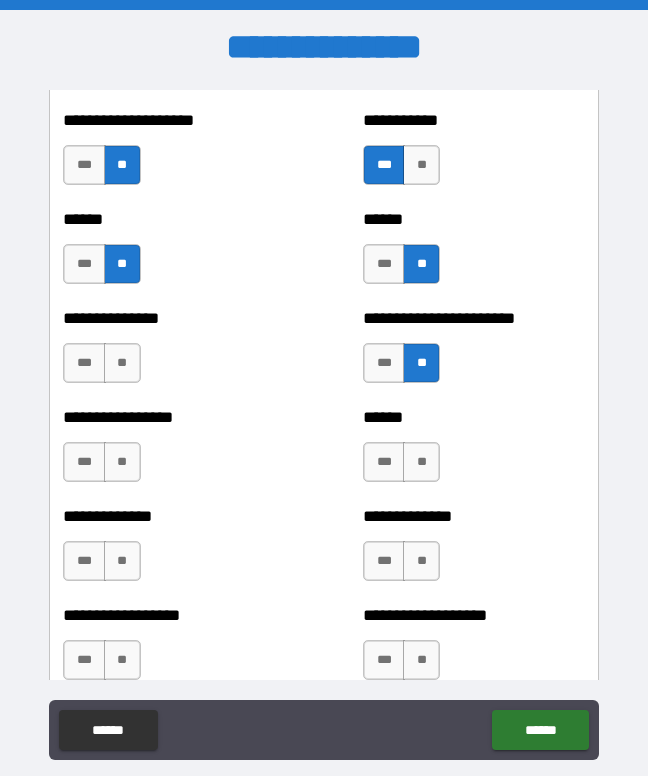 click on "***" at bounding box center [384, 462] 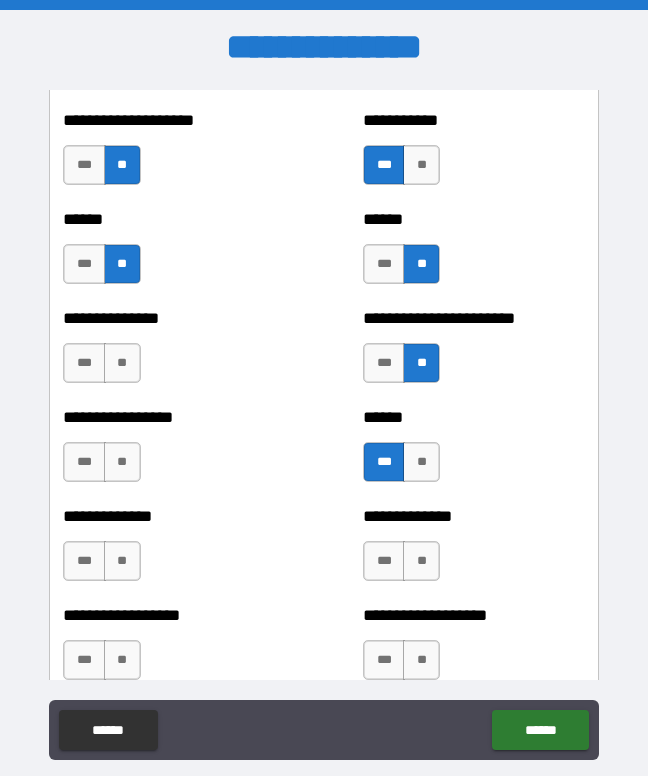 click on "**" at bounding box center [122, 363] 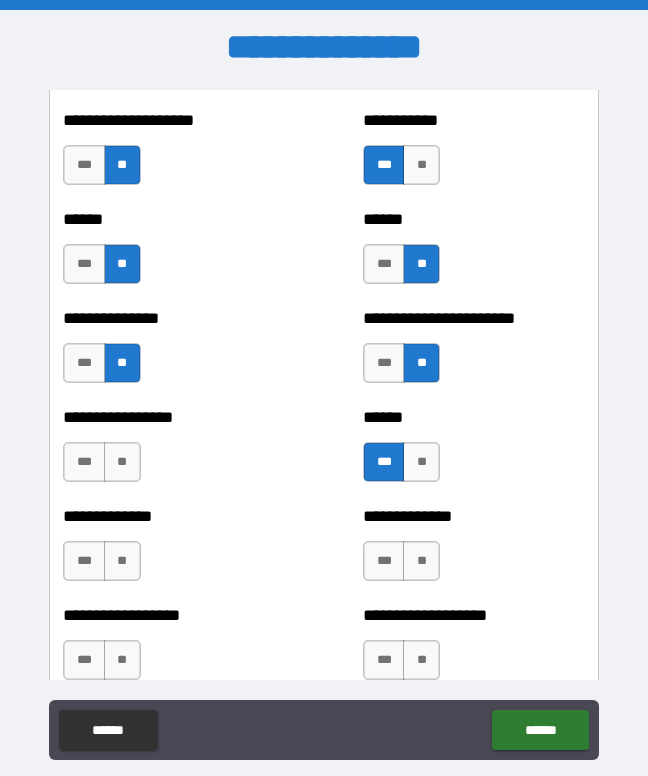 click on "**" at bounding box center (122, 462) 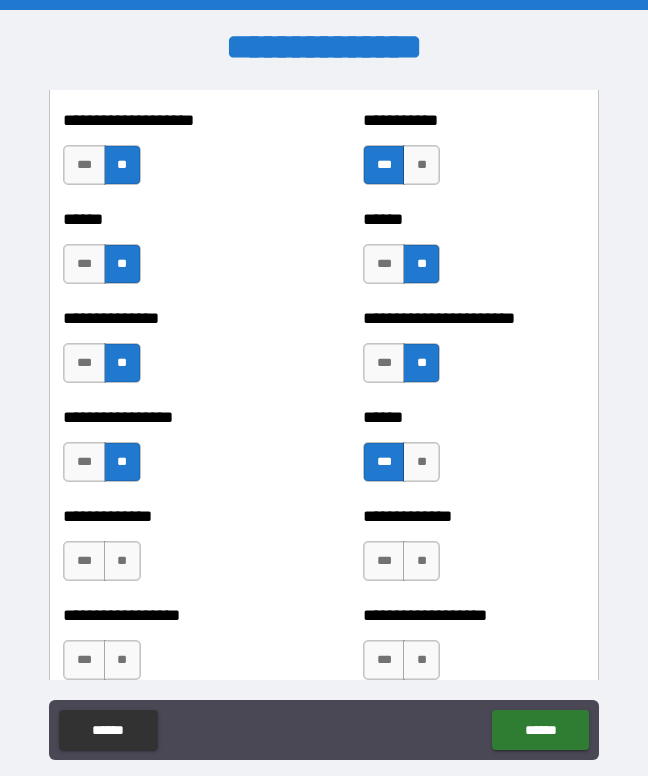 click on "**" at bounding box center (122, 561) 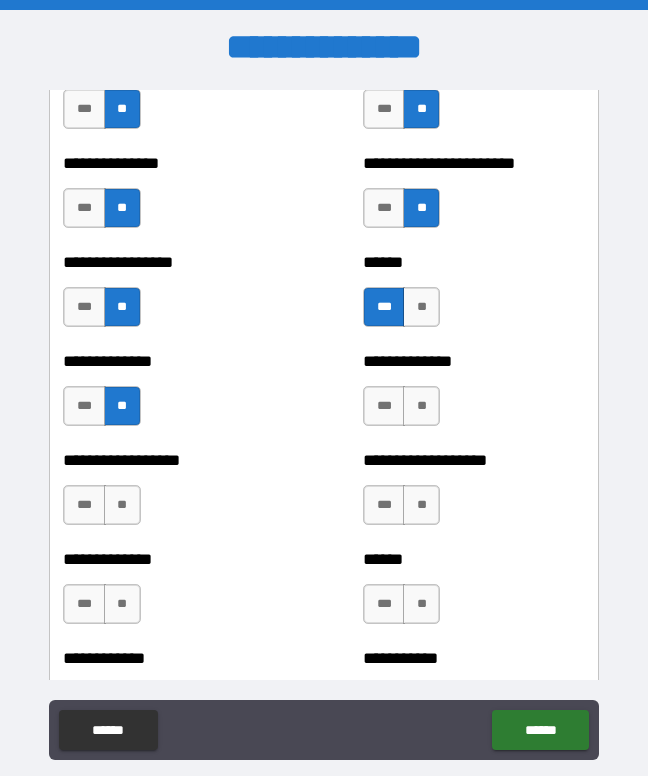 scroll, scrollTop: 2693, scrollLeft: 0, axis: vertical 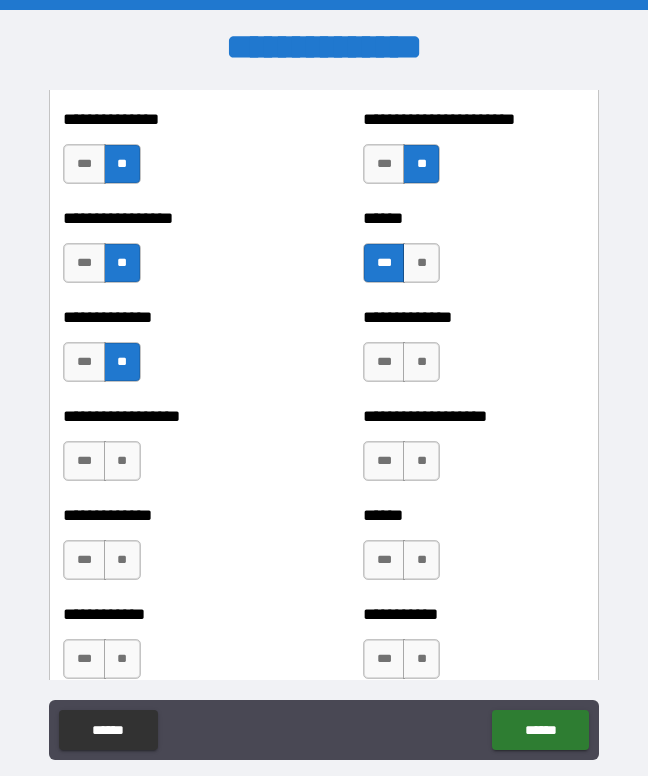 click on "**" at bounding box center [122, 461] 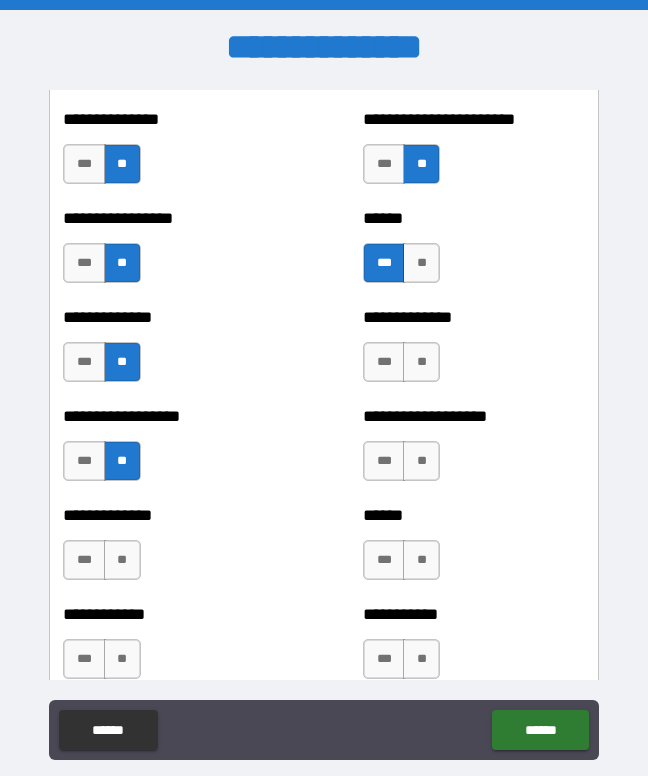 click on "**" at bounding box center [122, 560] 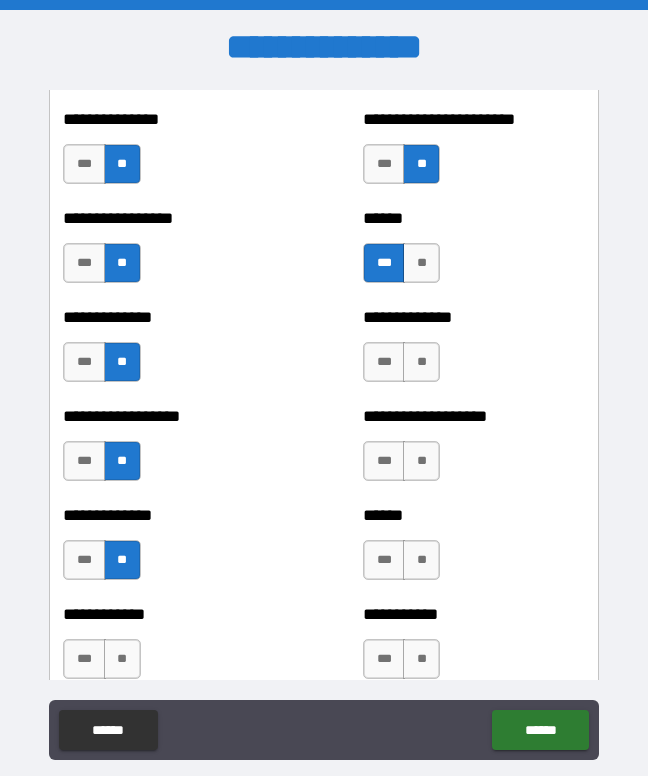 click on "**" at bounding box center [421, 461] 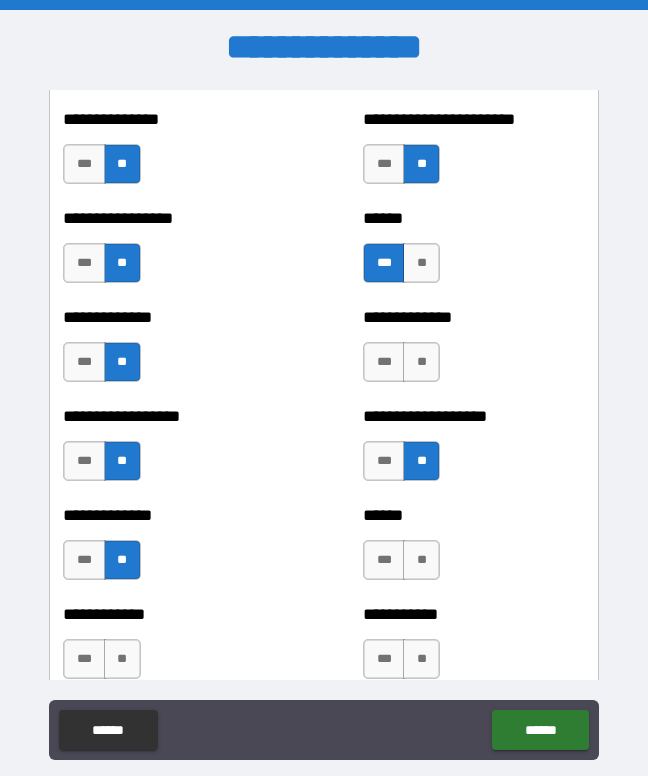 click on "***" at bounding box center (384, 461) 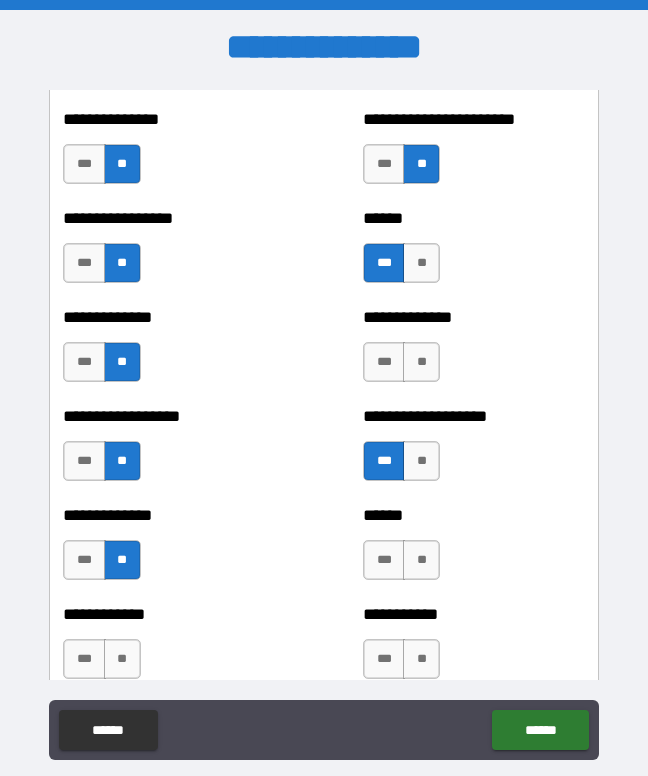 click on "**" at bounding box center [421, 560] 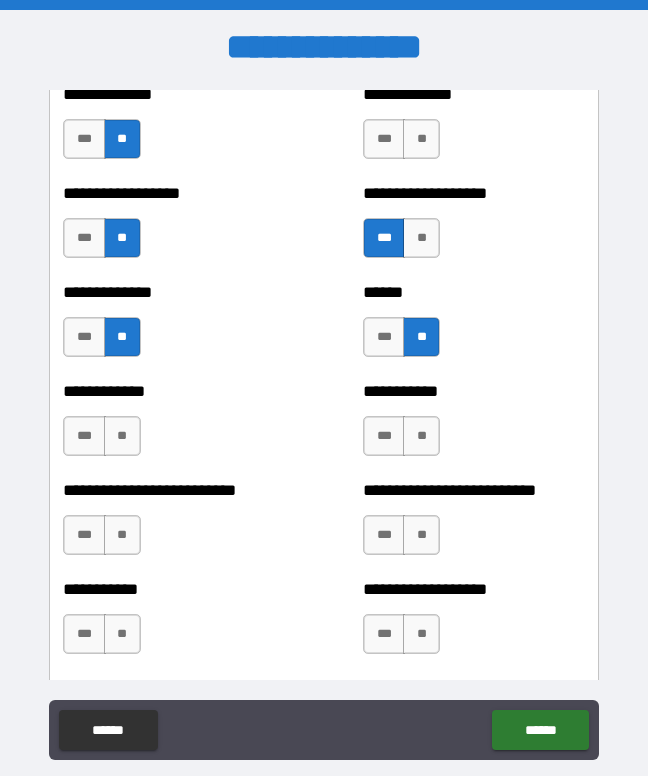 scroll, scrollTop: 2945, scrollLeft: 0, axis: vertical 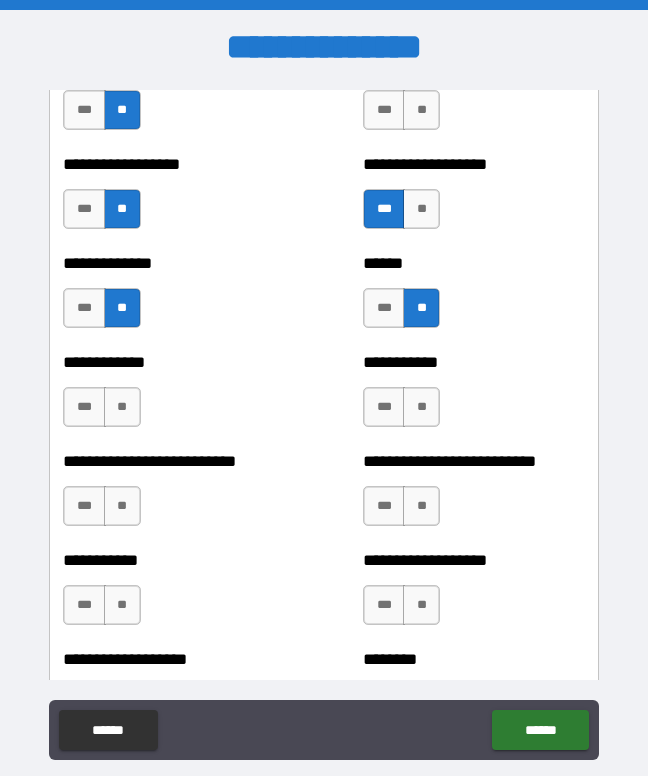 click on "**" at bounding box center [421, 407] 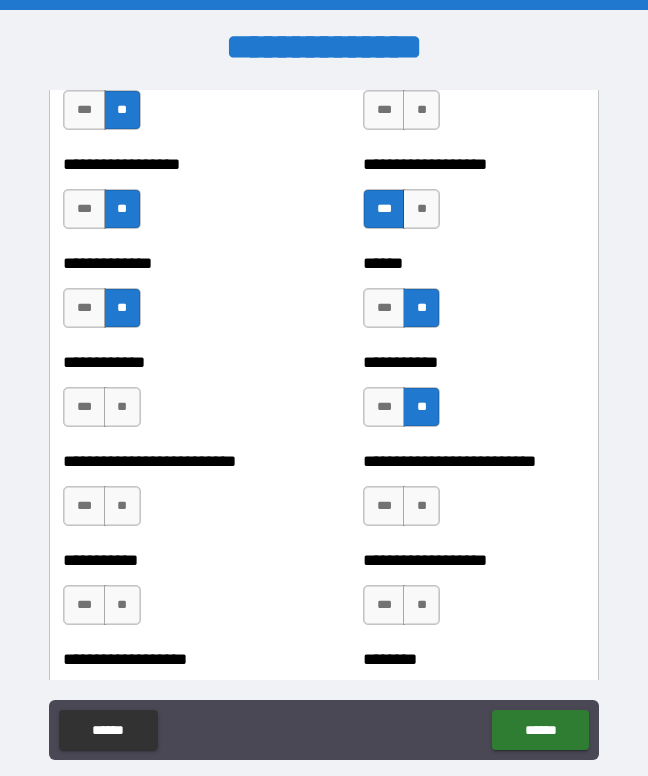 click on "**" at bounding box center [122, 407] 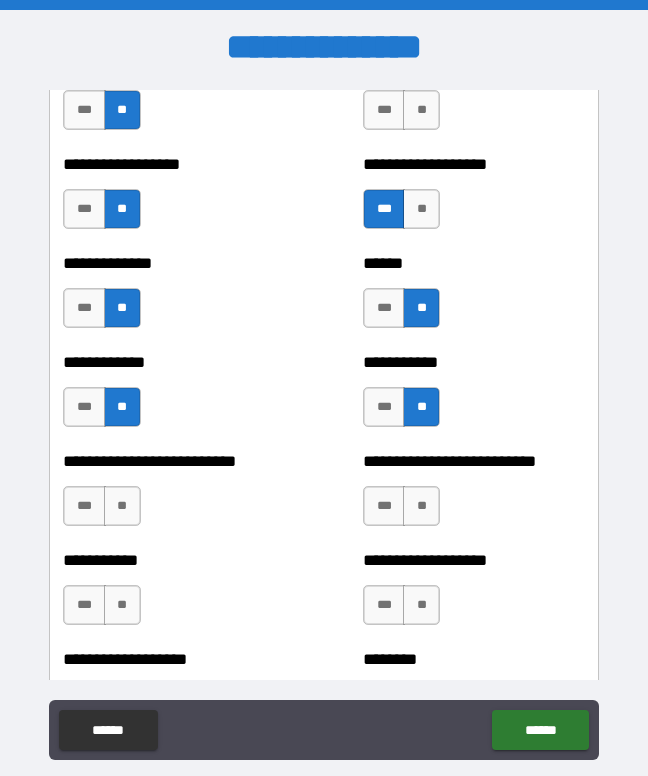 click on "**" at bounding box center (122, 506) 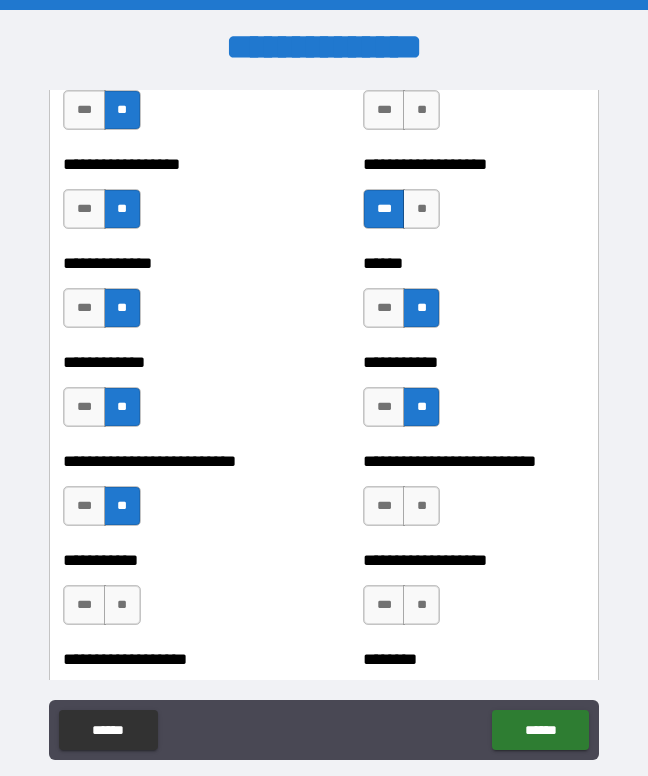 click on "**" at bounding box center [122, 605] 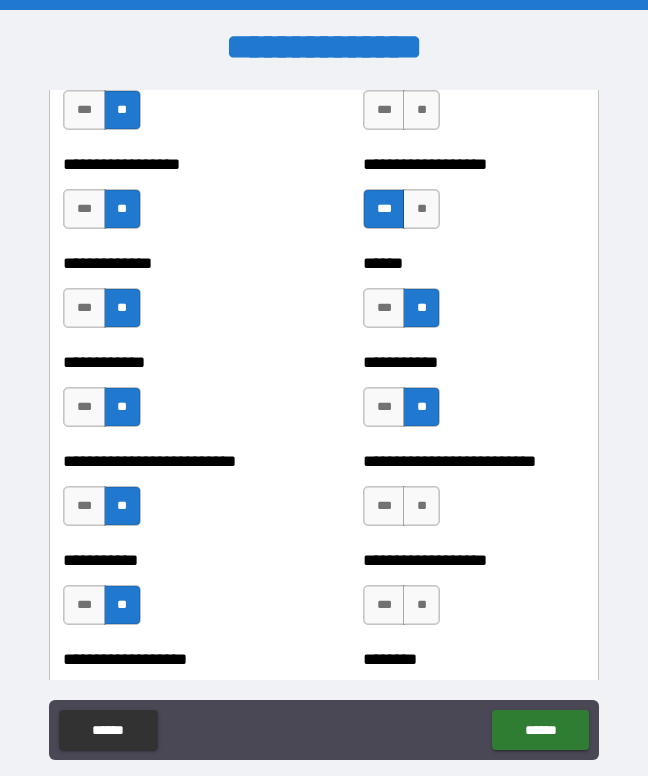 click on "**" at bounding box center [421, 506] 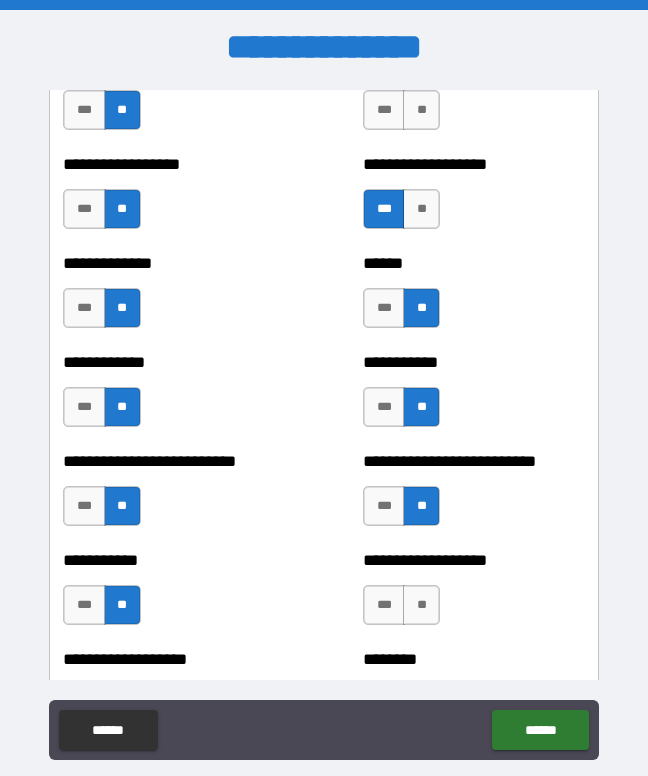 click on "**" at bounding box center (421, 605) 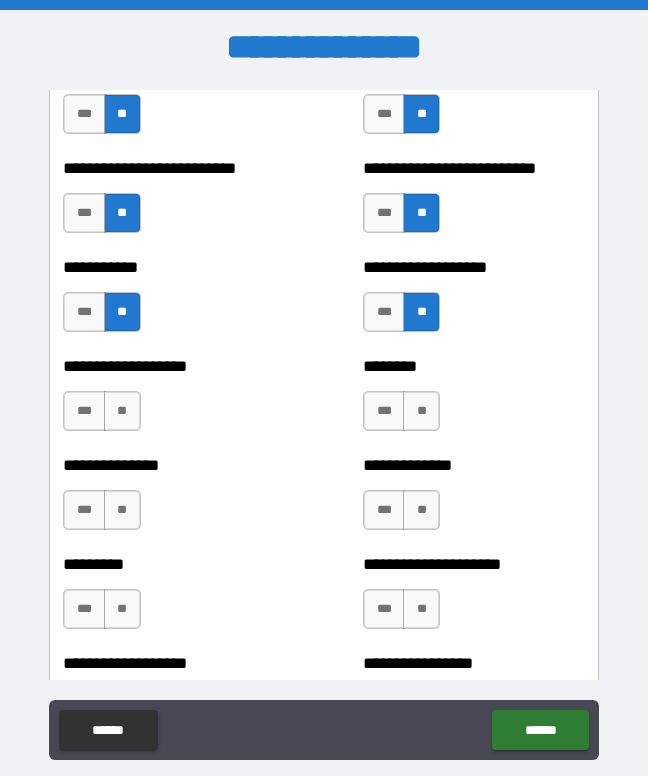 scroll, scrollTop: 3242, scrollLeft: 0, axis: vertical 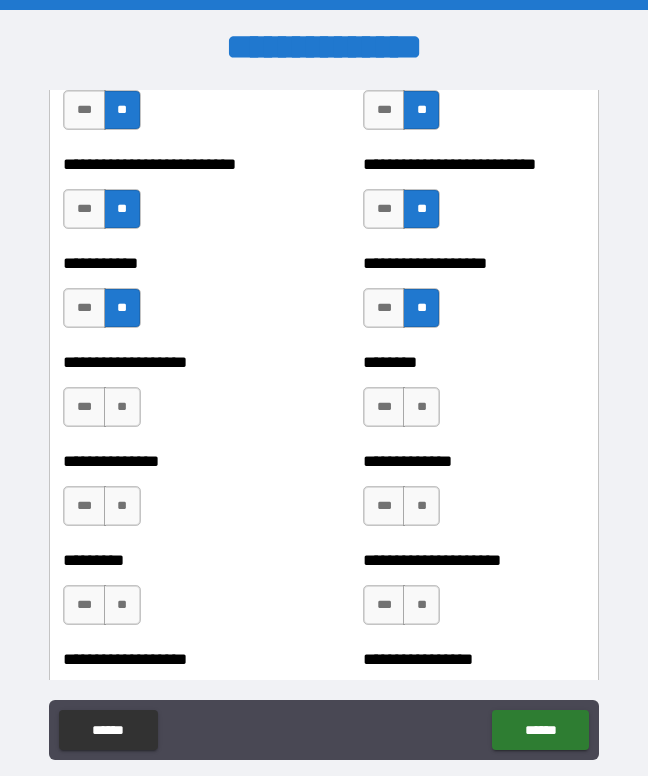 click on "**" at bounding box center [421, 407] 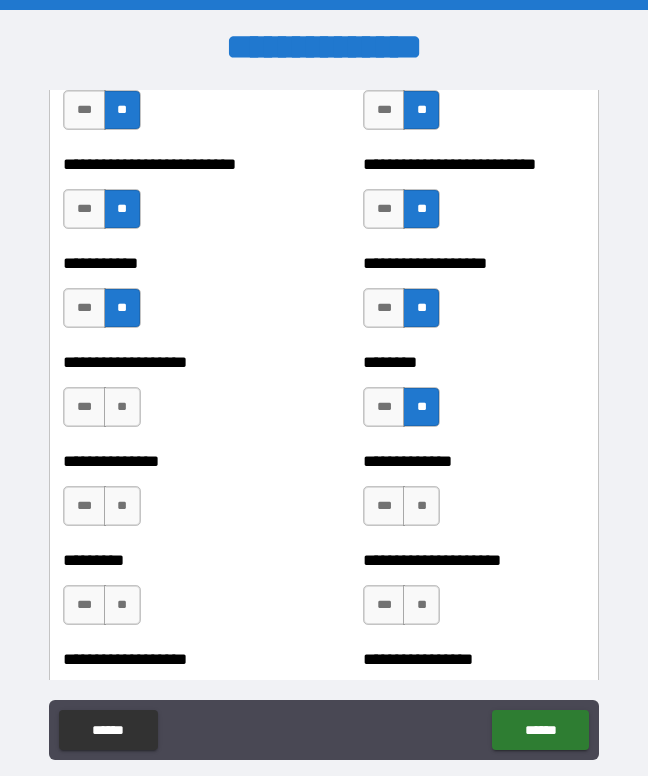 click on "**" at bounding box center (421, 506) 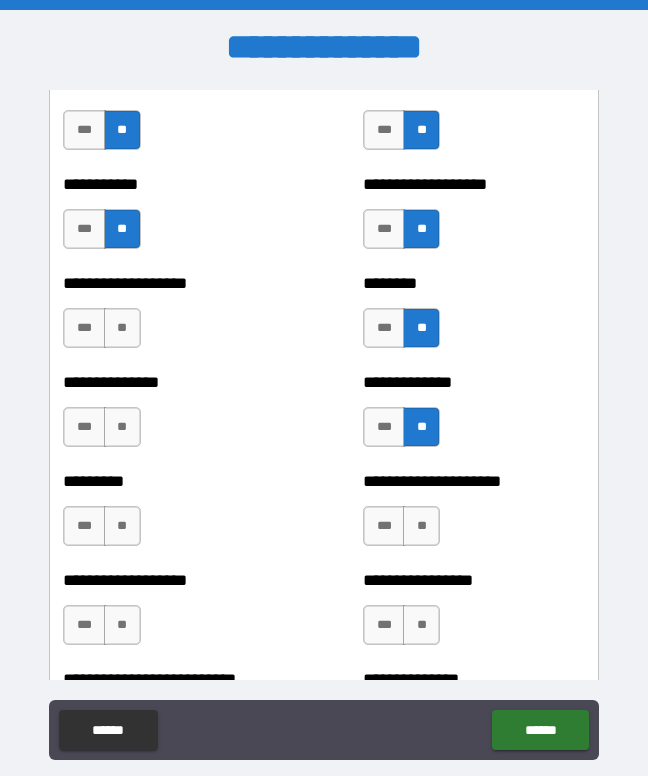 scroll, scrollTop: 3324, scrollLeft: 0, axis: vertical 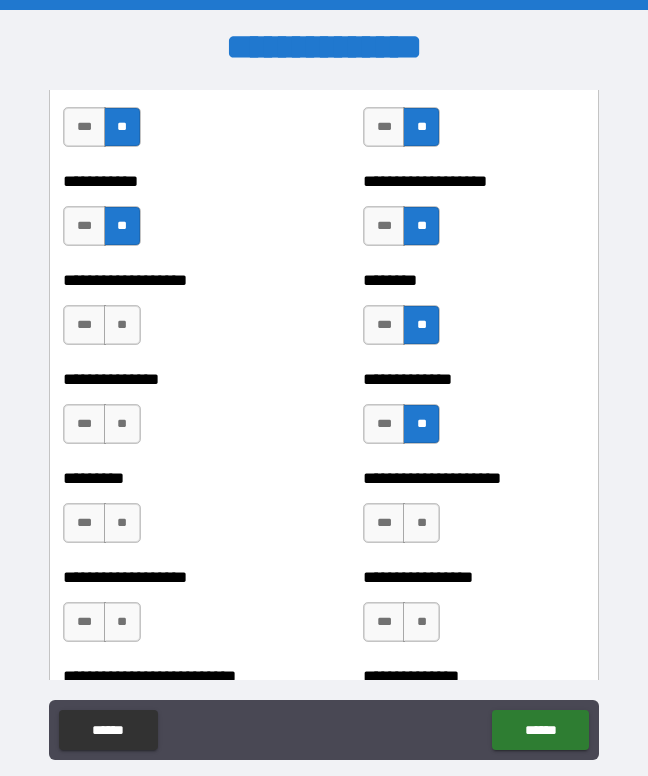 click on "**" at bounding box center [122, 325] 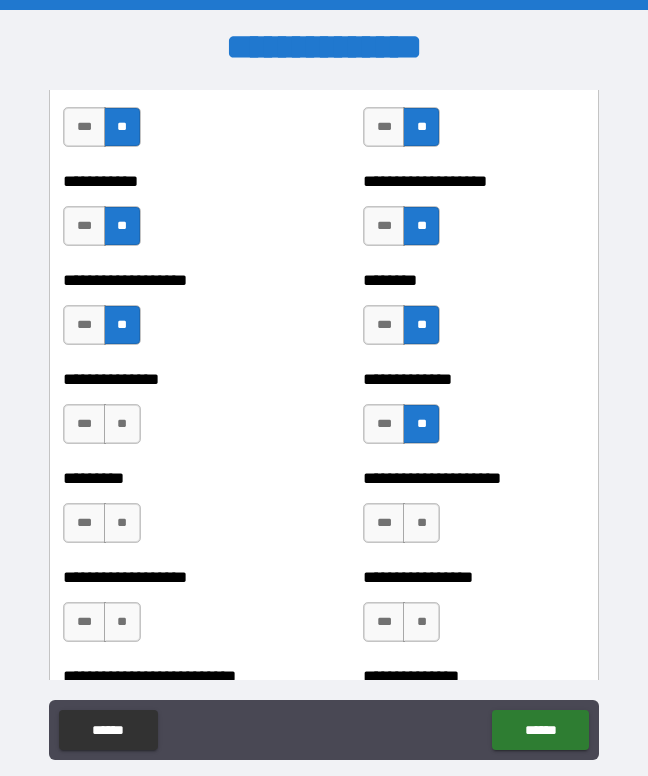 click on "**" at bounding box center (122, 424) 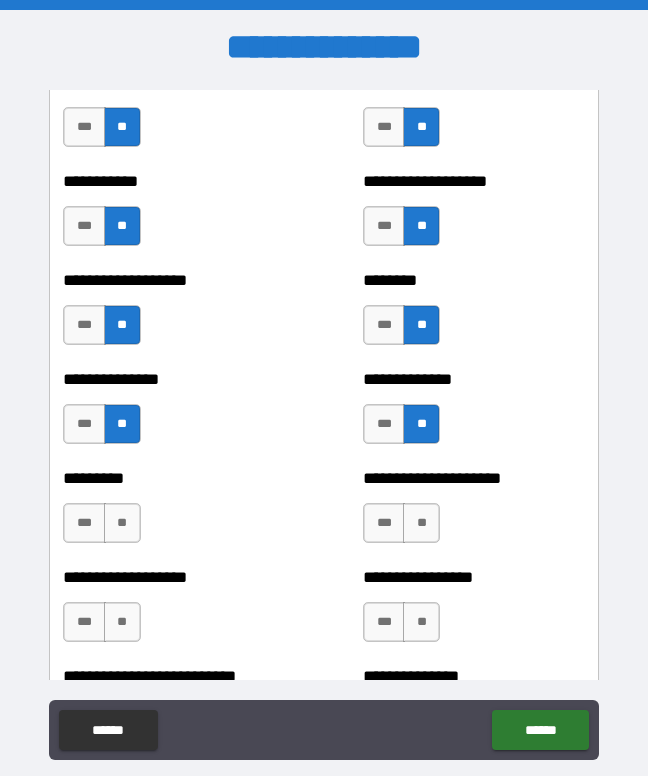 click on "********* *** **" at bounding box center (174, 513) 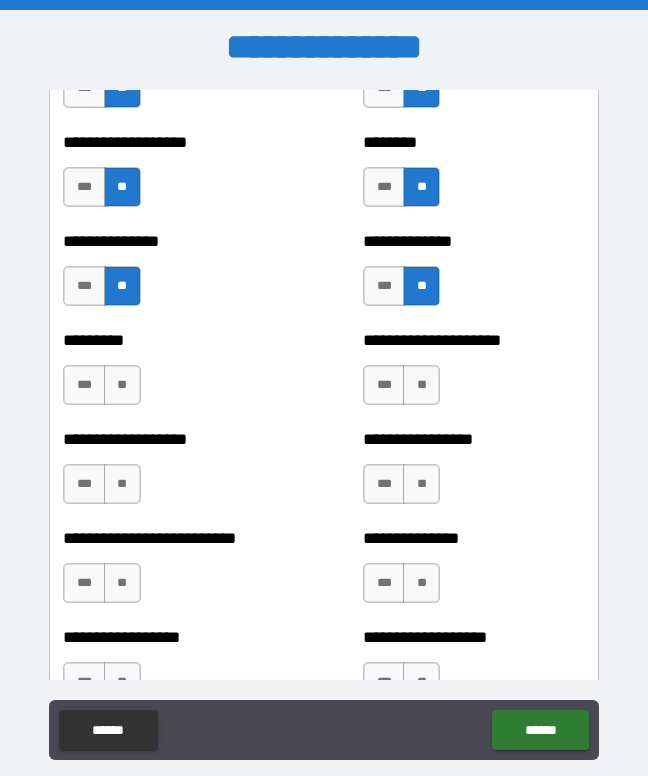 scroll, scrollTop: 3463, scrollLeft: 0, axis: vertical 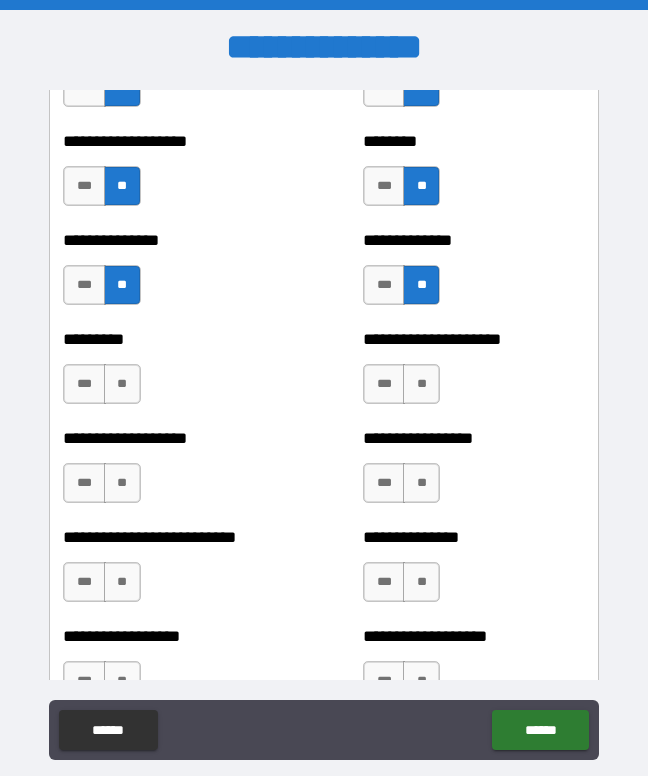 click on "**" at bounding box center (122, 384) 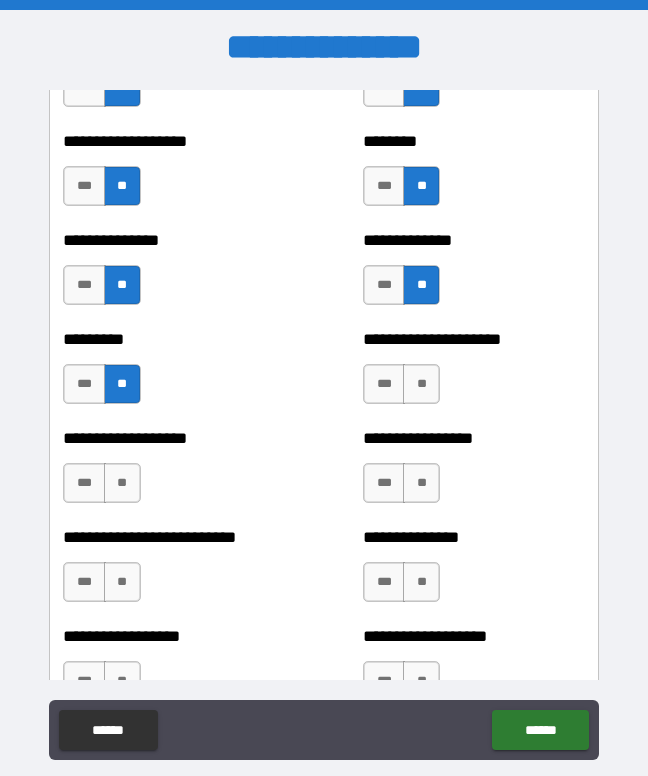 click on "**" at bounding box center [122, 483] 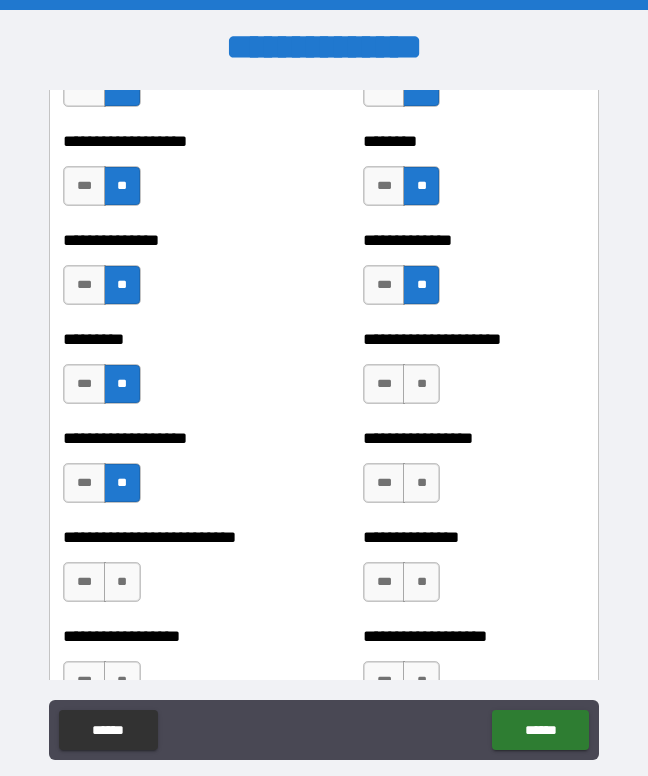 click on "**" at bounding box center [421, 384] 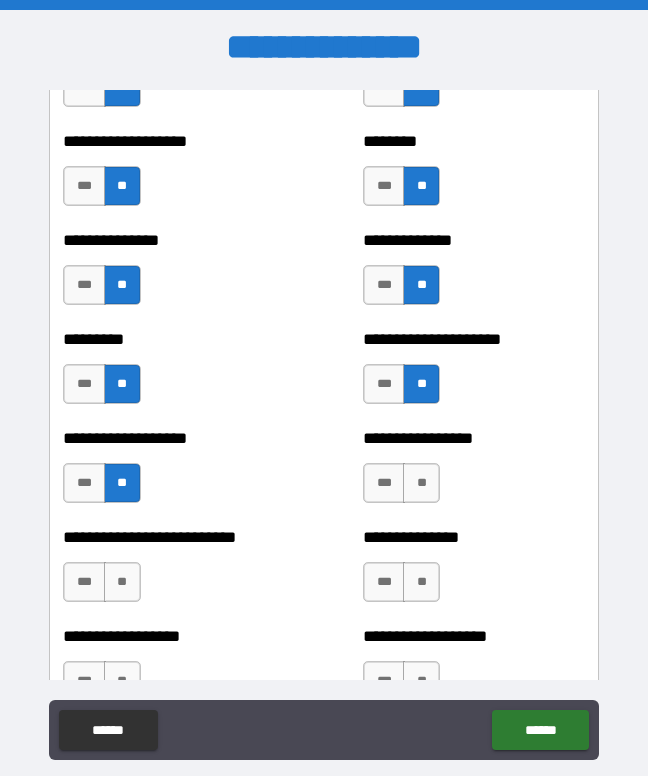 click on "**" at bounding box center (421, 483) 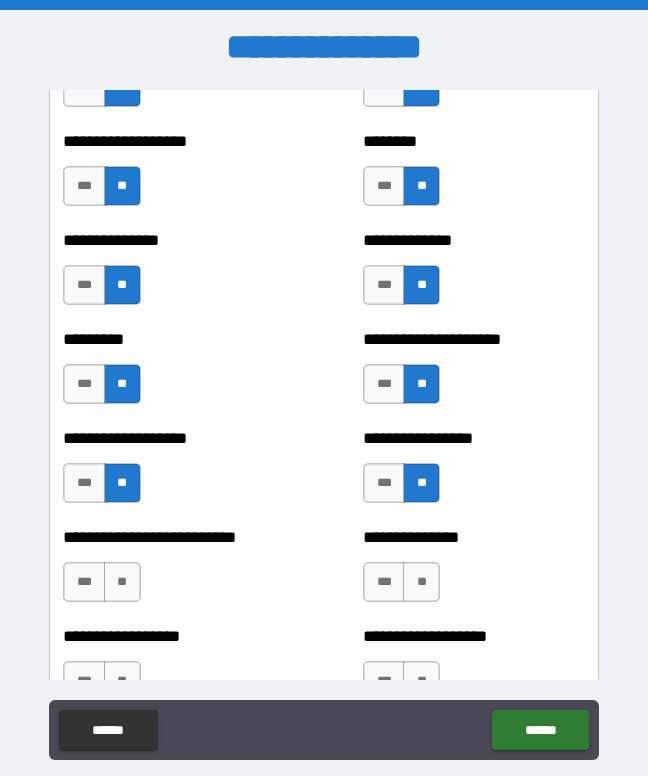 click on "**" at bounding box center [421, 582] 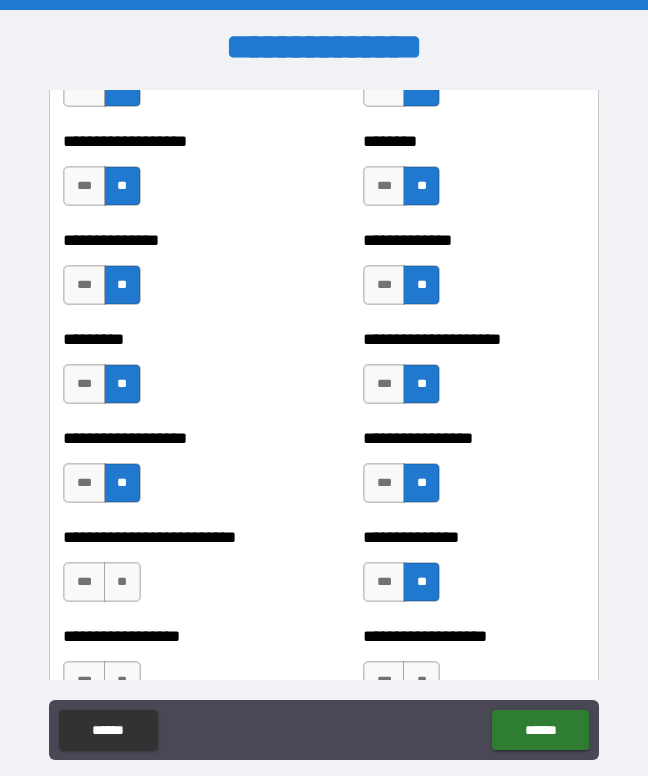 click on "**" at bounding box center [122, 582] 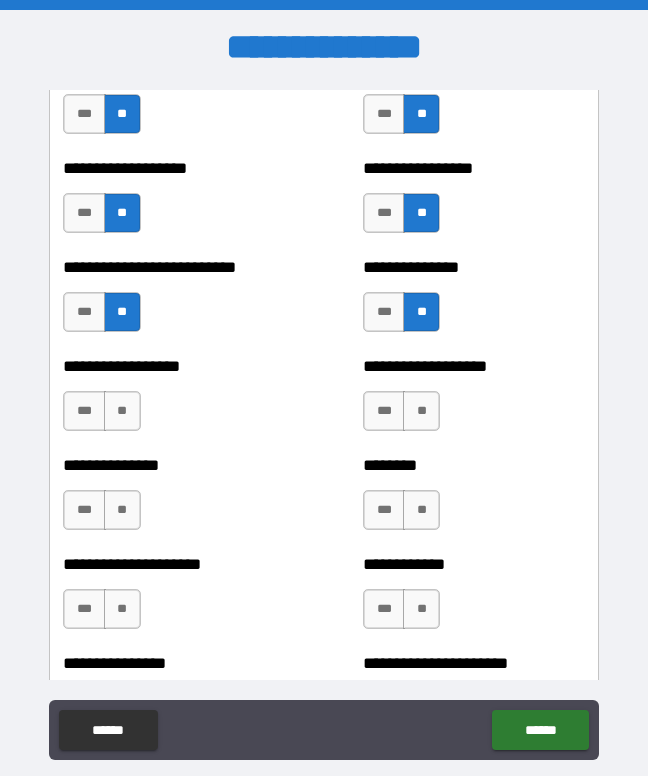 scroll, scrollTop: 3734, scrollLeft: 0, axis: vertical 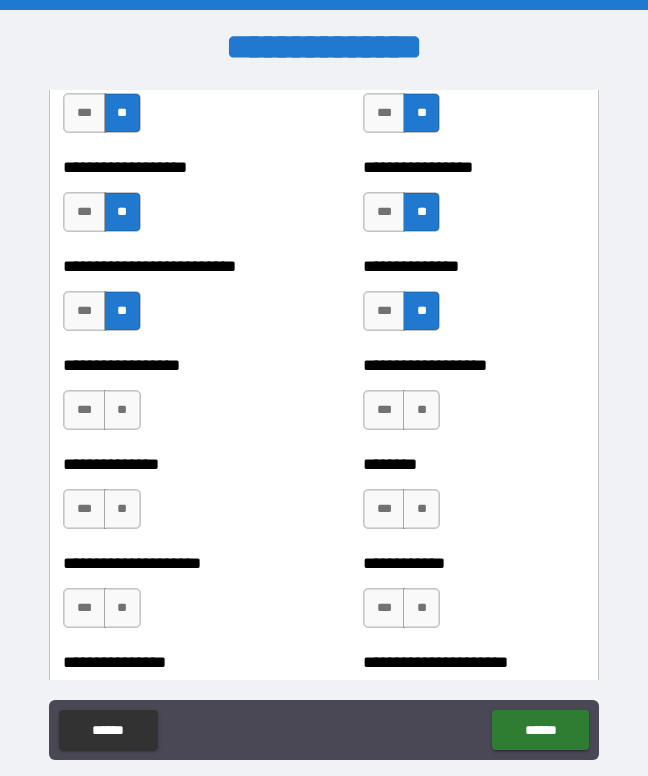click on "**" at bounding box center (122, 410) 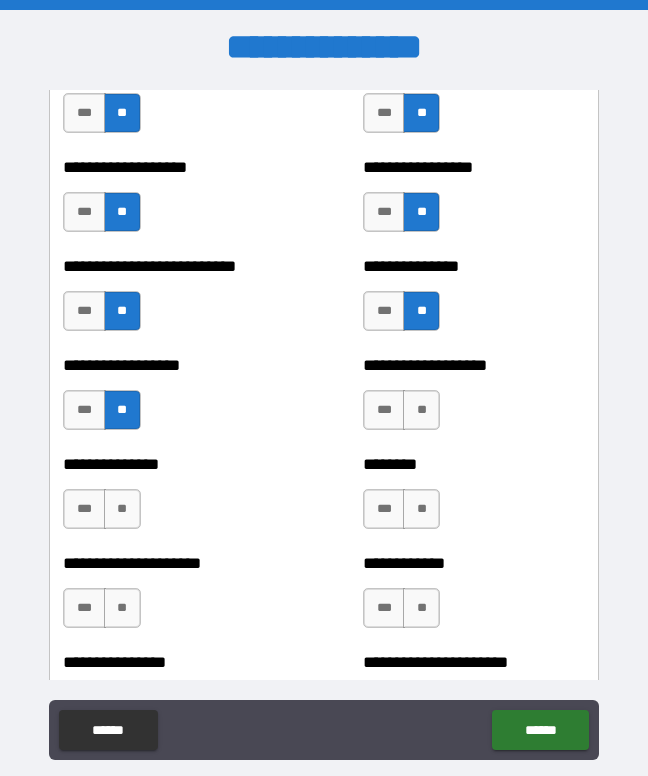 click on "**" at bounding box center [421, 410] 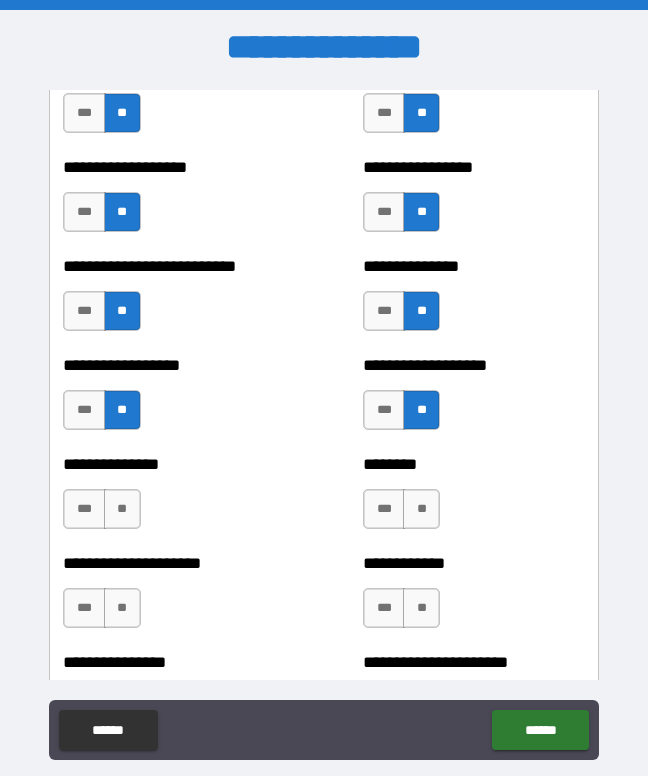 click on "**" at bounding box center (421, 509) 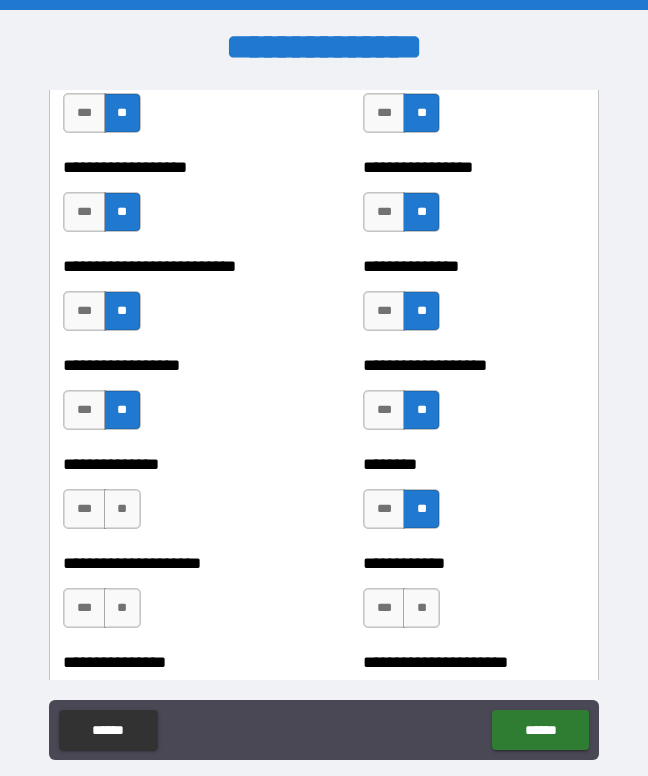 click on "**" at bounding box center (122, 608) 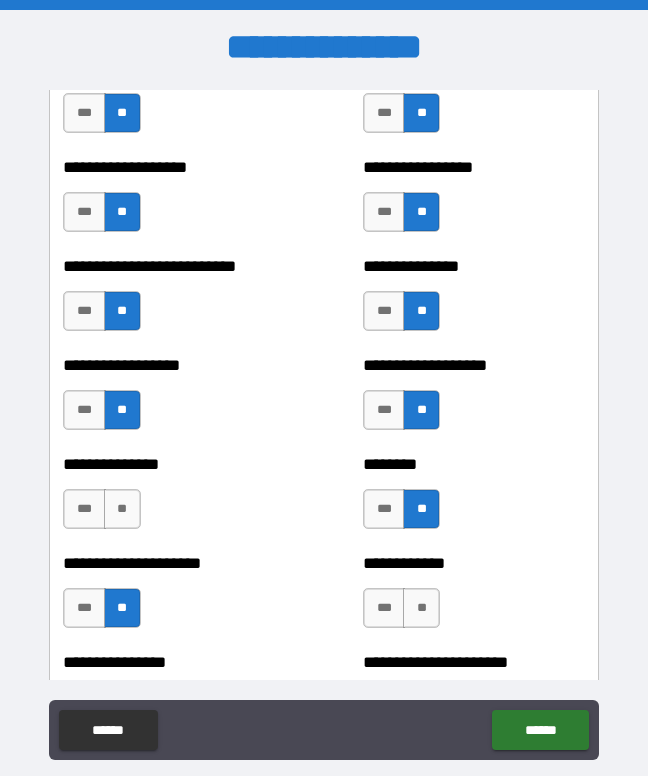 click on "**" at bounding box center (122, 509) 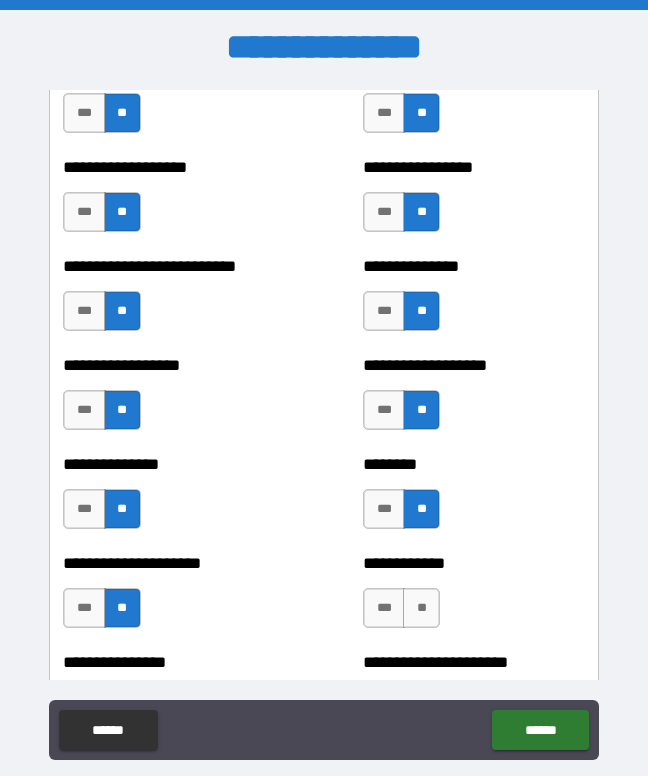 click on "**" at bounding box center [421, 608] 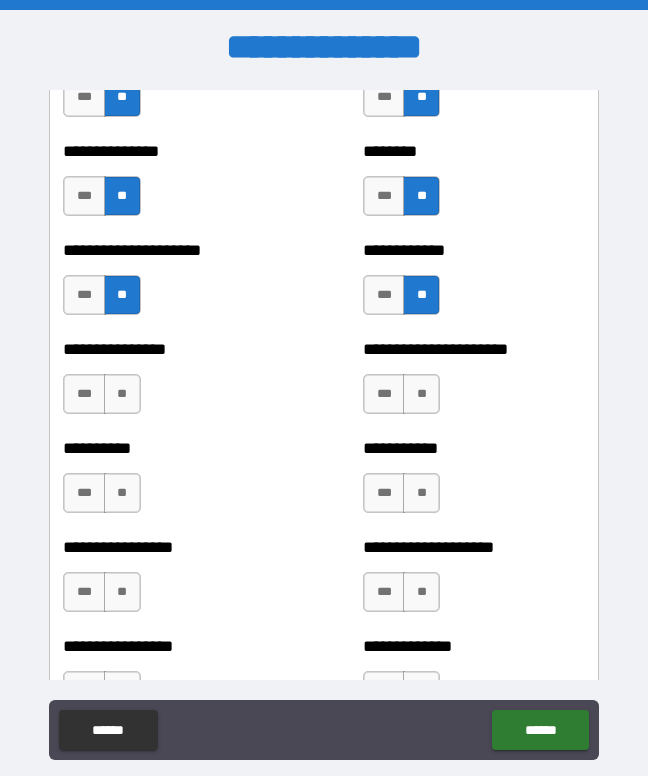 scroll, scrollTop: 4058, scrollLeft: 0, axis: vertical 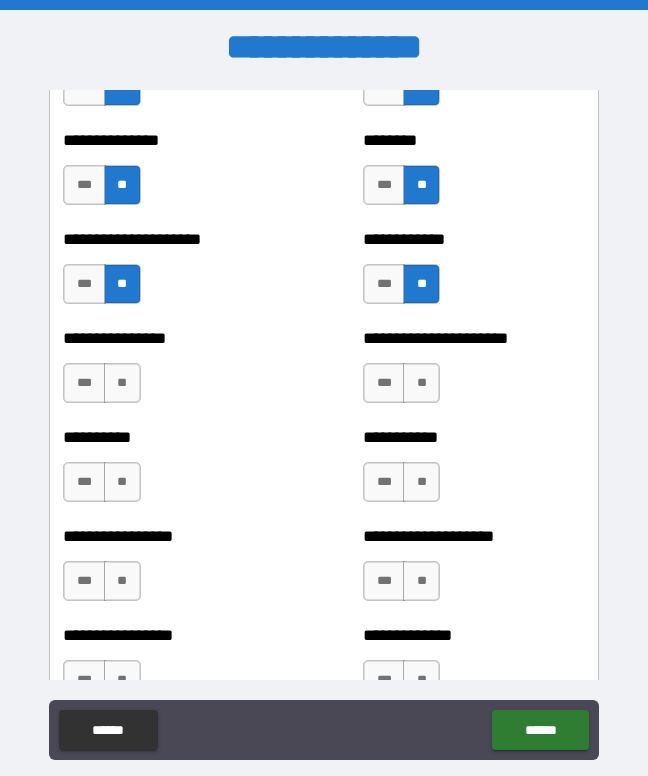 click on "**" at bounding box center [421, 383] 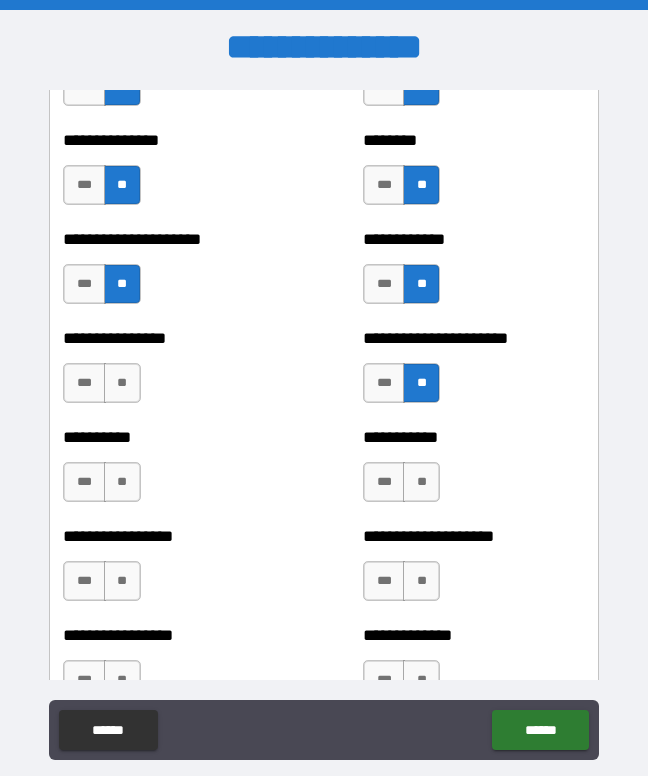 click on "**" at bounding box center [421, 482] 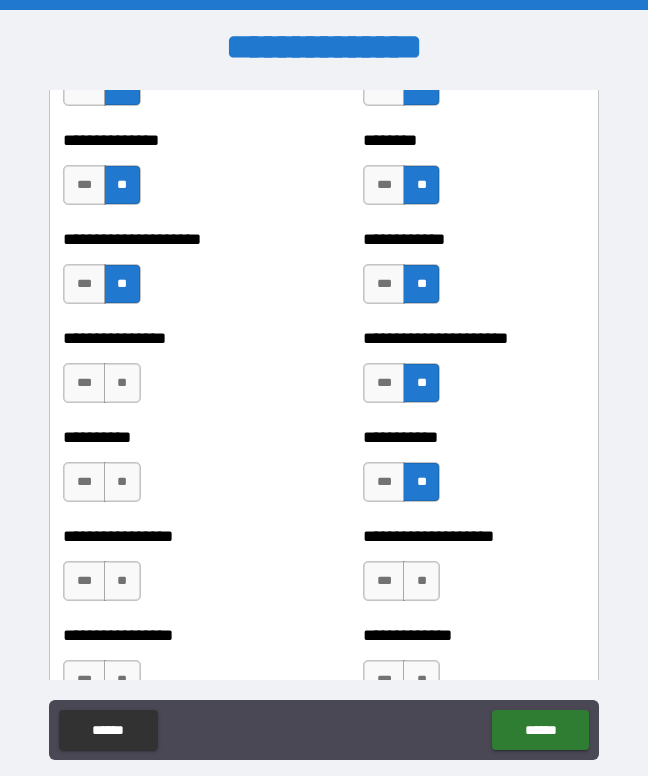 click on "*** **" at bounding box center [404, 586] 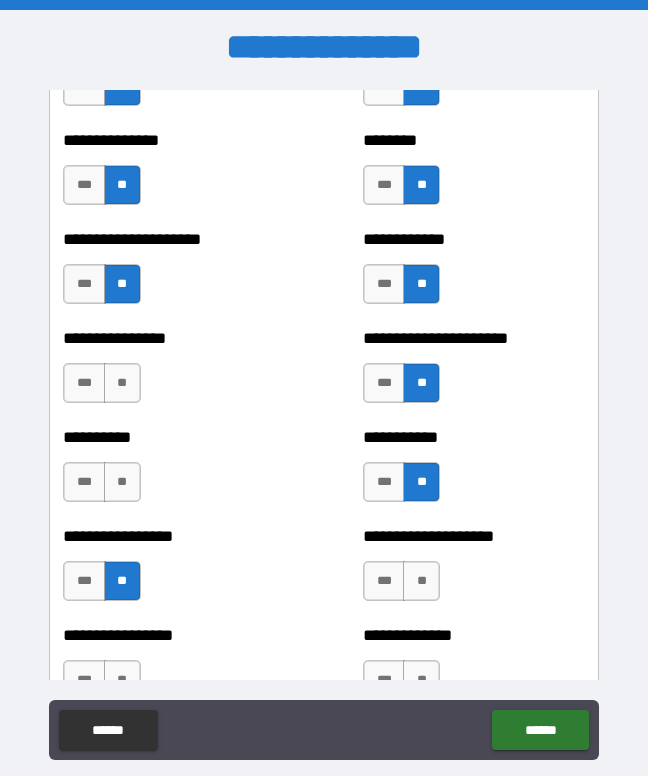 click on "**" at bounding box center (122, 482) 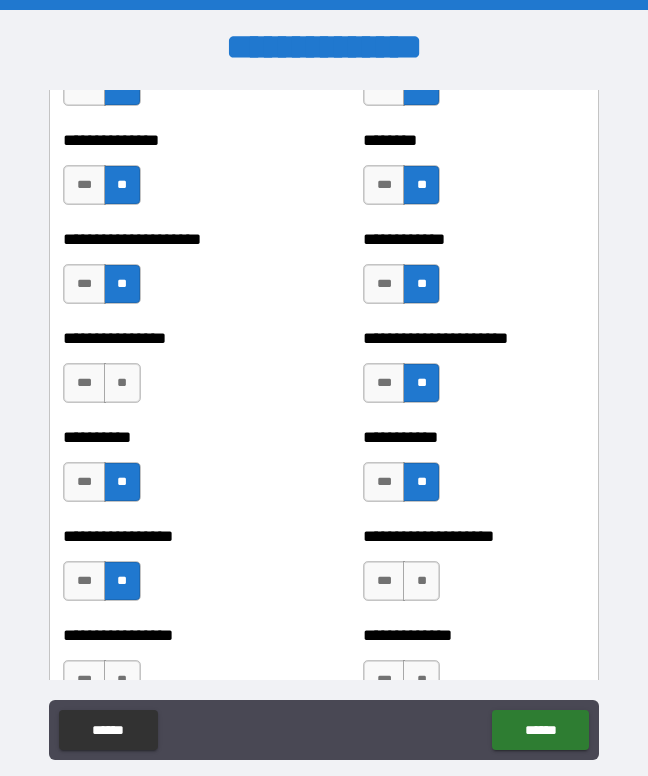 click on "**" at bounding box center [122, 383] 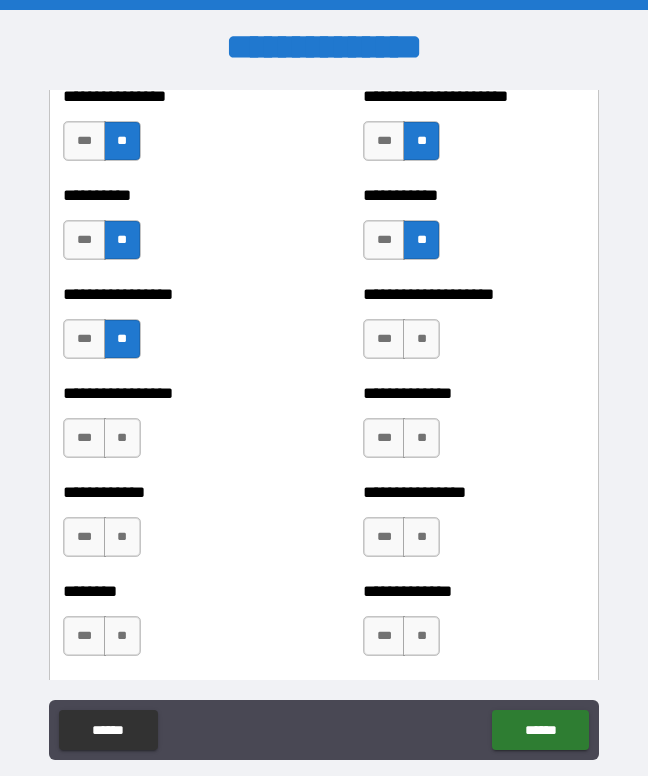 scroll, scrollTop: 4341, scrollLeft: 0, axis: vertical 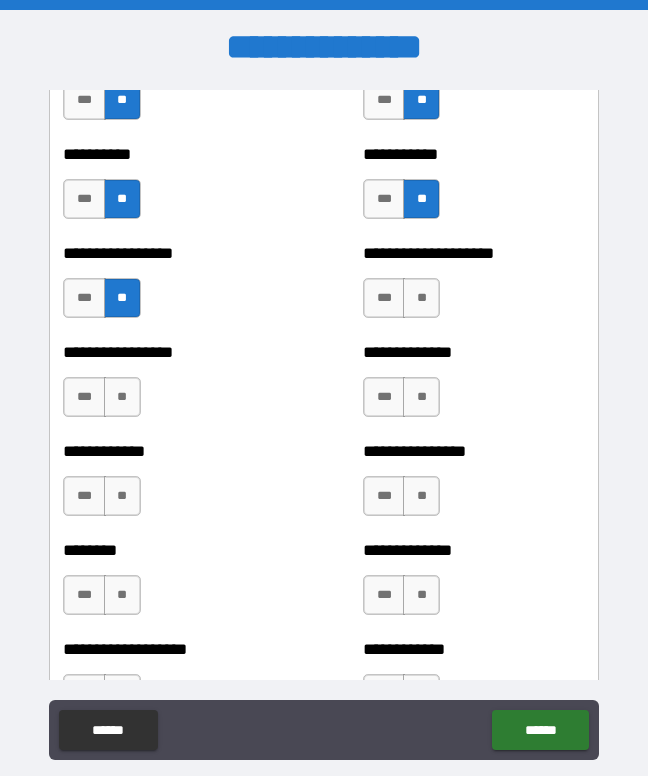 click on "**" at bounding box center [122, 397] 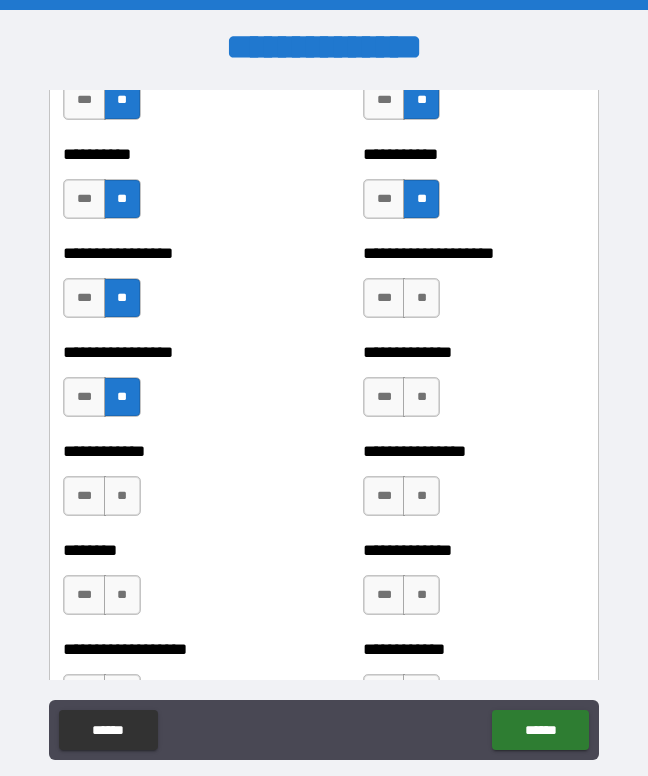 click on "**" at bounding box center [122, 496] 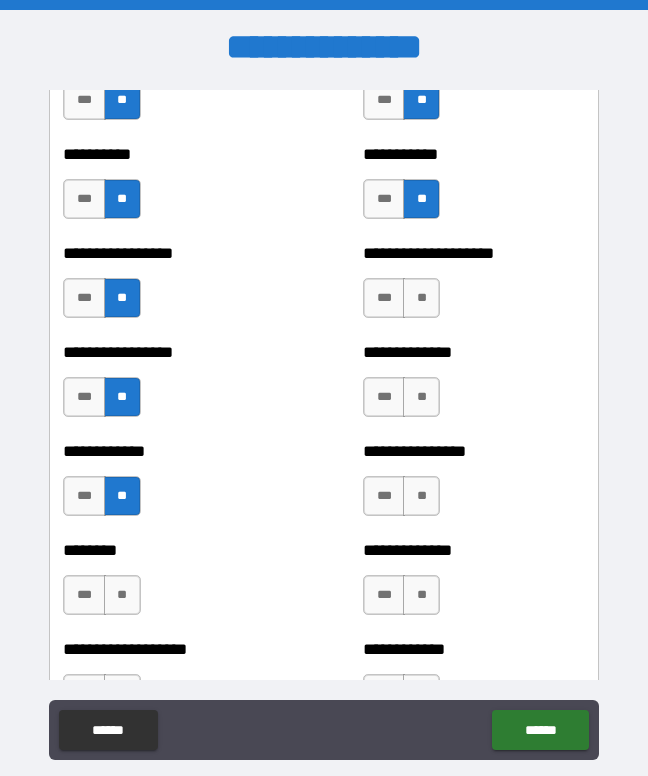 click on "**" at bounding box center [122, 595] 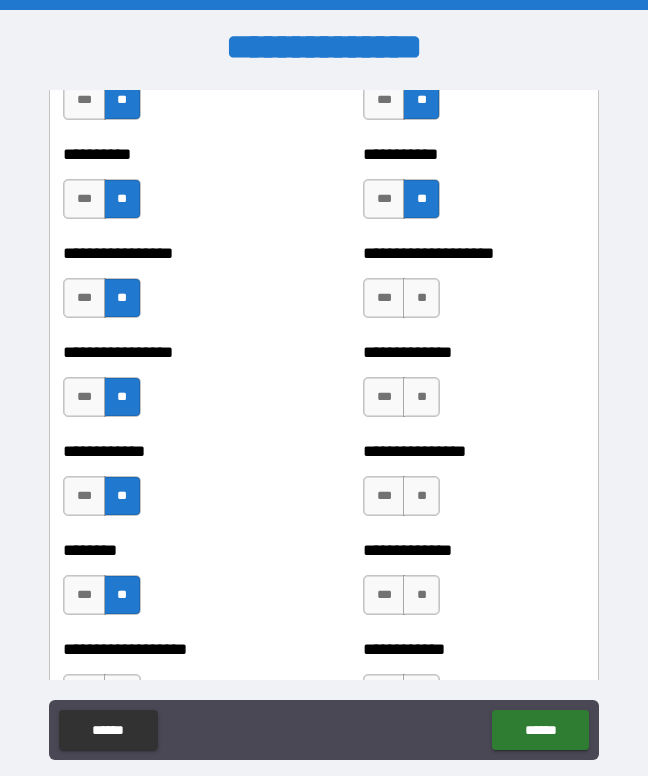 click on "**" at bounding box center (421, 397) 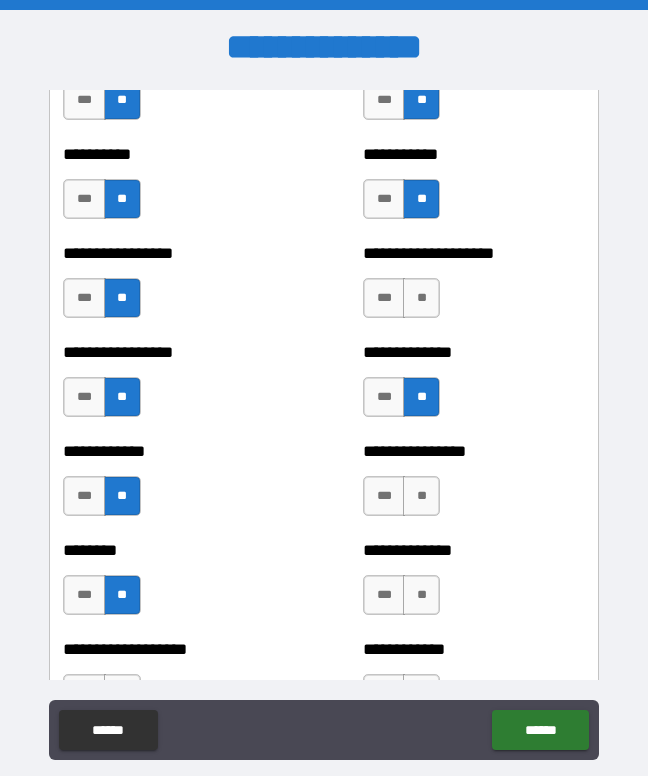 click on "**" at bounding box center [421, 496] 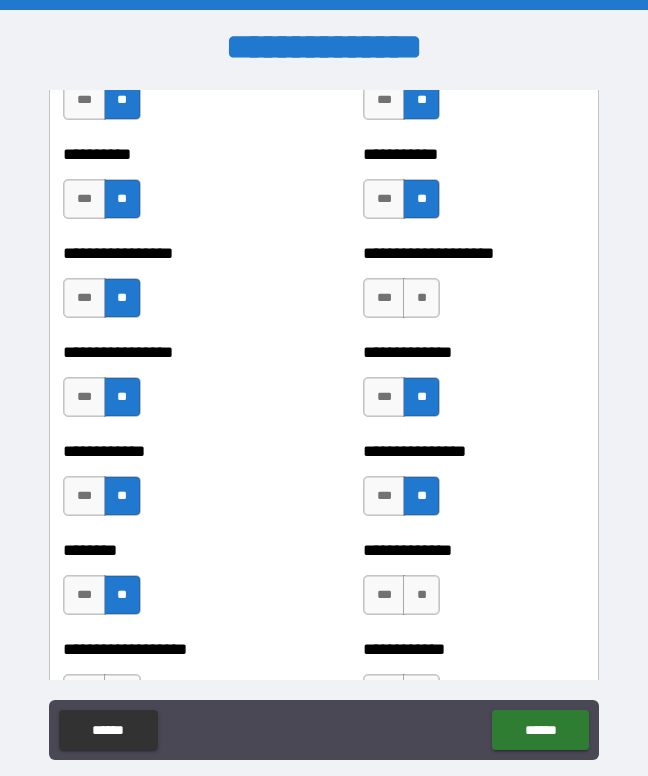 click on "*** **" at bounding box center [404, 600] 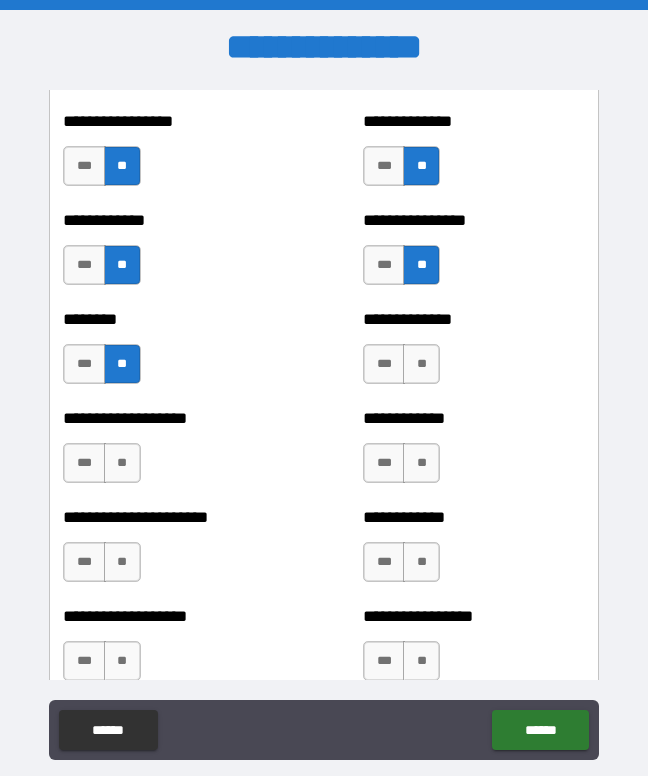 scroll, scrollTop: 4638, scrollLeft: 0, axis: vertical 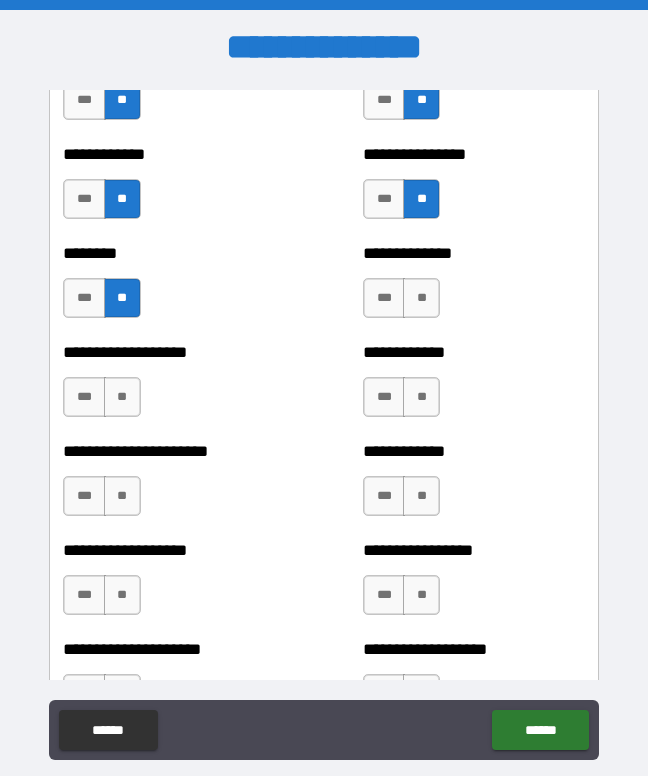 click on "**" at bounding box center [421, 298] 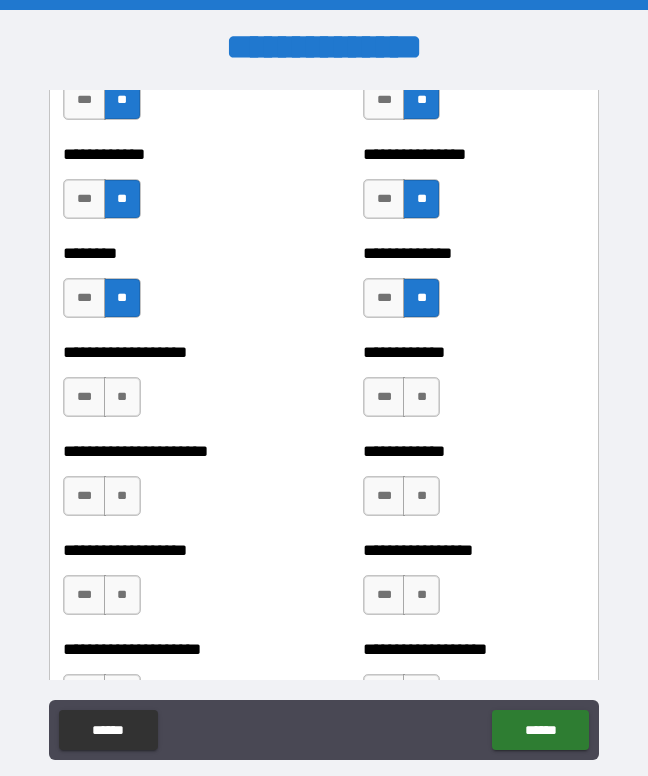 click on "**" at bounding box center (122, 397) 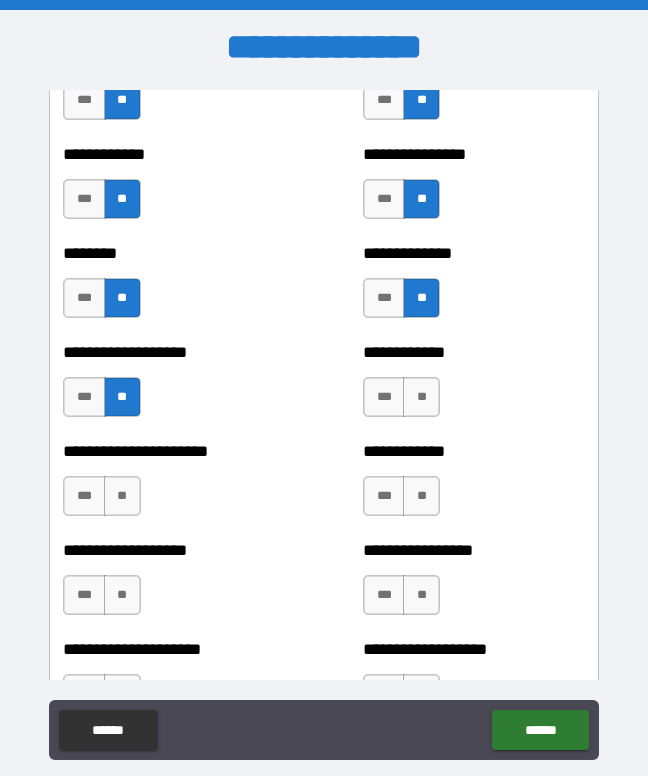 click on "**" at bounding box center (122, 496) 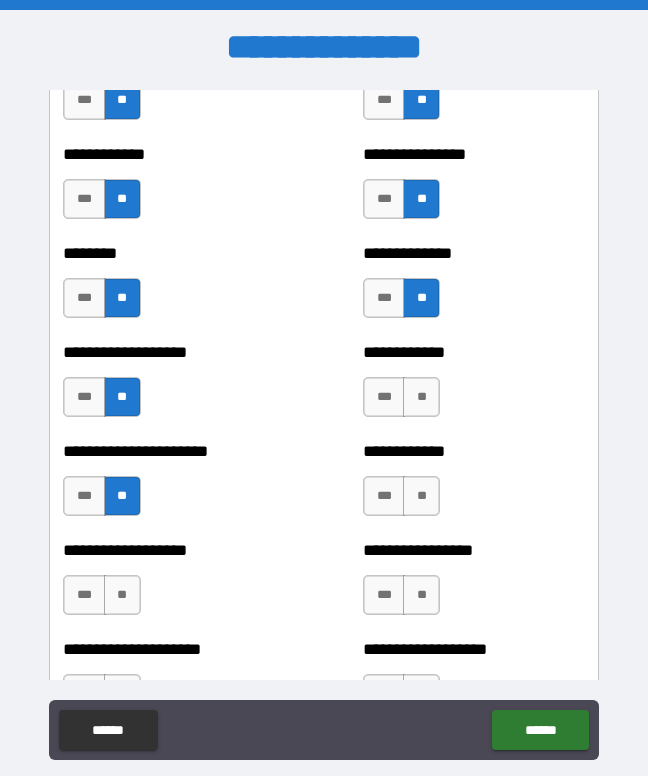 click on "**" at bounding box center [122, 595] 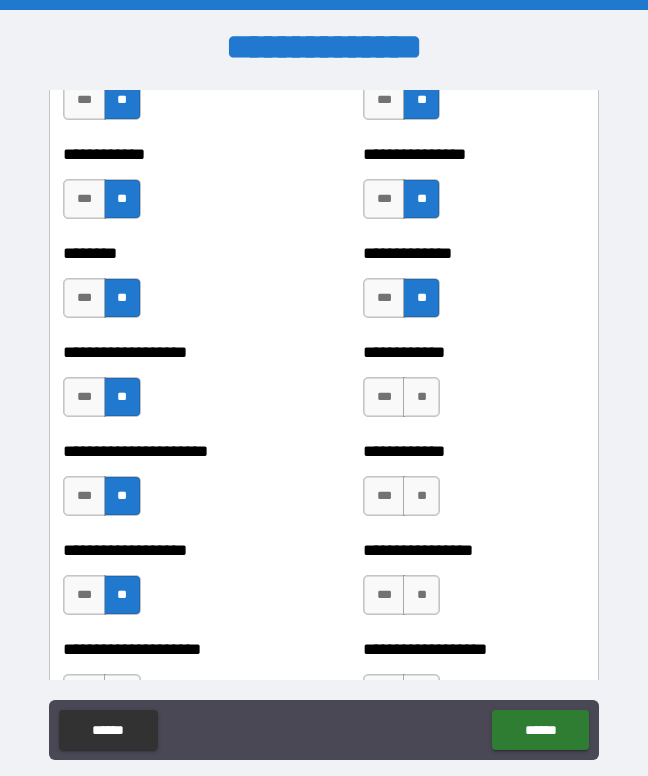 click on "***" at bounding box center [384, 397] 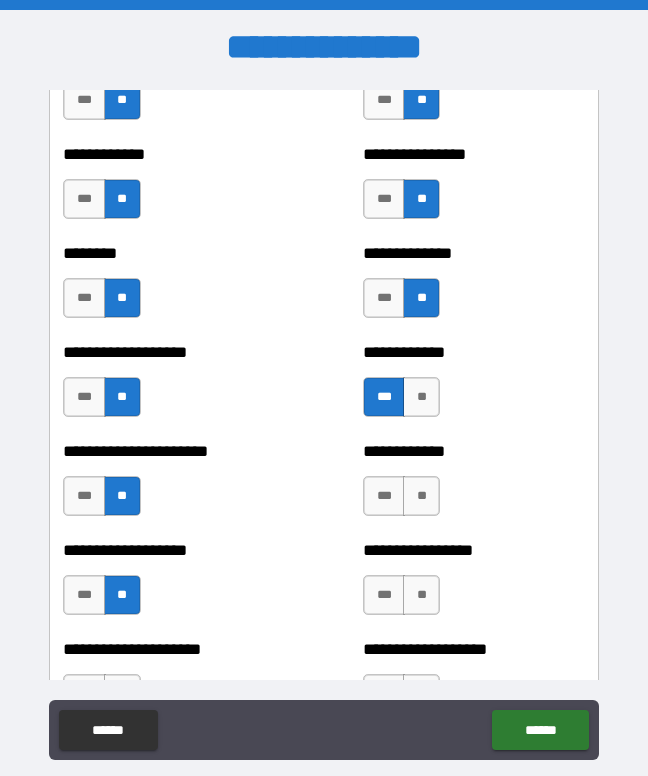 click on "**" at bounding box center [421, 496] 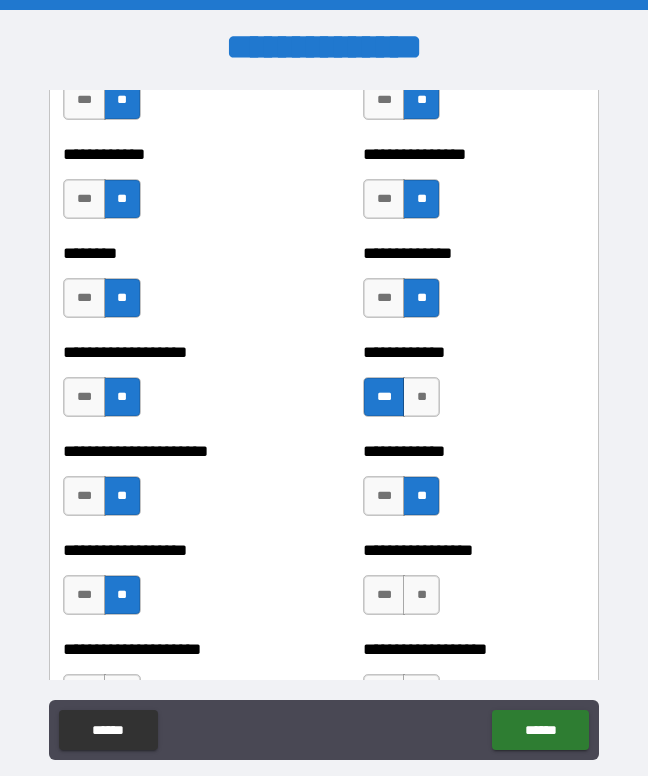 click on "**" at bounding box center [421, 595] 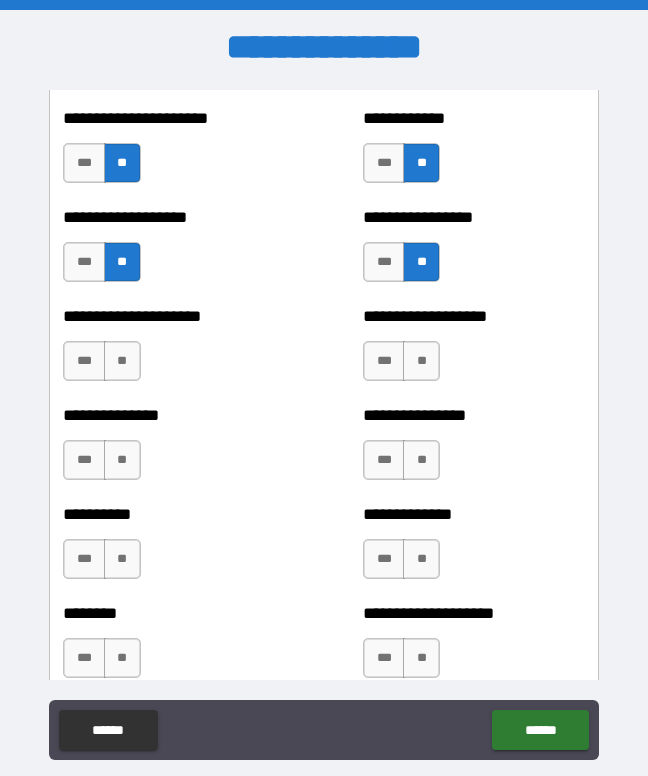 scroll, scrollTop: 4970, scrollLeft: 0, axis: vertical 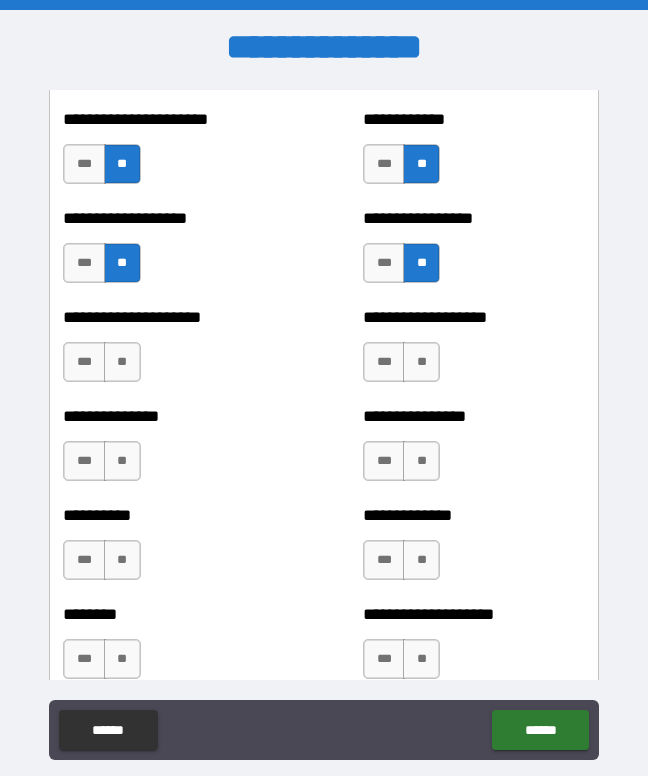 click on "**" at bounding box center (421, 362) 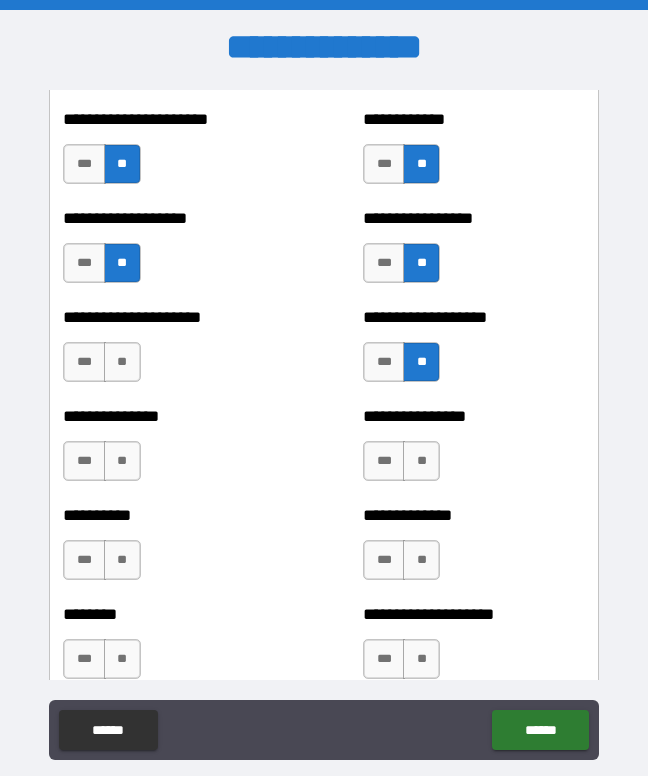 click on "**" at bounding box center (421, 461) 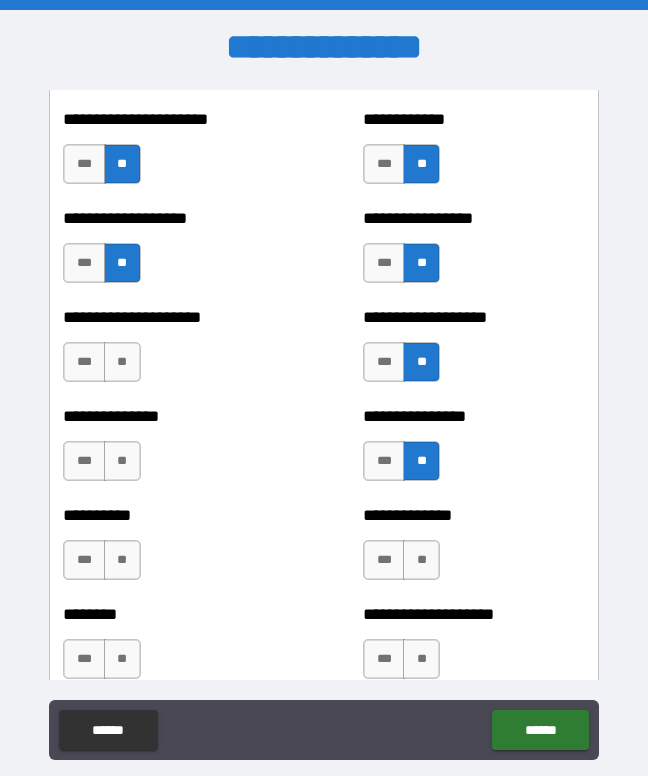 click on "**" at bounding box center [421, 560] 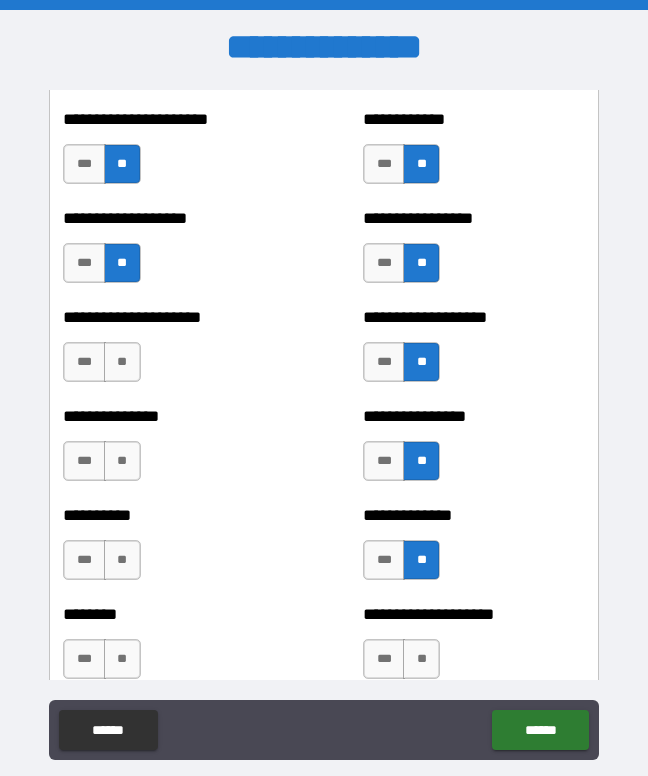 click on "**" at bounding box center (122, 362) 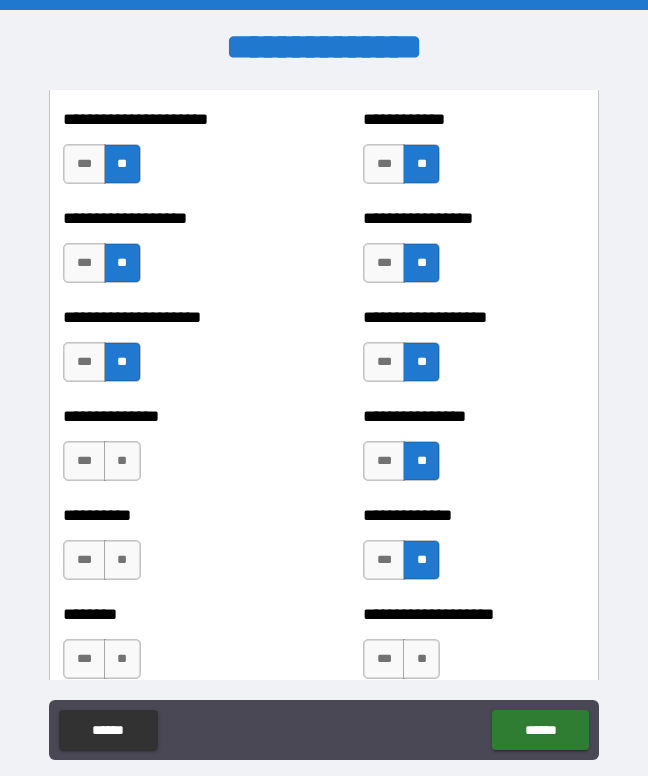 click on "*** **" at bounding box center [104, 466] 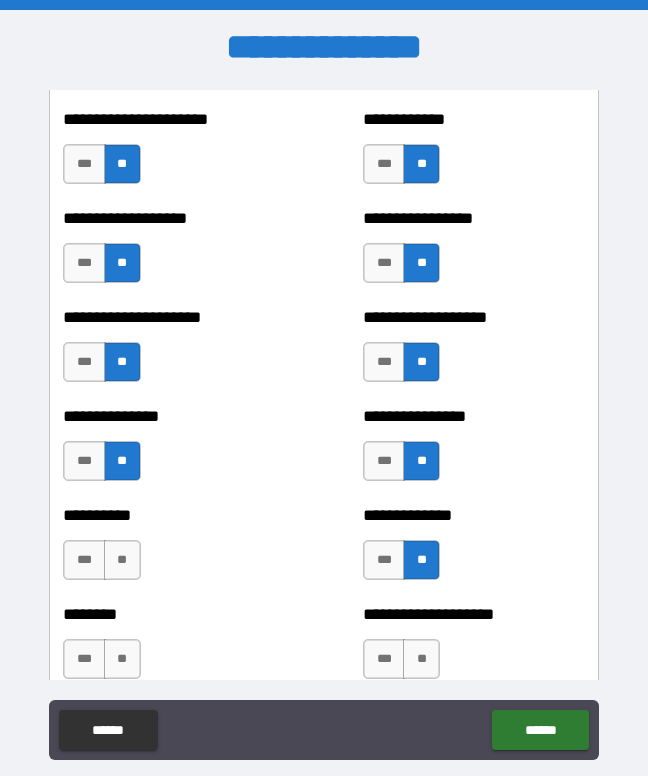 click on "**" at bounding box center (122, 560) 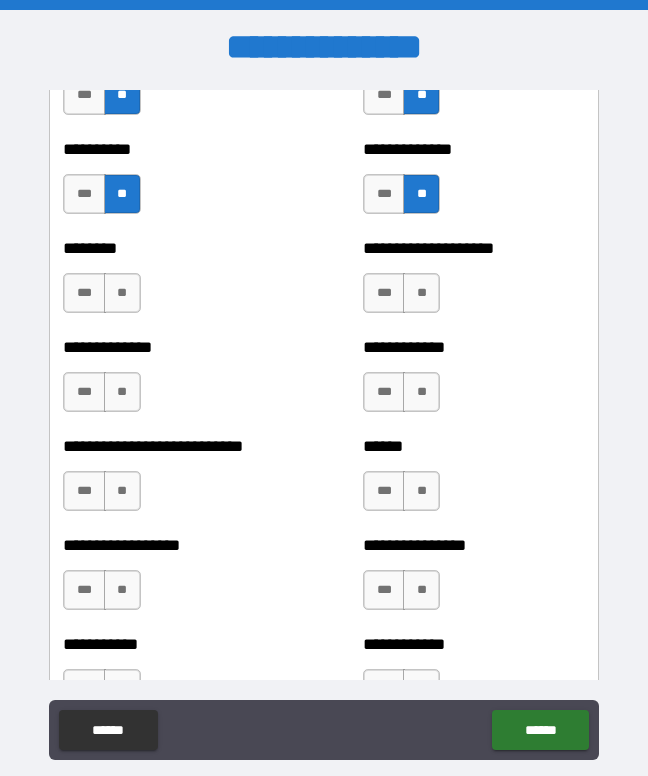 scroll, scrollTop: 5337, scrollLeft: 0, axis: vertical 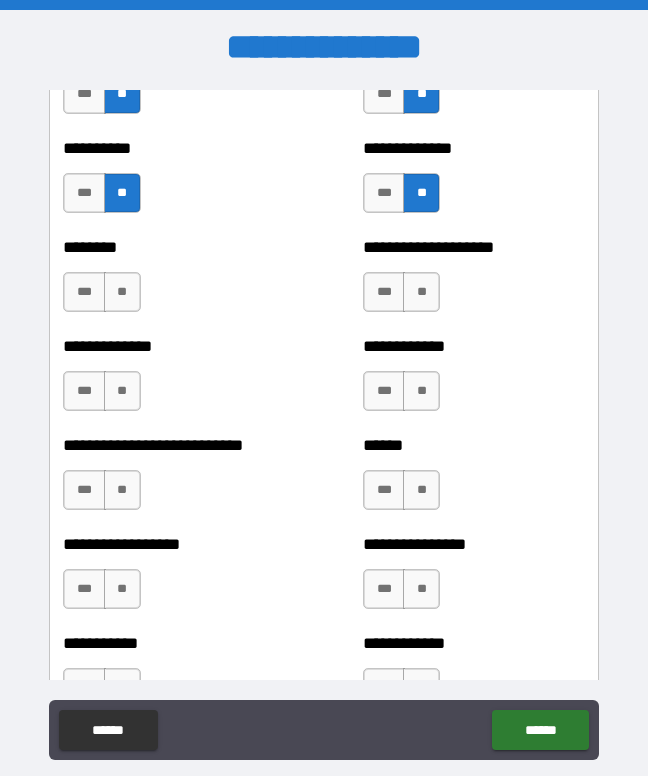 click on "**" at bounding box center [122, 292] 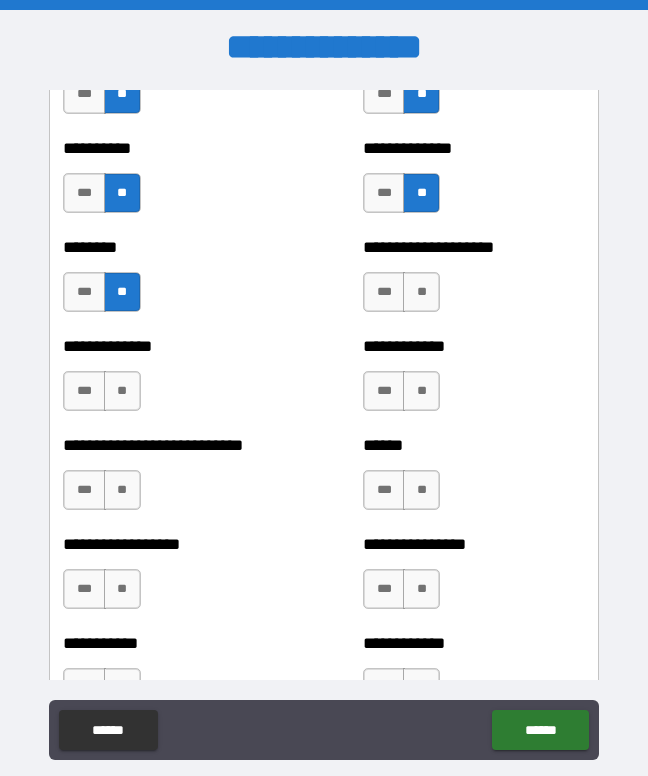 click on "**" at bounding box center [122, 391] 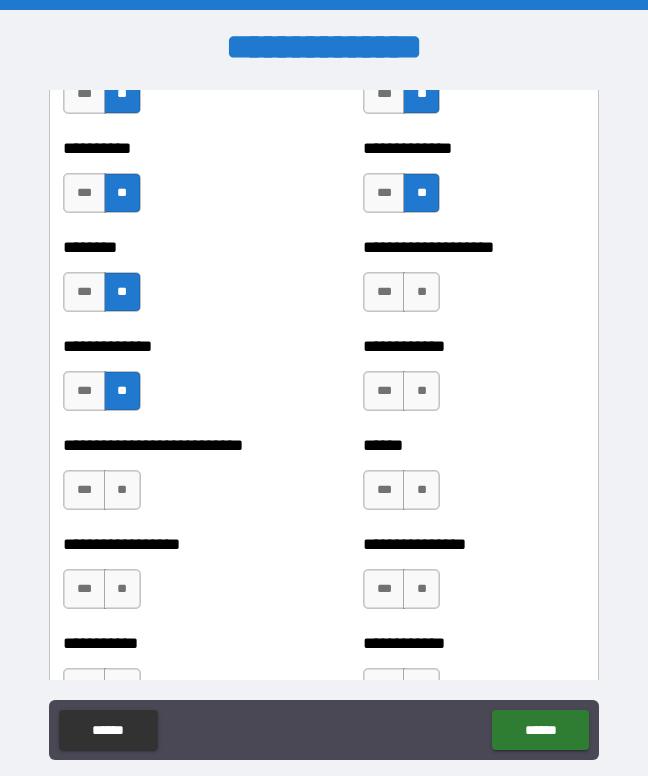 click on "***" at bounding box center (84, 490) 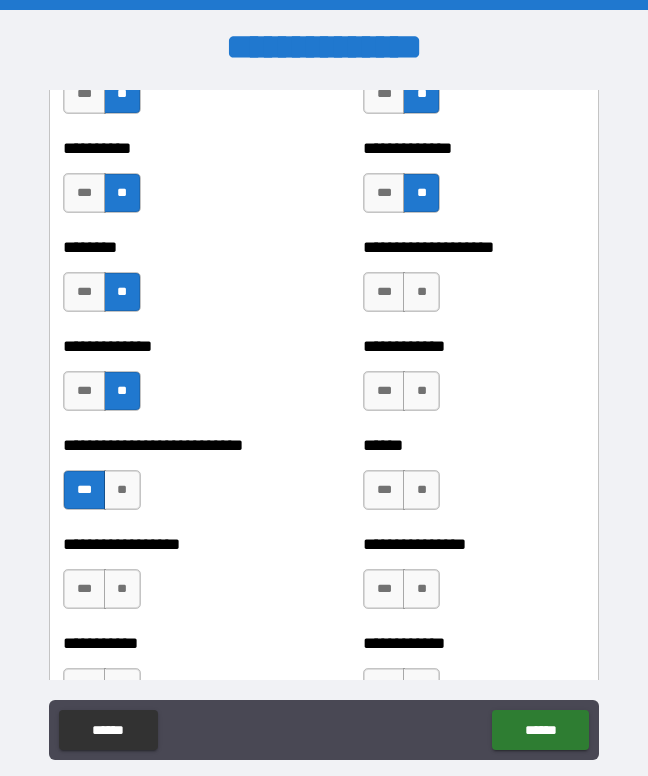click on "**" at bounding box center [122, 589] 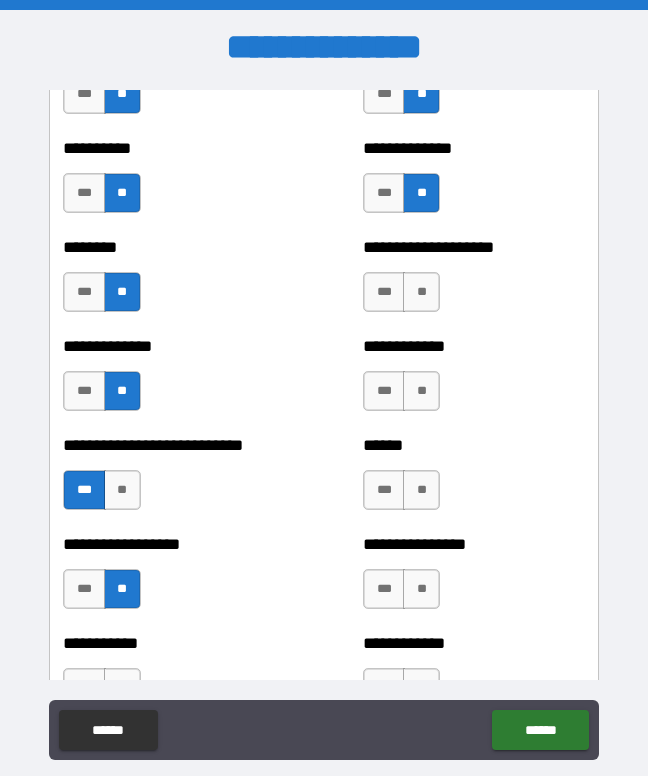 click on "**" at bounding box center [421, 292] 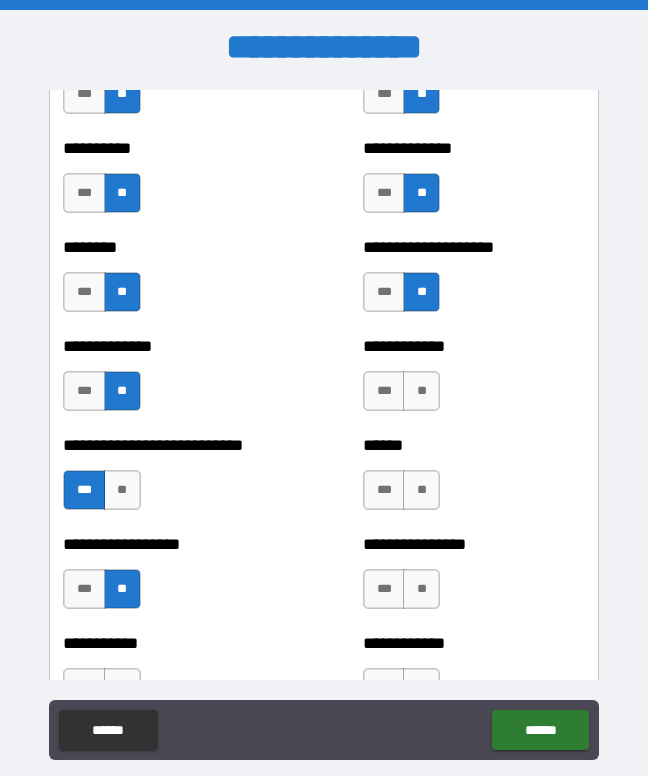 click on "**" at bounding box center [421, 391] 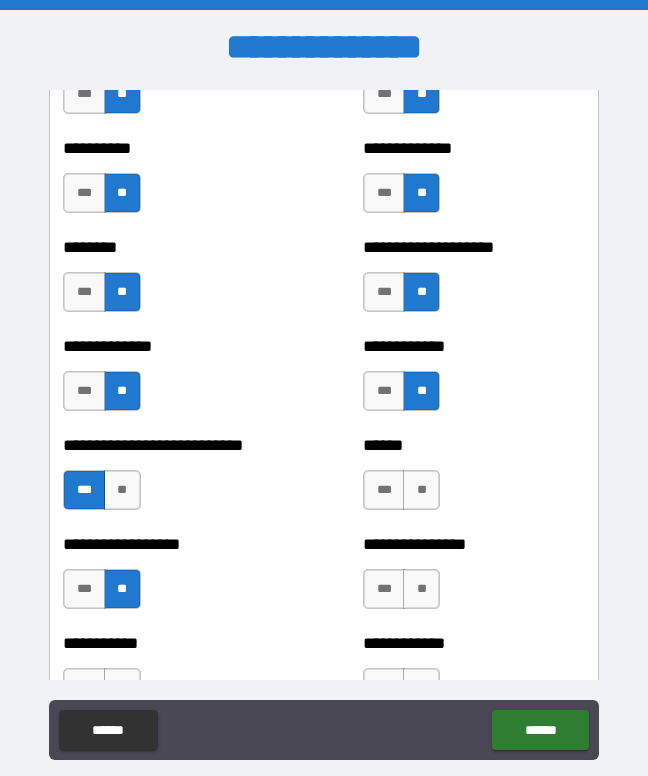 click on "**" at bounding box center (421, 490) 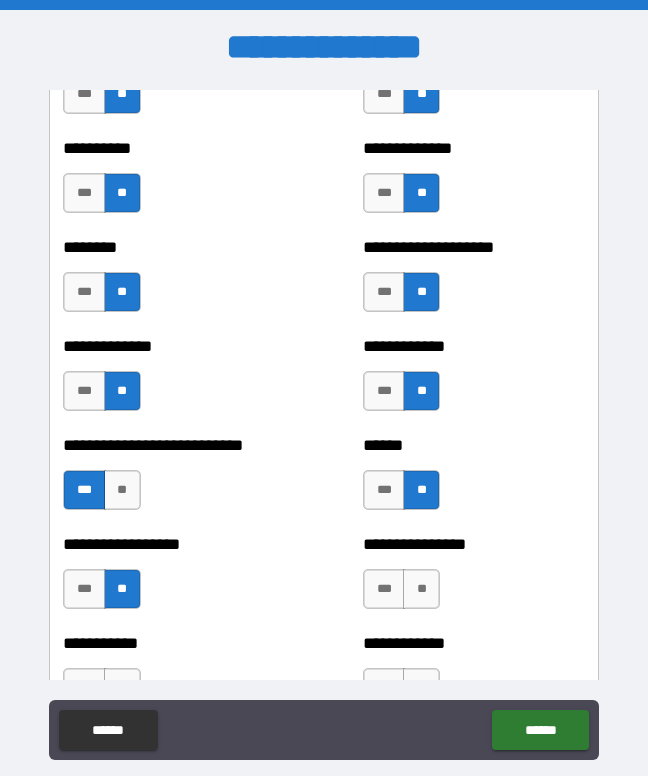 click on "**" at bounding box center [421, 589] 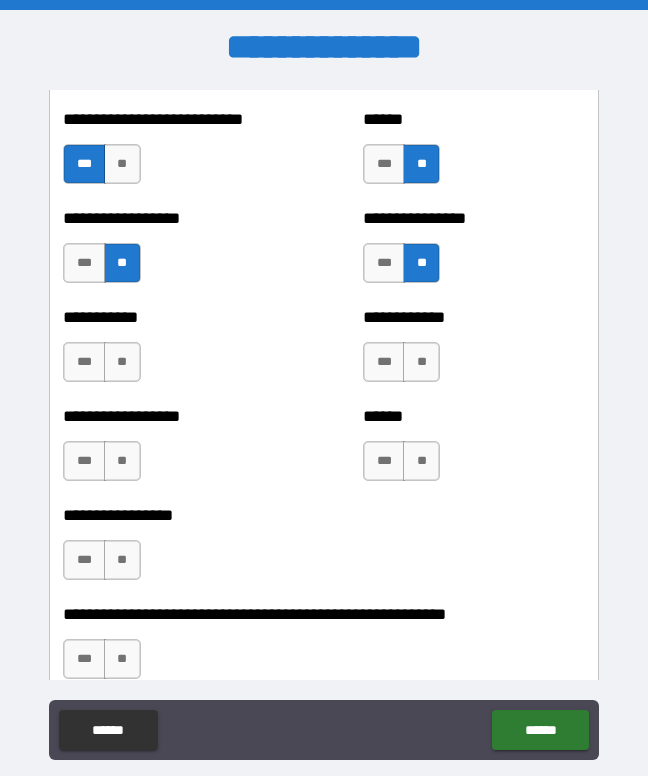 scroll, scrollTop: 5656, scrollLeft: 0, axis: vertical 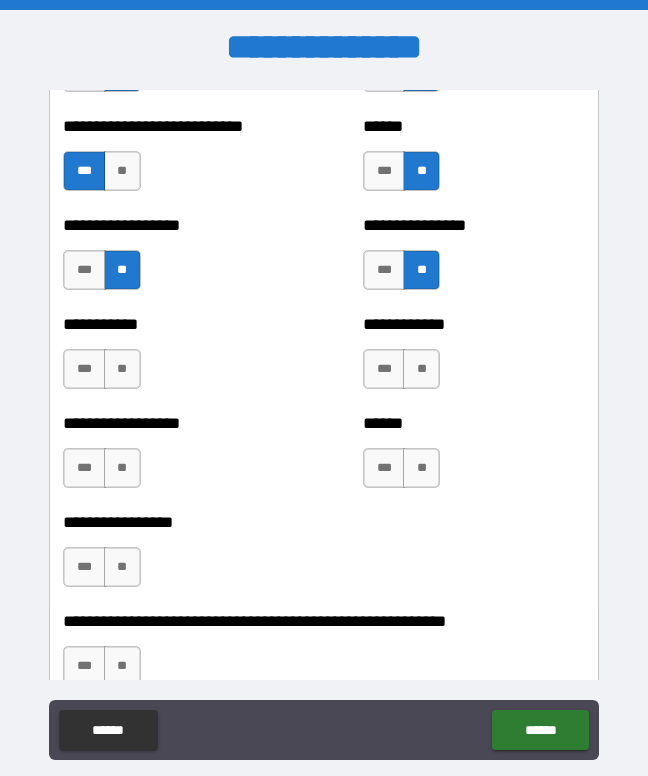 click on "**" at bounding box center (421, 369) 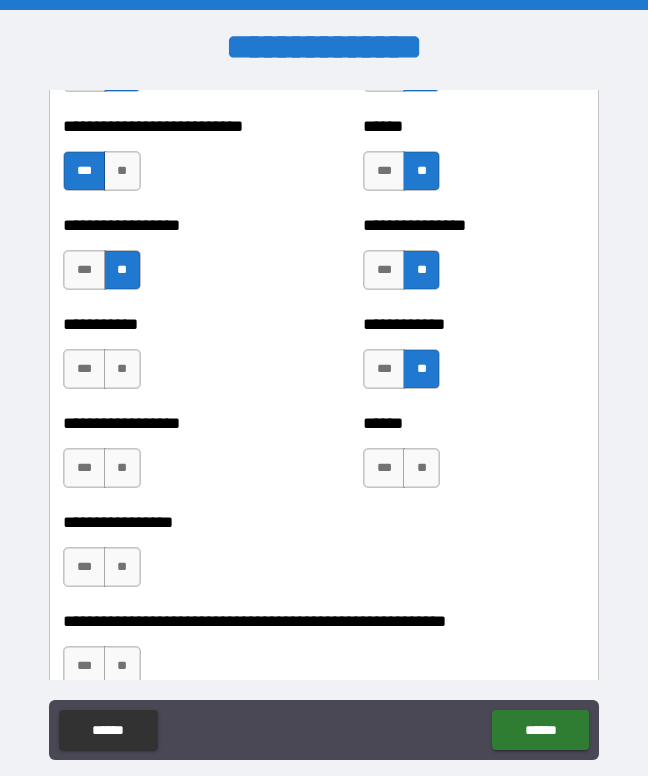 click on "**" at bounding box center (421, 468) 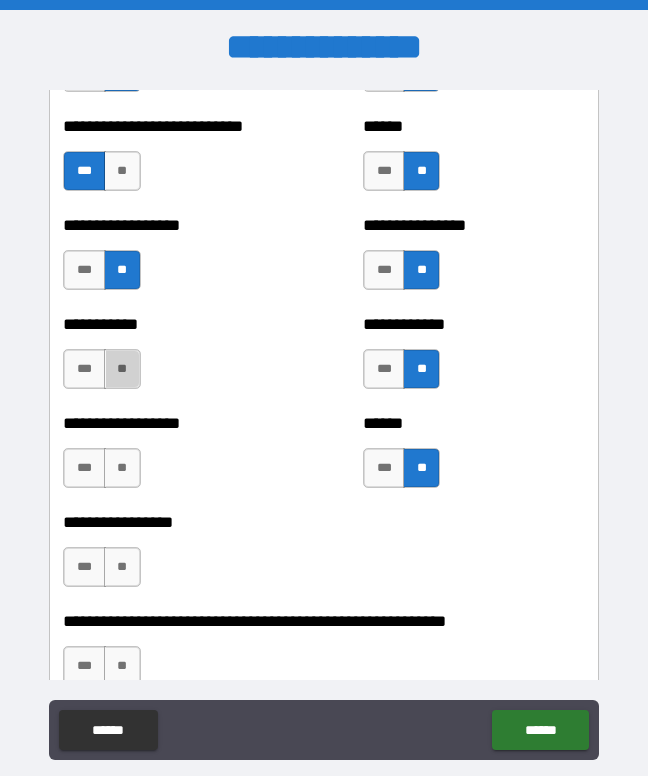 click on "**" at bounding box center (122, 369) 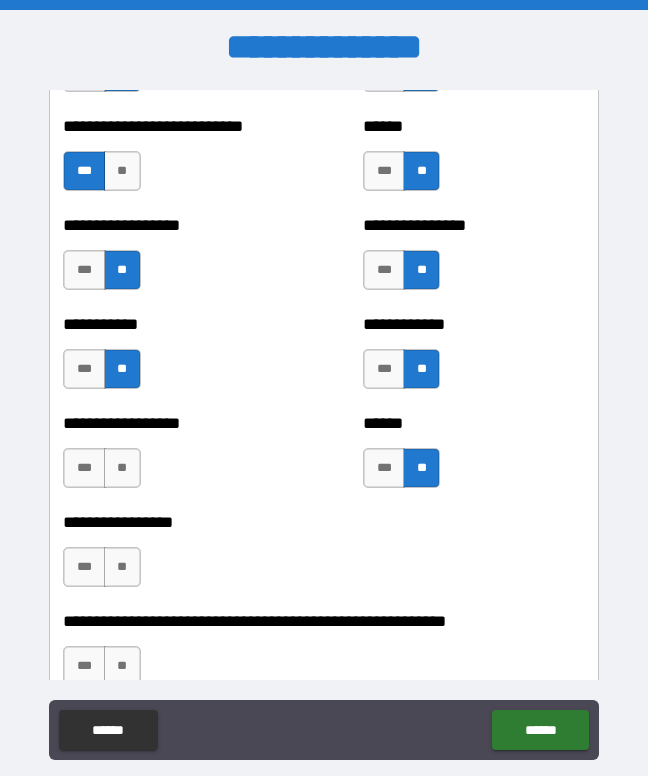 click on "**" at bounding box center [122, 468] 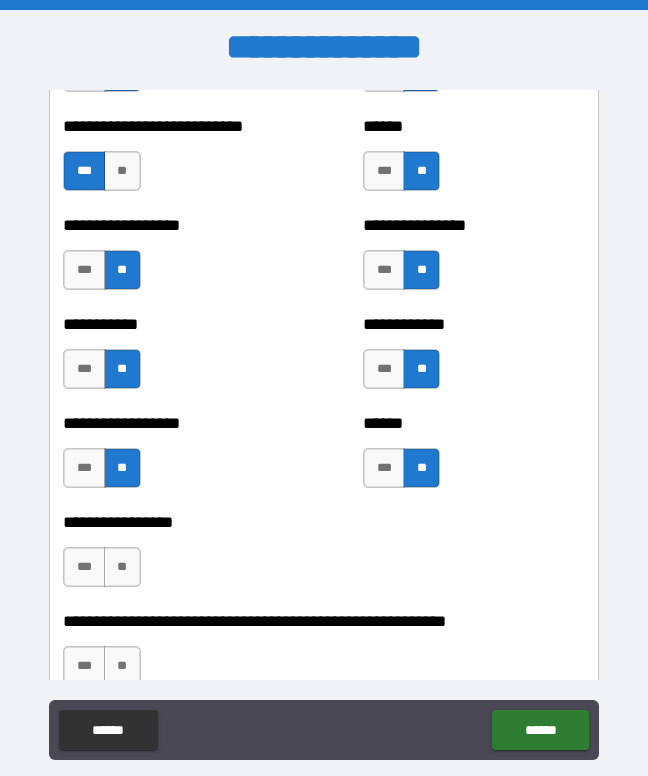 click on "**" at bounding box center [122, 567] 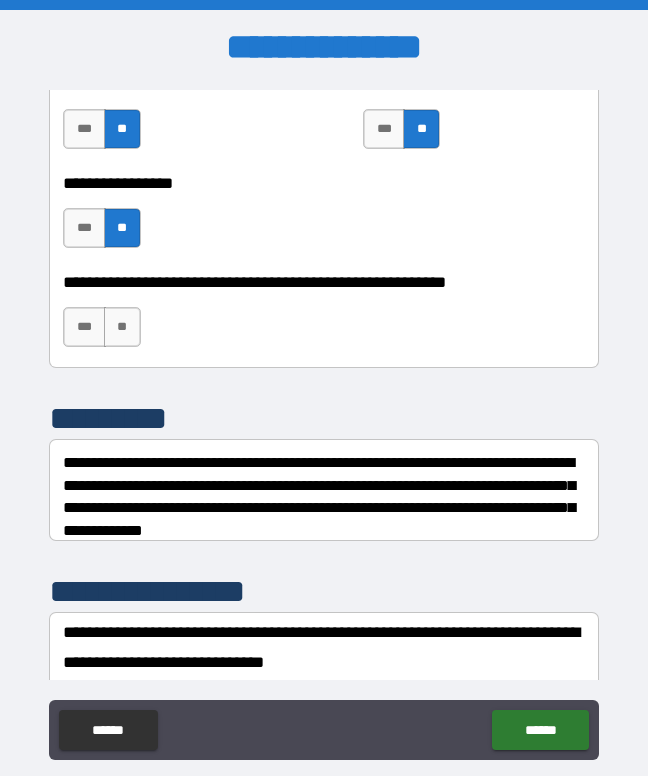 scroll, scrollTop: 6002, scrollLeft: 0, axis: vertical 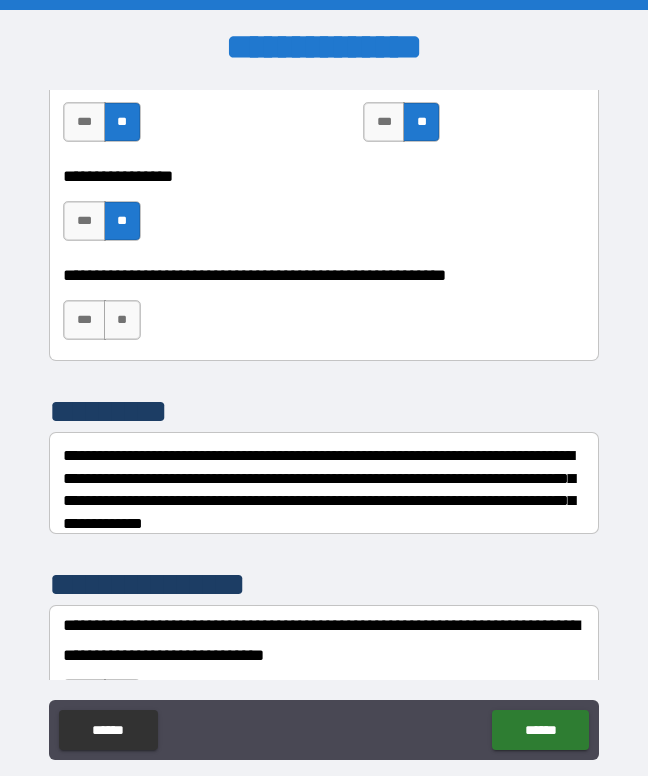 click on "**" at bounding box center (122, 320) 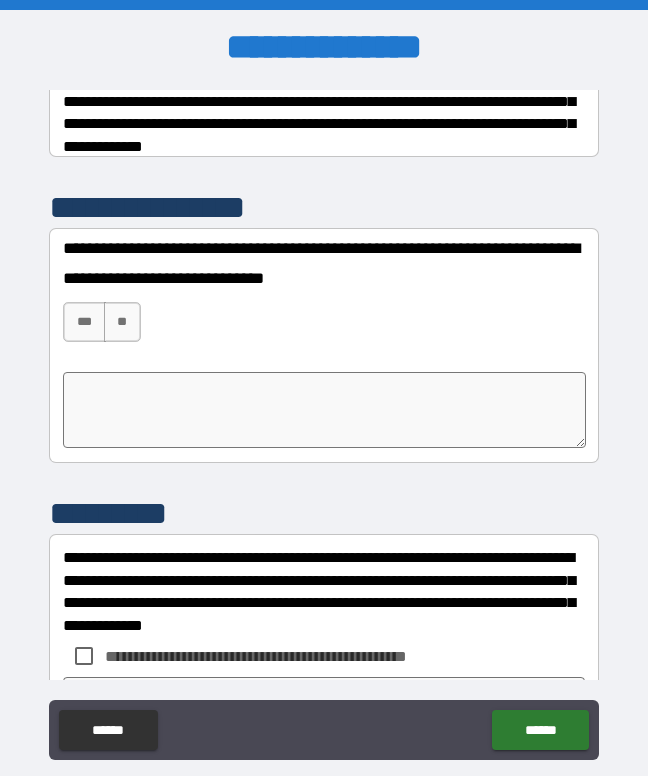 scroll, scrollTop: 6380, scrollLeft: 0, axis: vertical 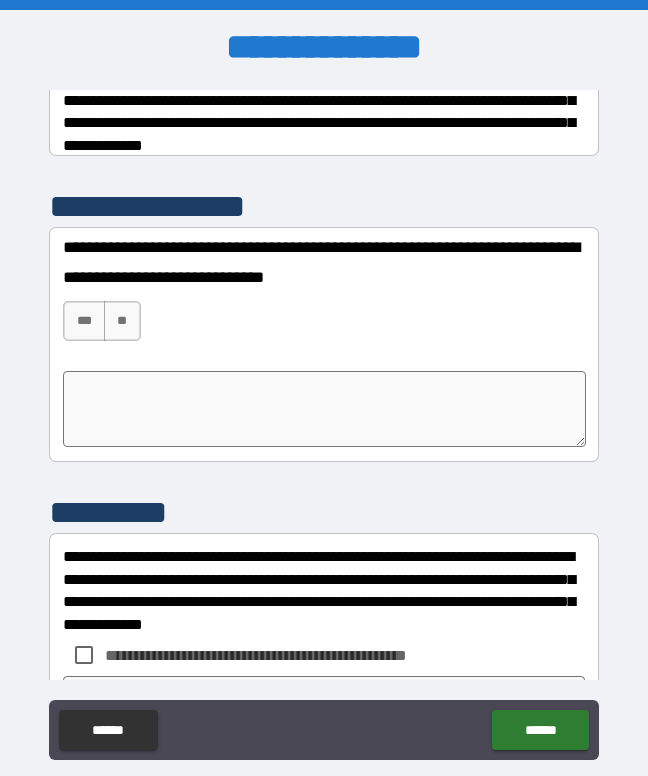 click at bounding box center [324, 409] 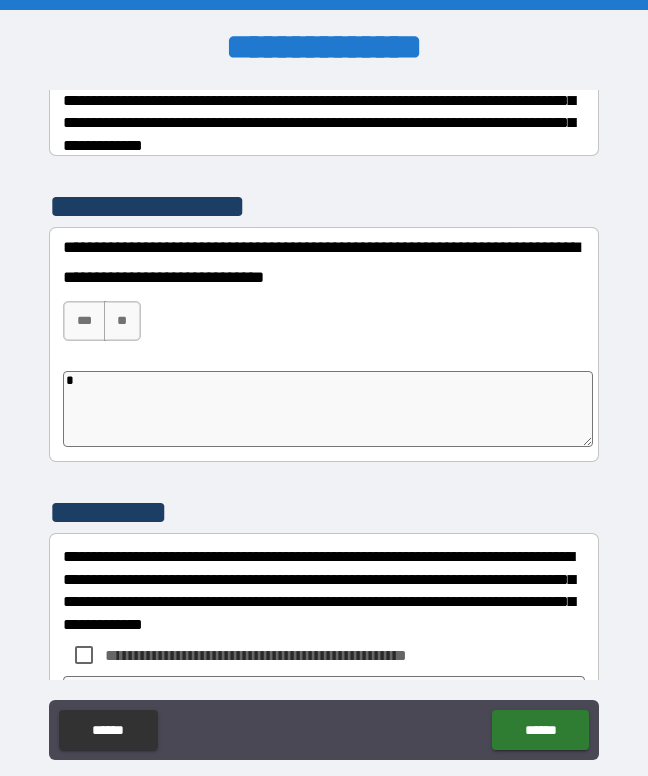 type on "*" 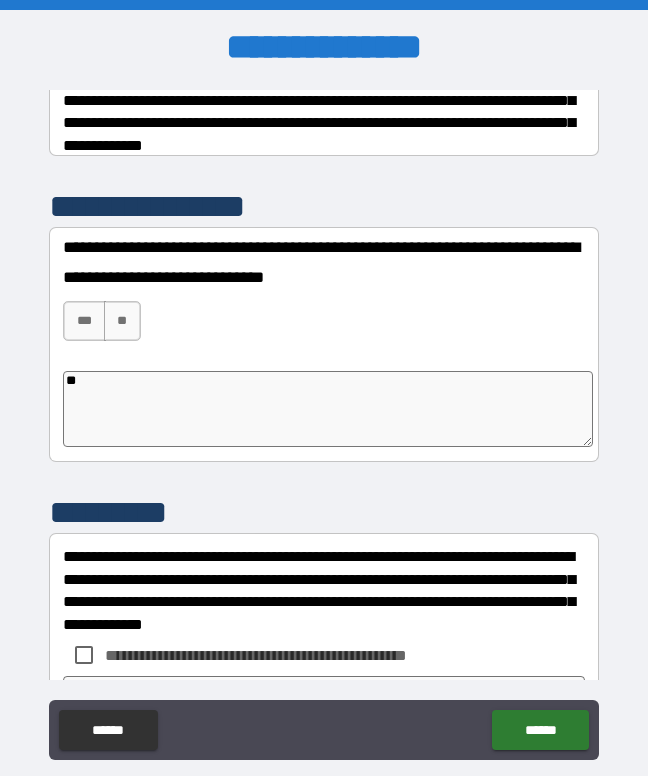 type on "*" 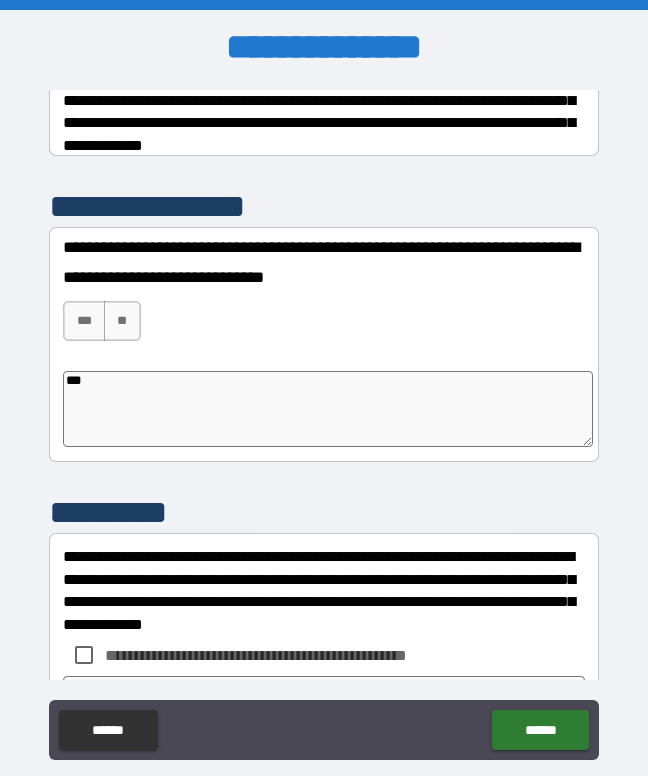 type on "****" 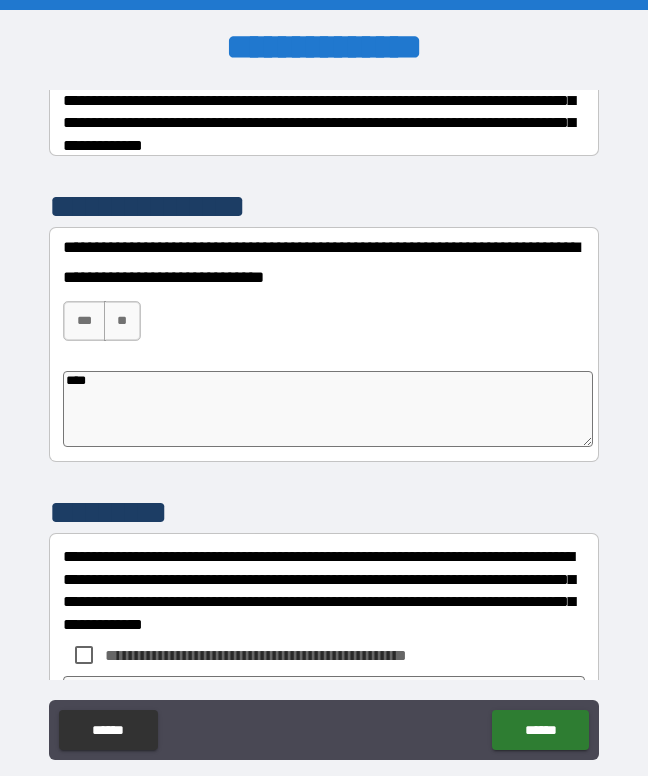 type on "*" 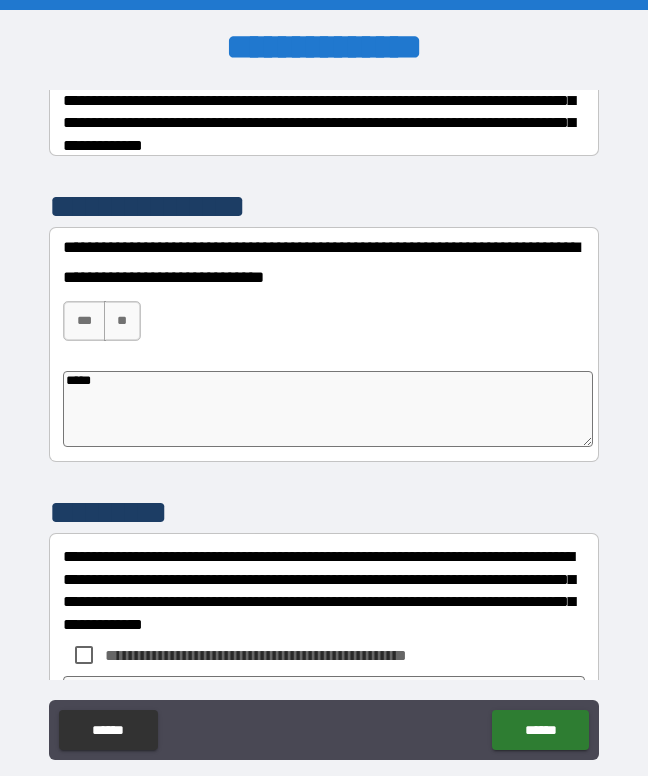 type on "*" 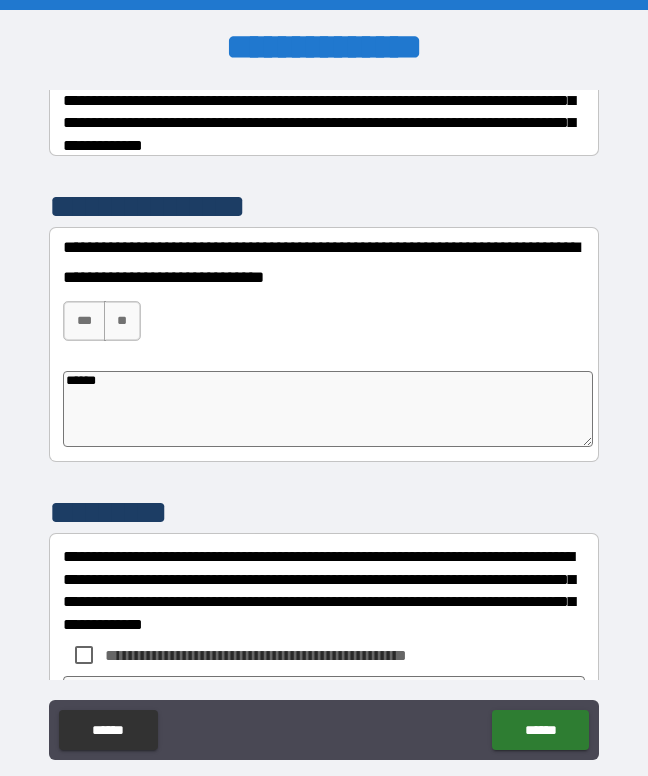 type on "*" 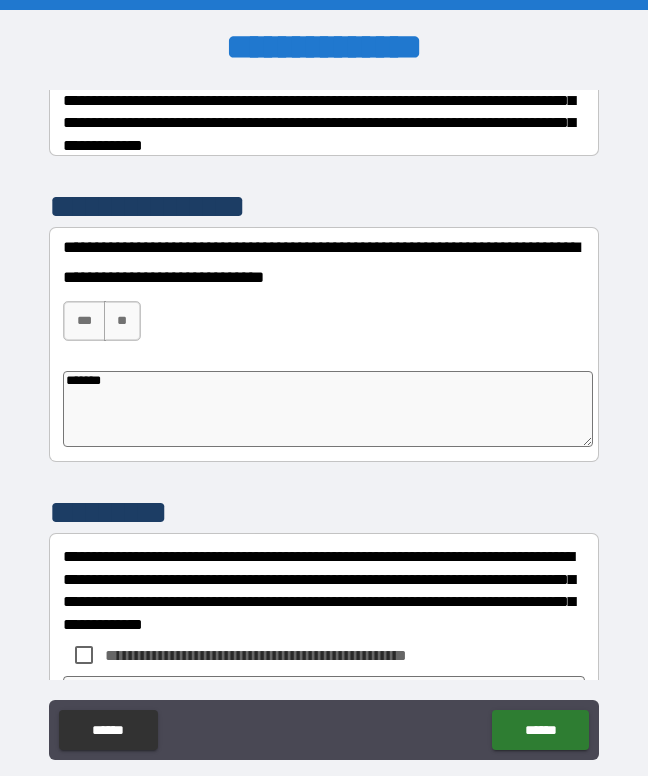 type on "*" 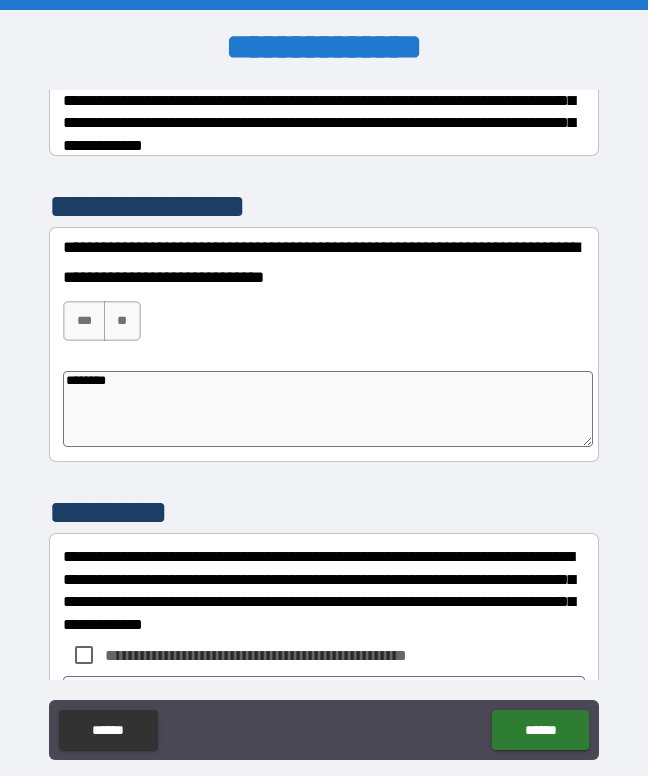 type on "*" 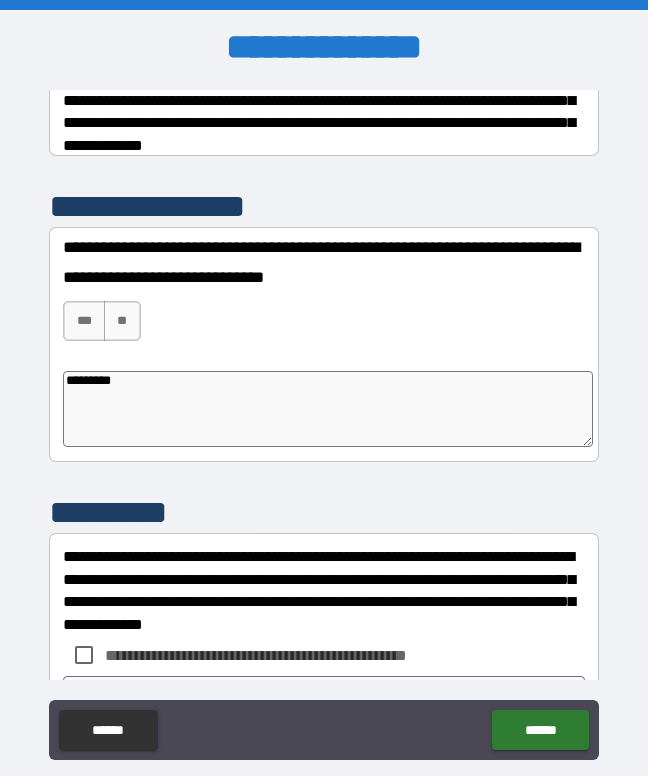 type on "*" 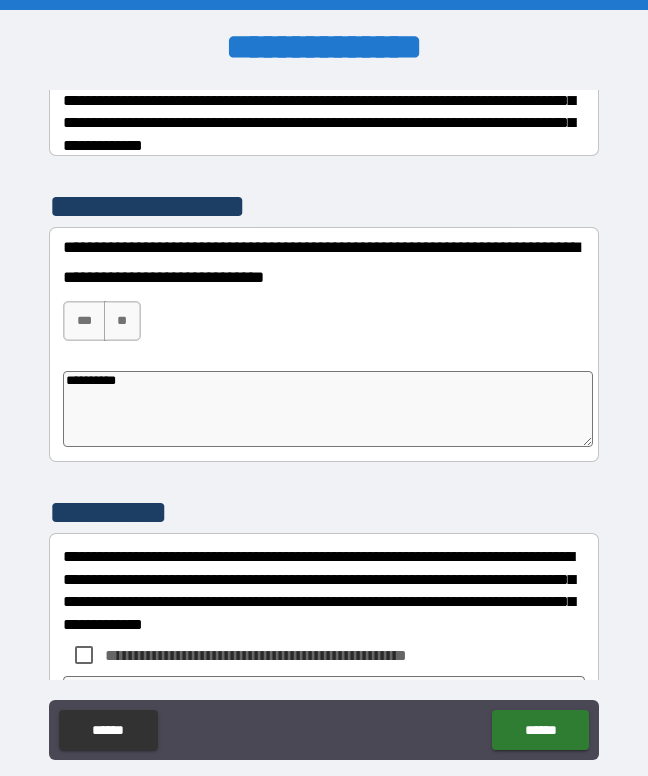 type on "*" 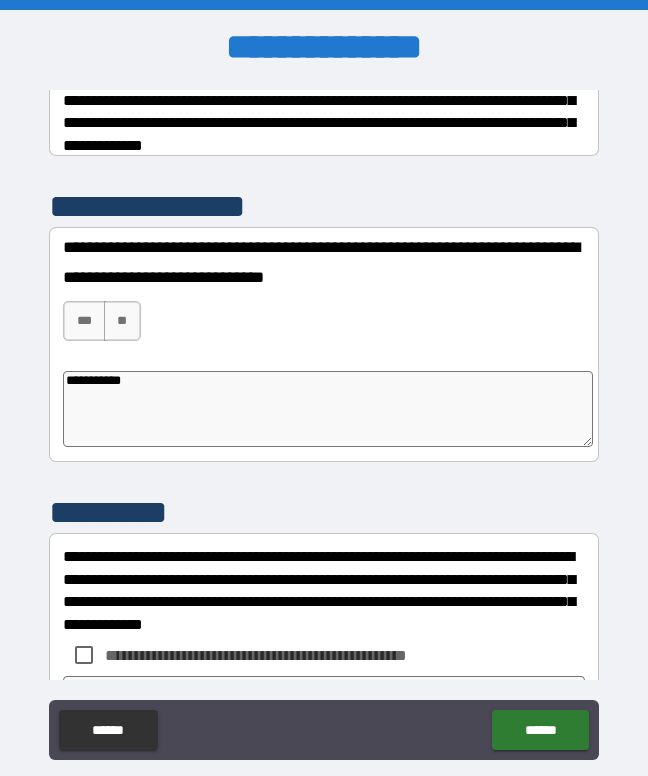type on "*" 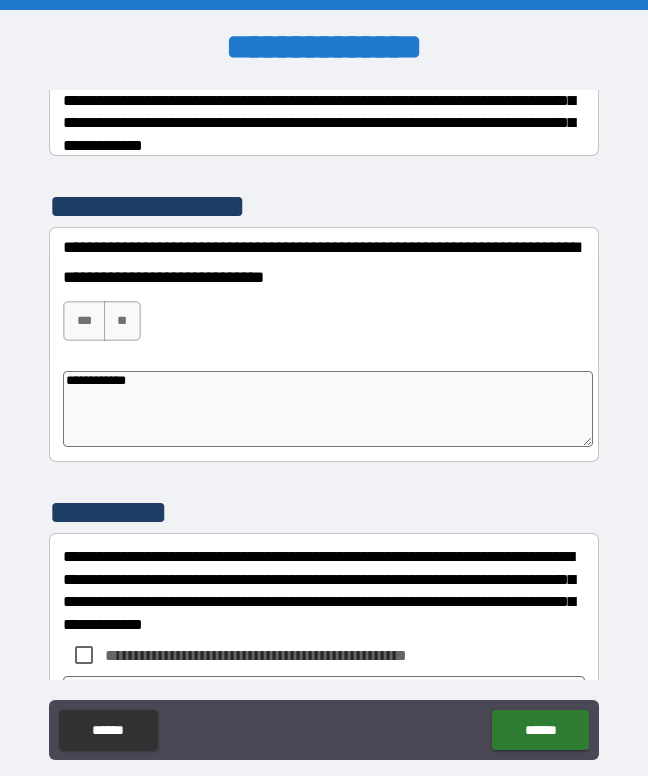 type on "*" 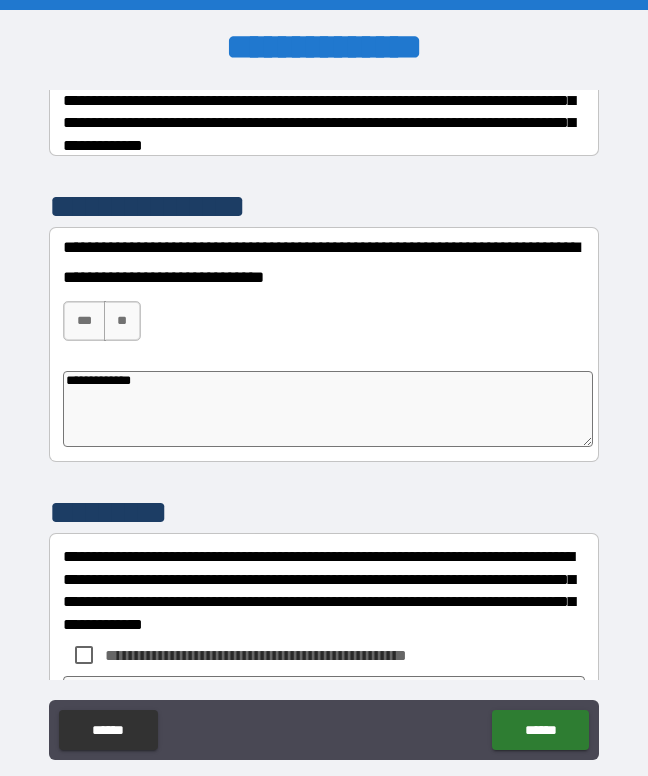 type on "*" 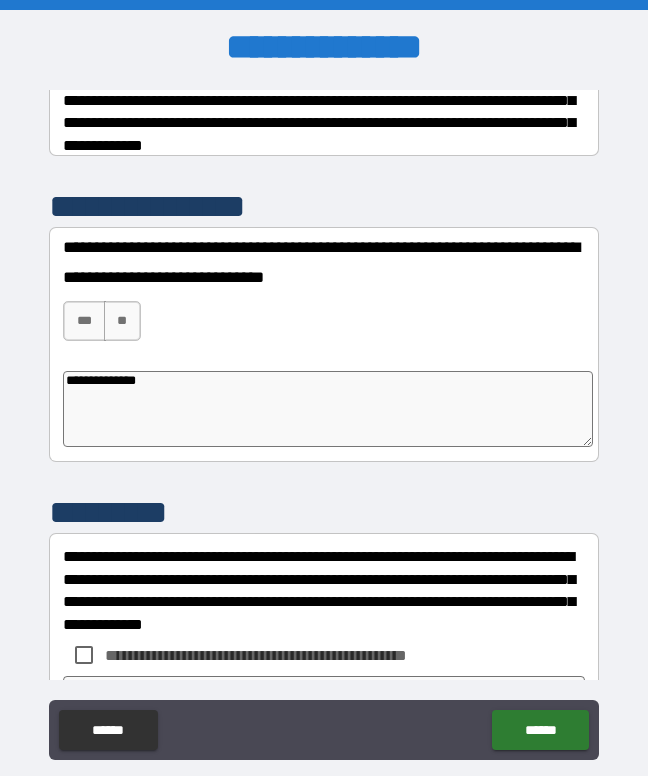 type on "*" 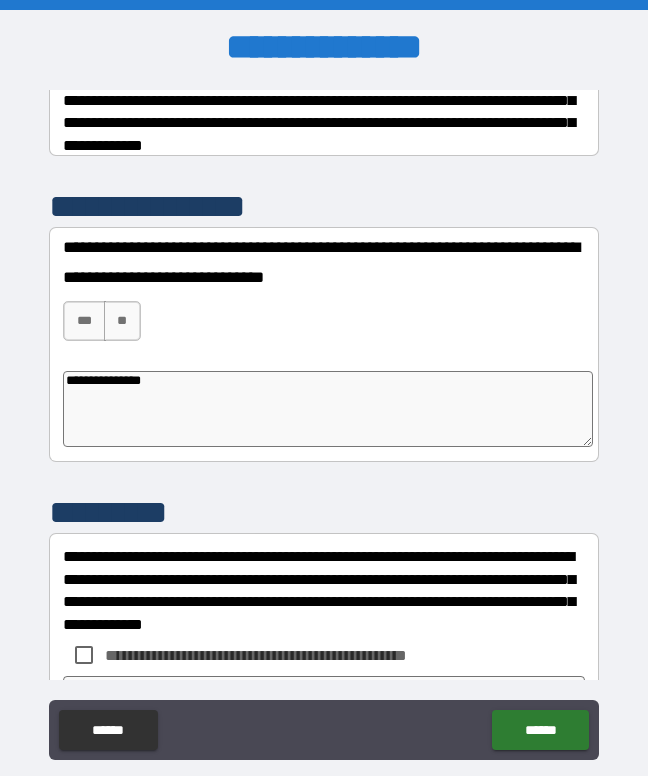 type on "*" 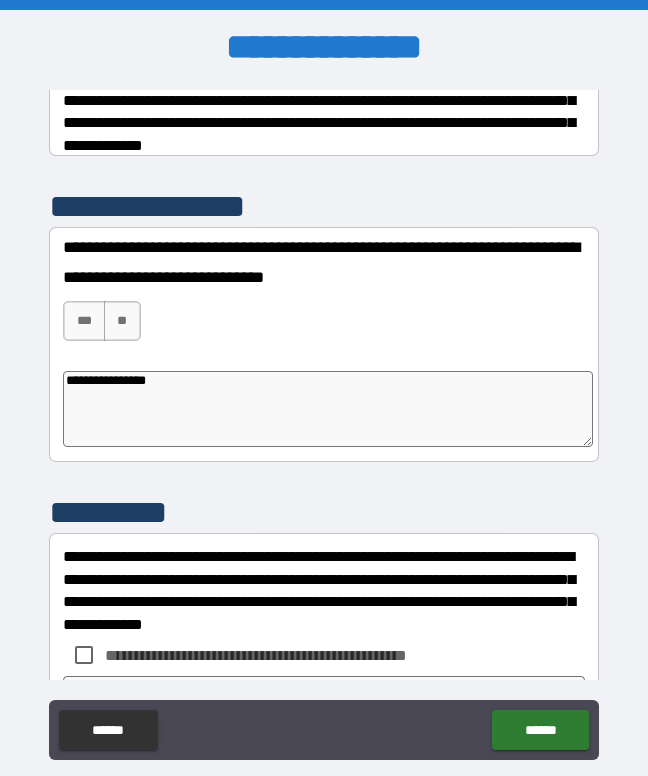 type on "**********" 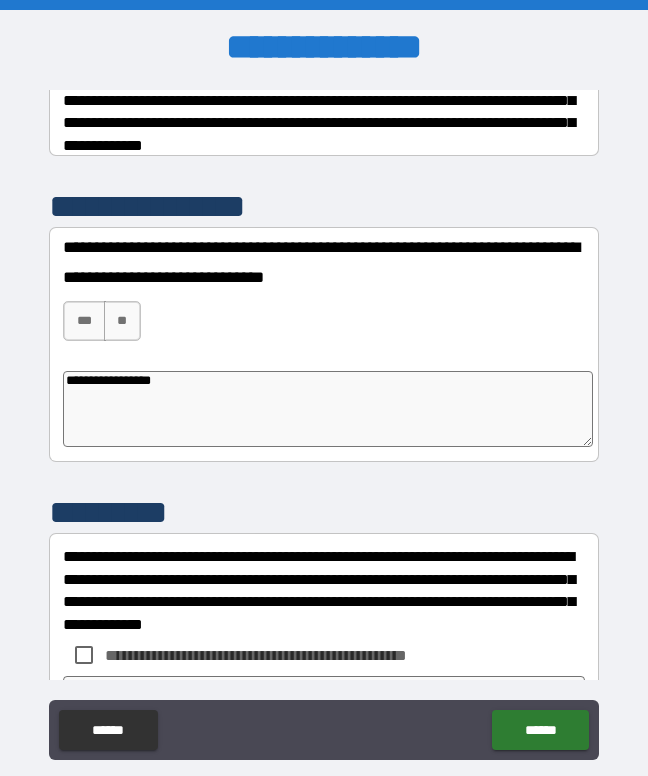 type on "*" 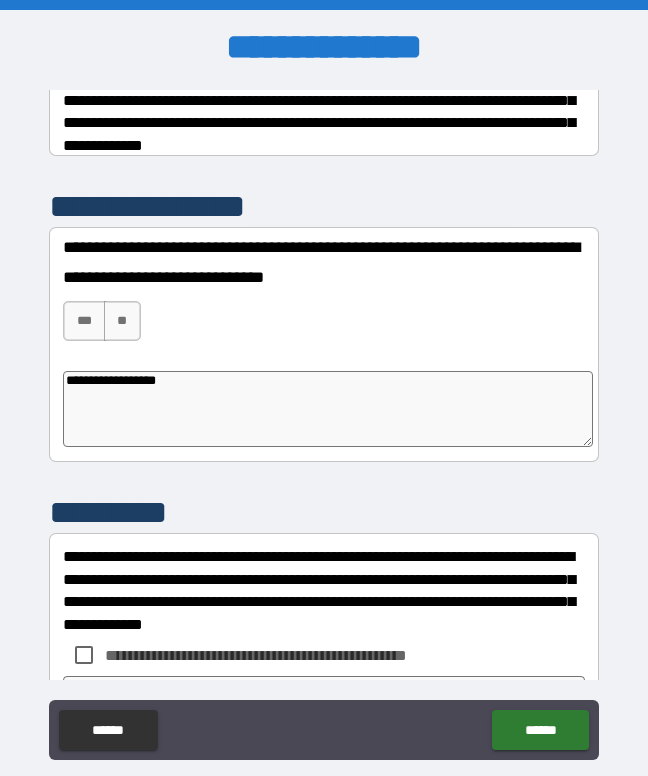 type on "*" 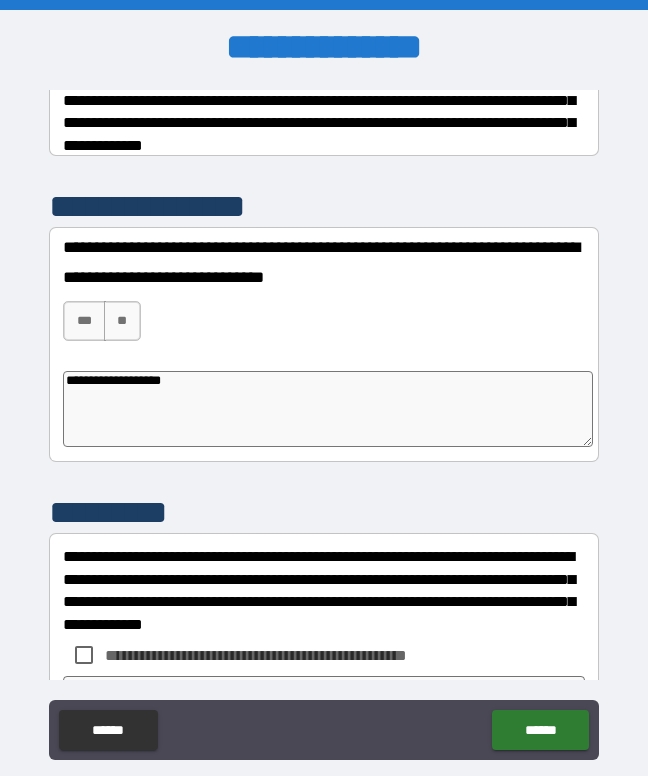 type on "*" 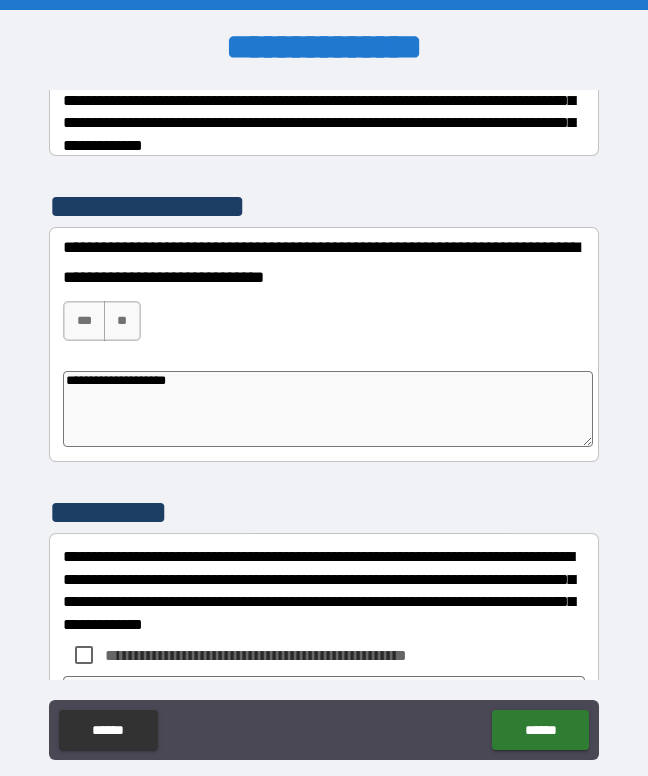 type on "**********" 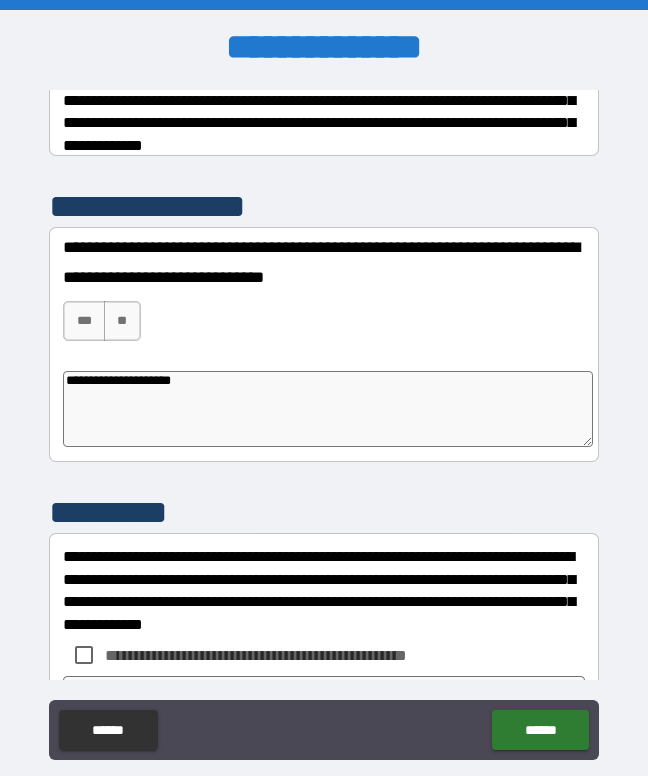 type on "*" 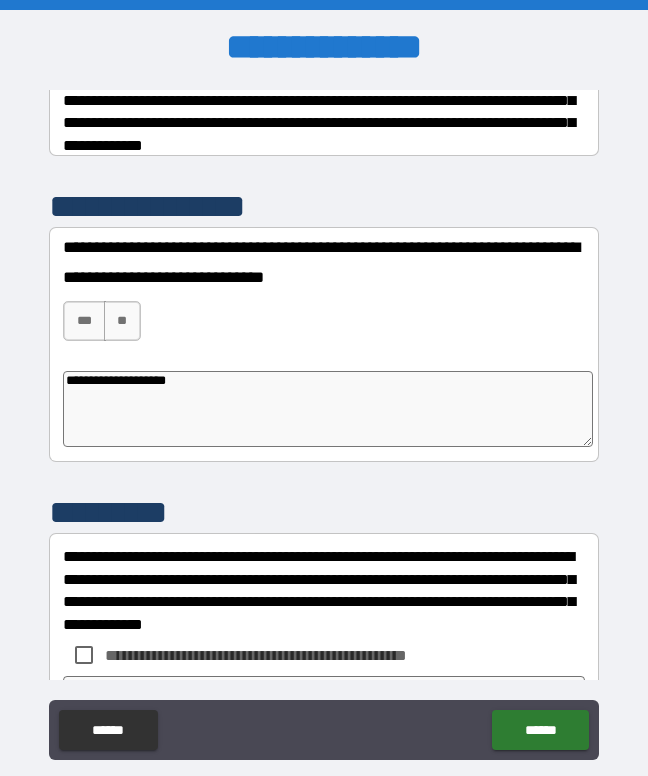 type on "**********" 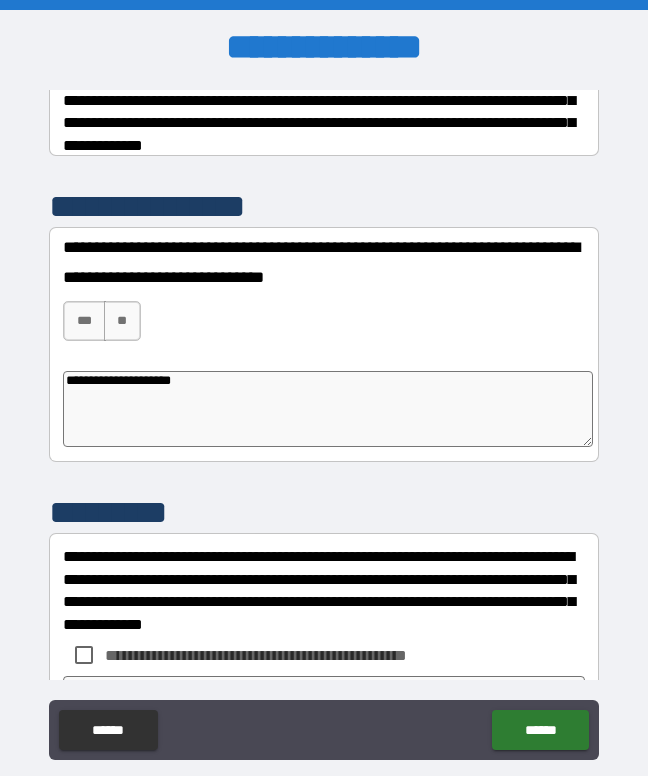 type on "*" 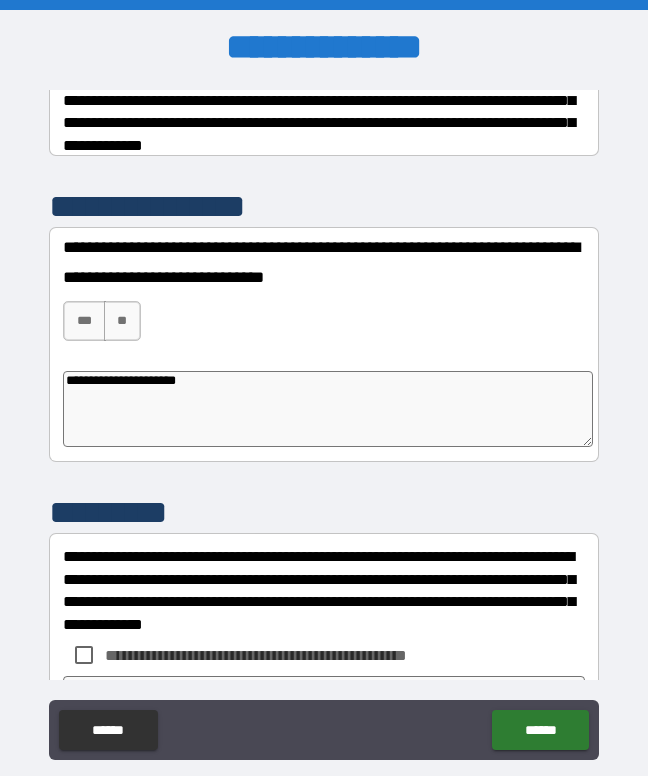 type on "*" 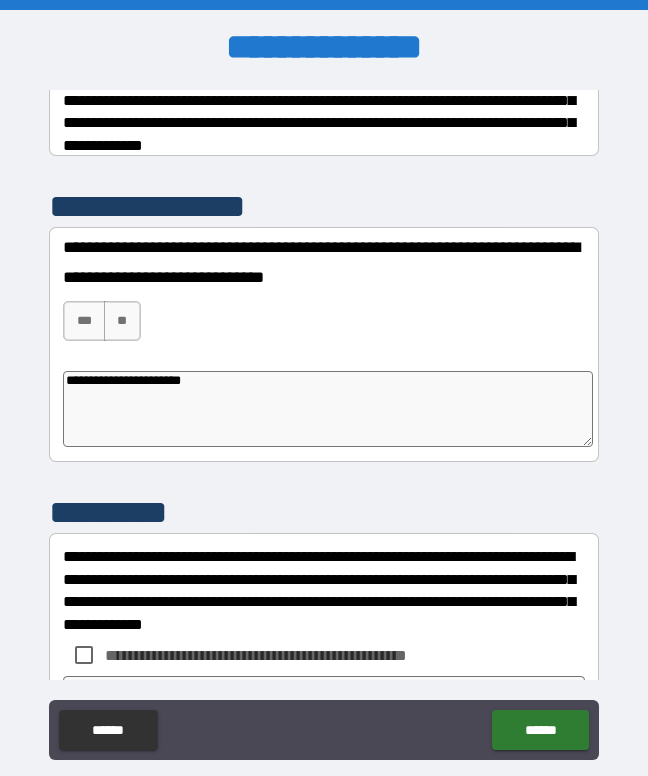 type on "*" 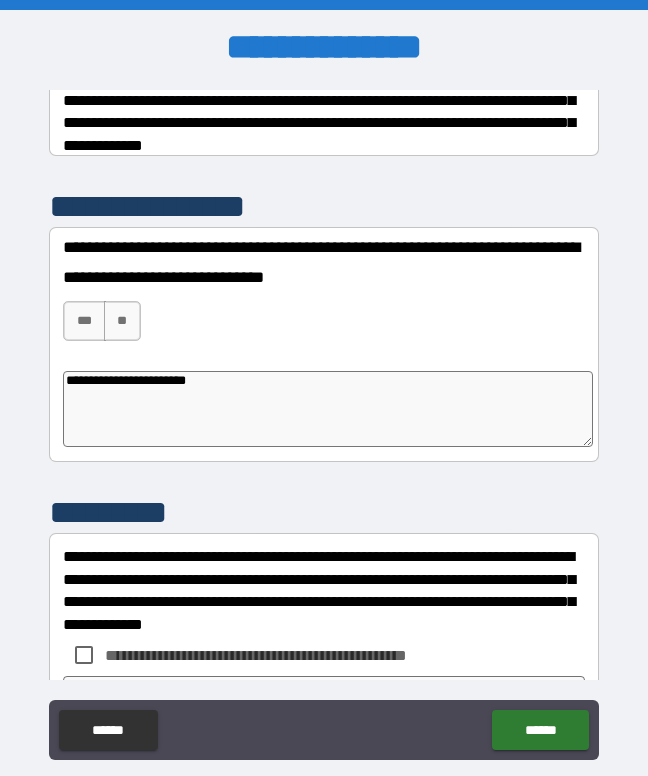 type on "*" 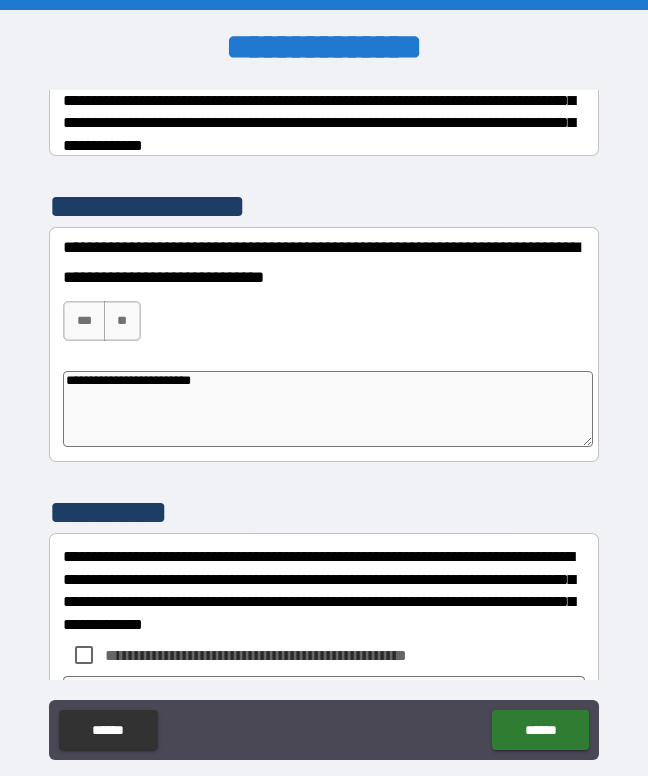 type on "*" 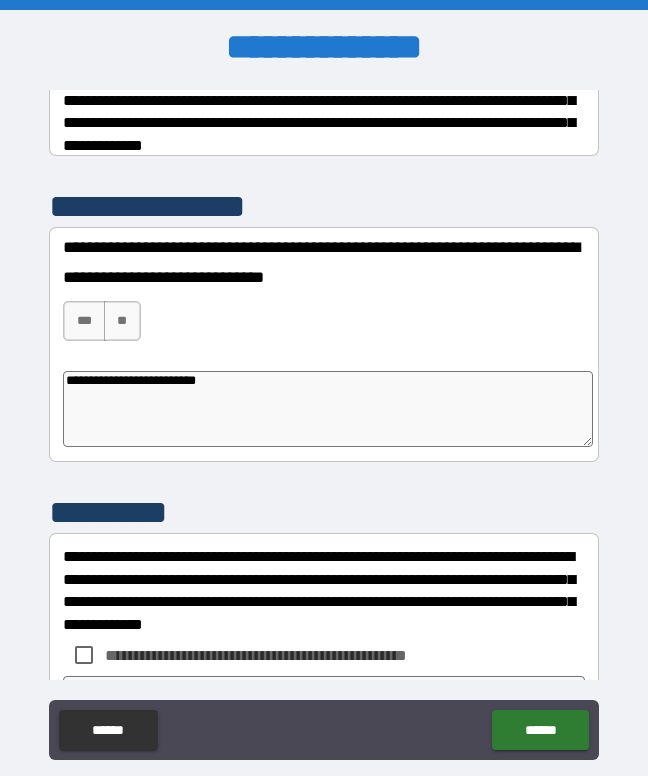 type on "*" 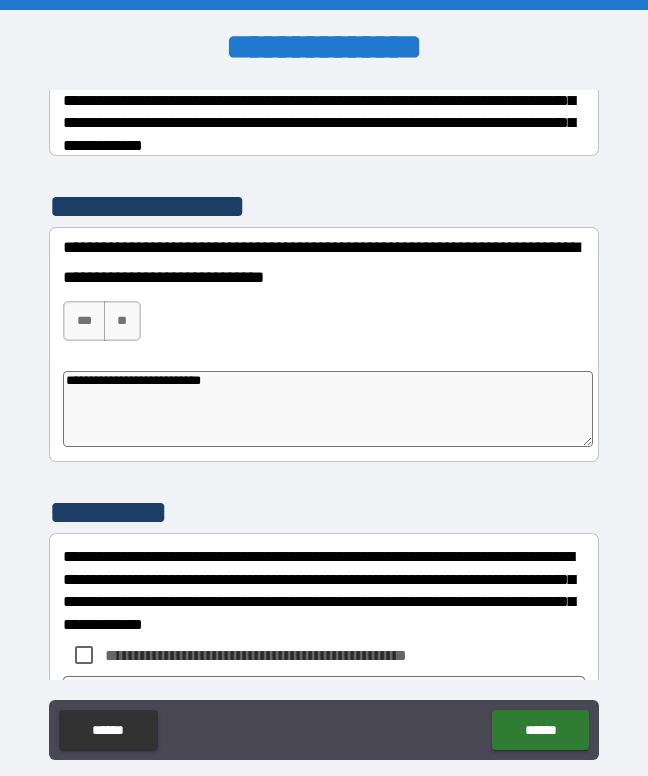 type on "*" 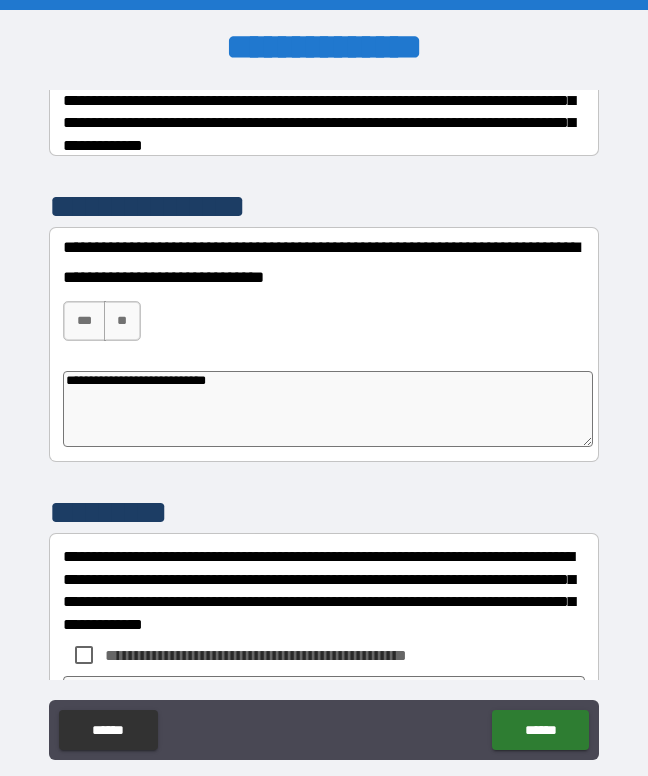 type on "*" 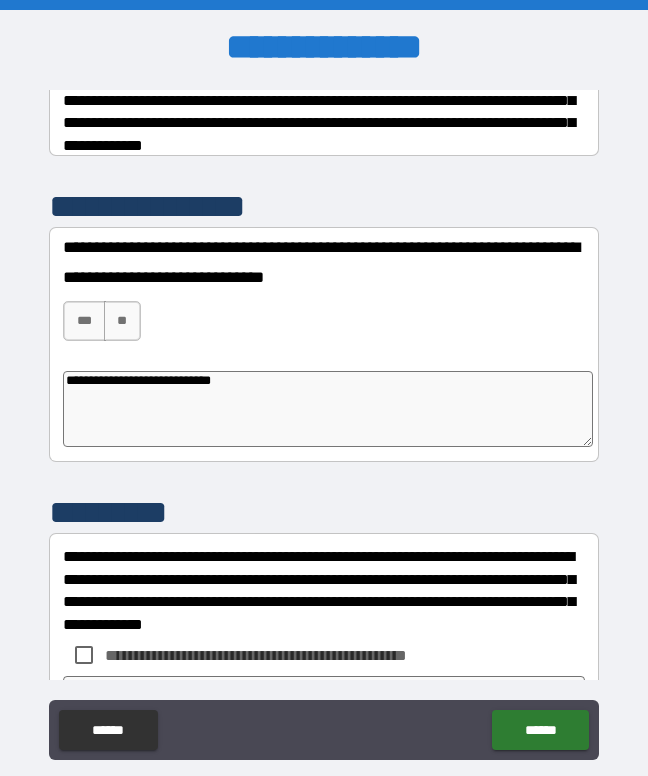 type on "*" 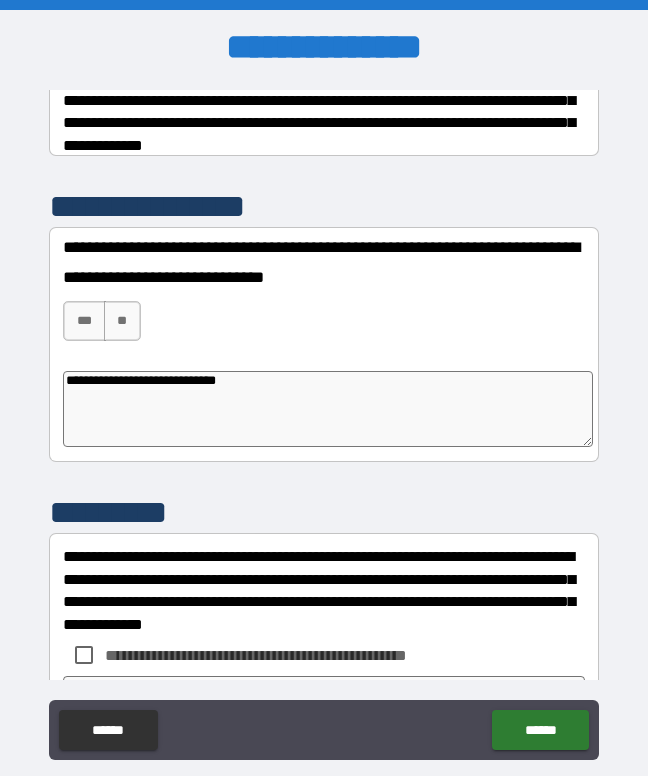 type on "*" 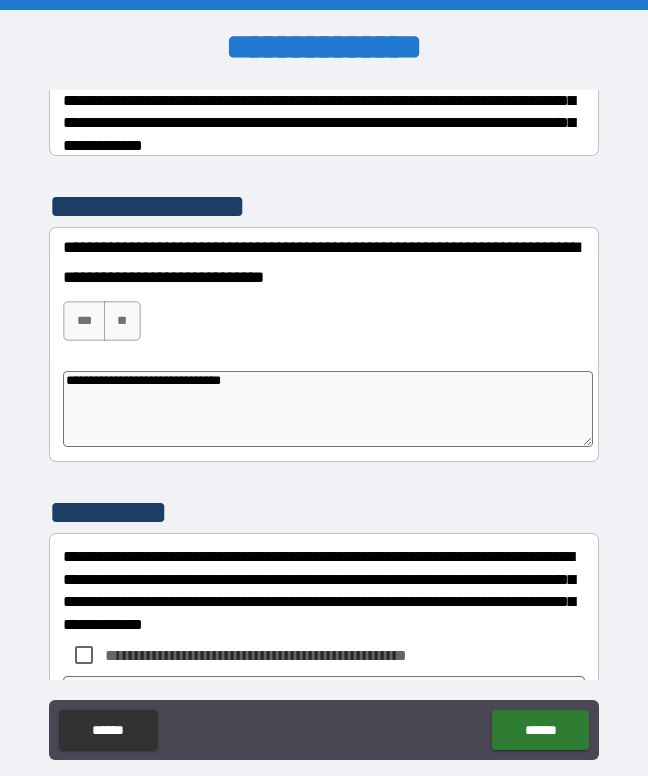 type on "*" 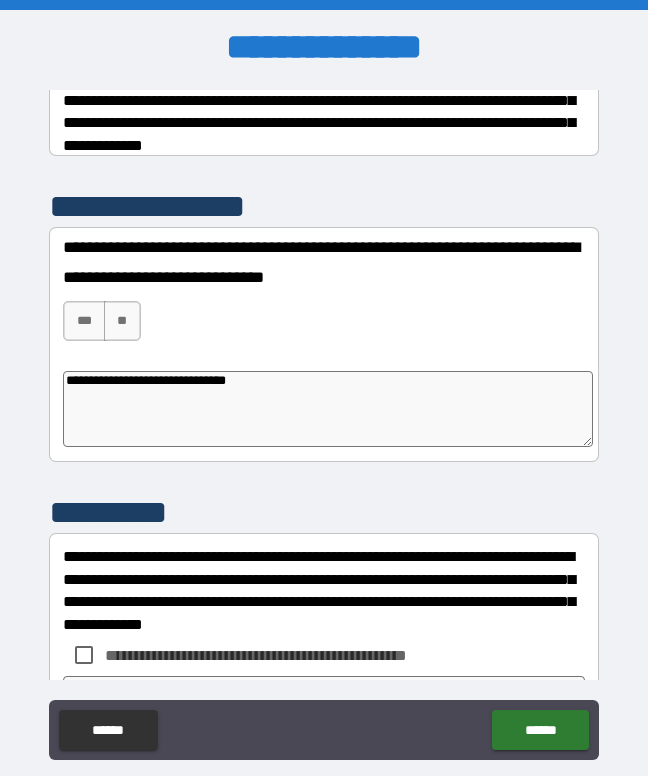 type on "**********" 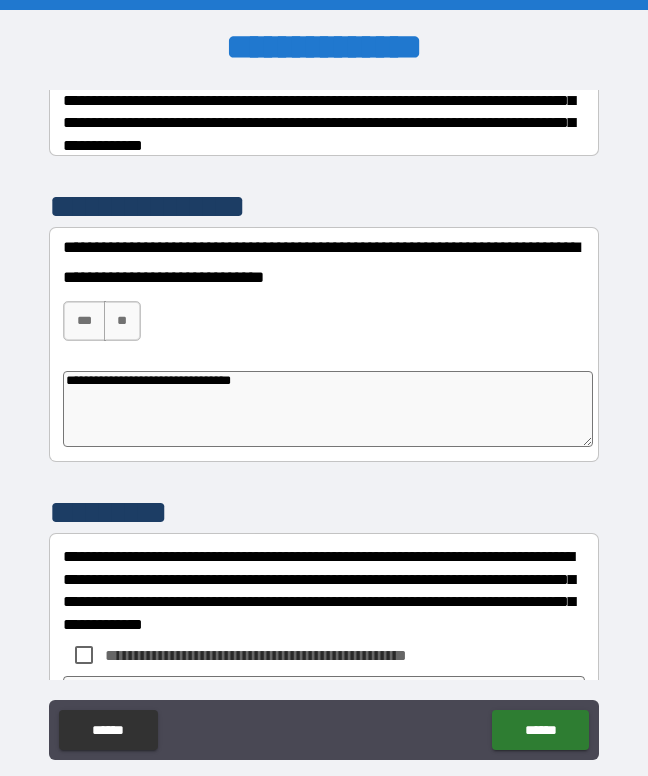 type on "*" 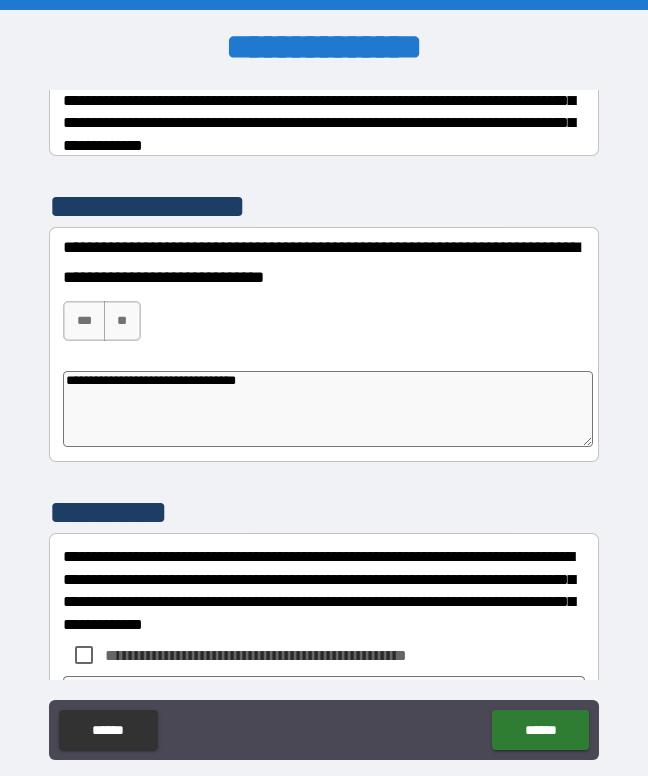 type on "*" 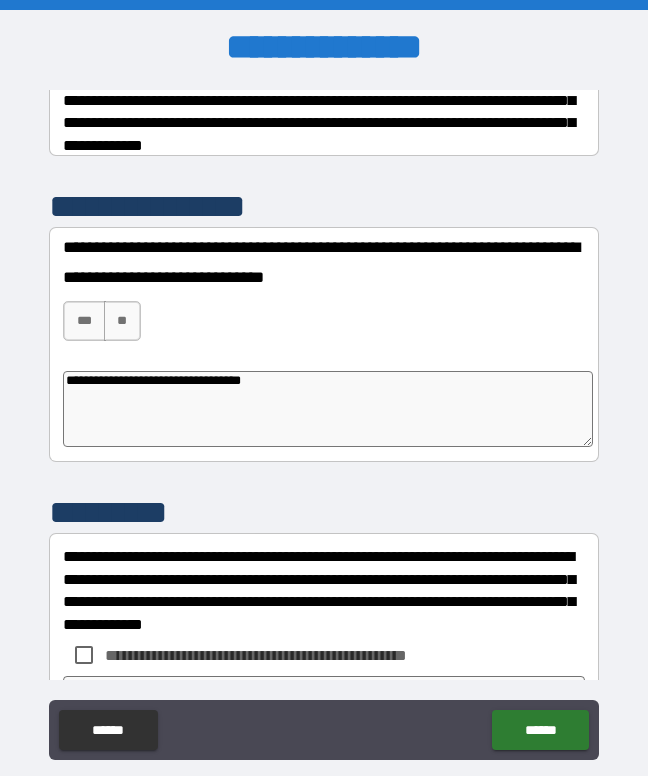 type on "**********" 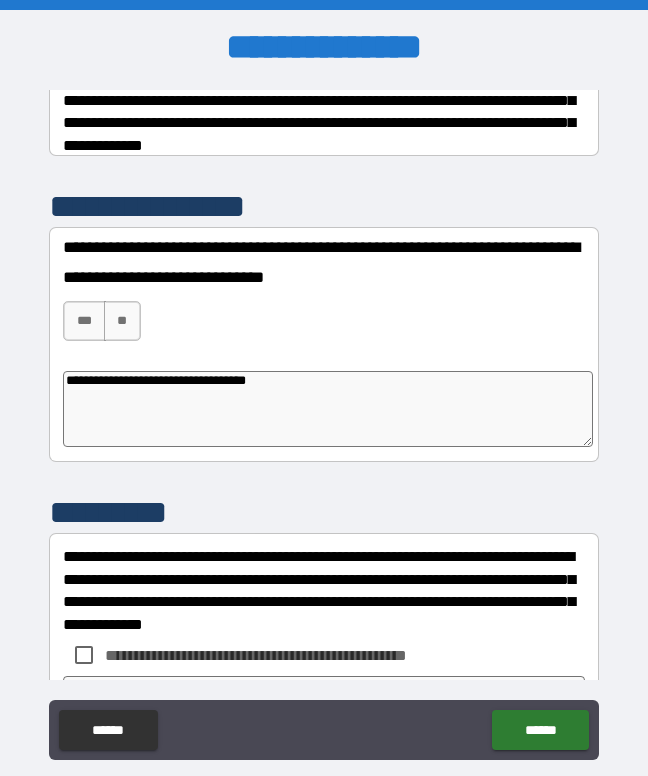 type on "*" 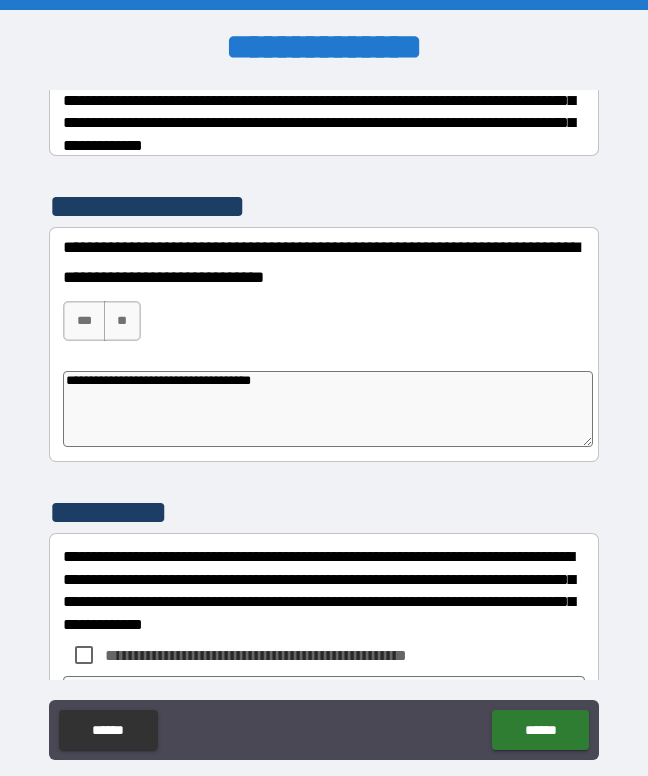 type on "*" 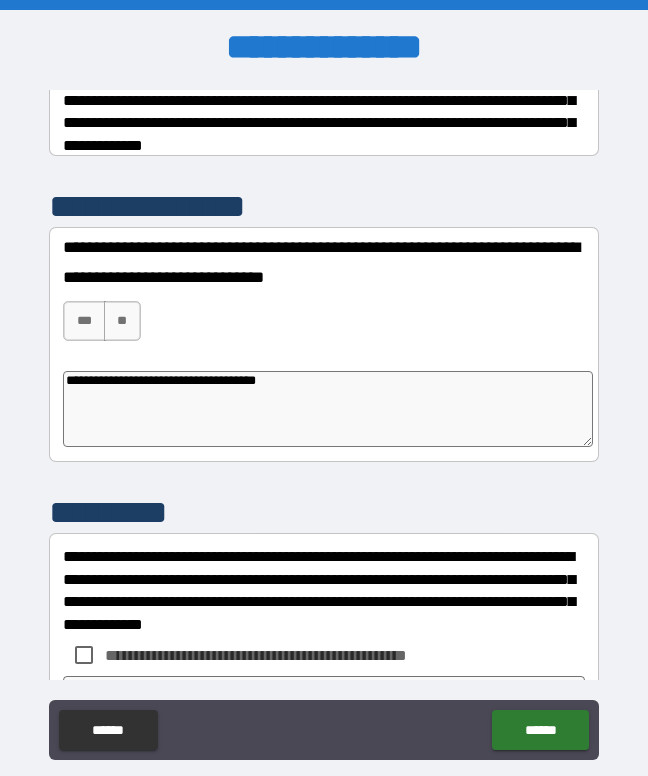 type on "*" 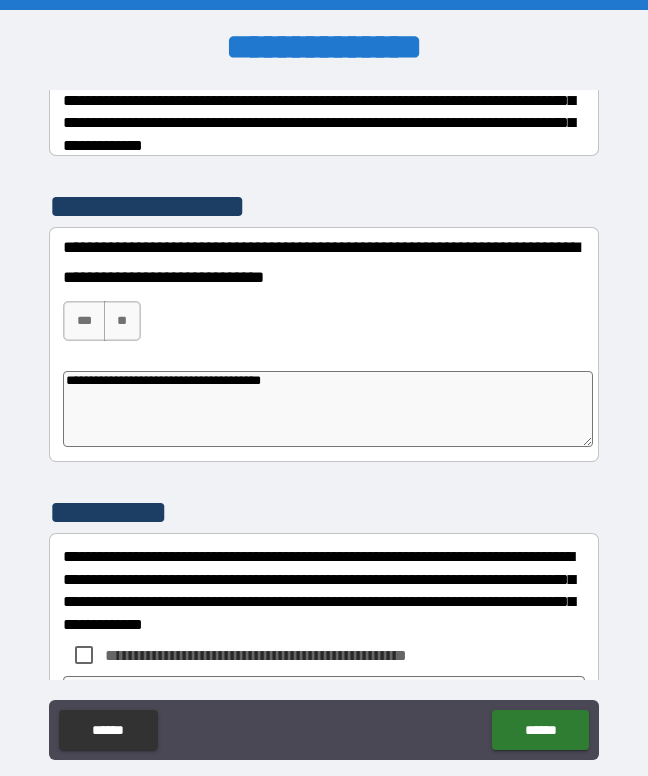 type on "*" 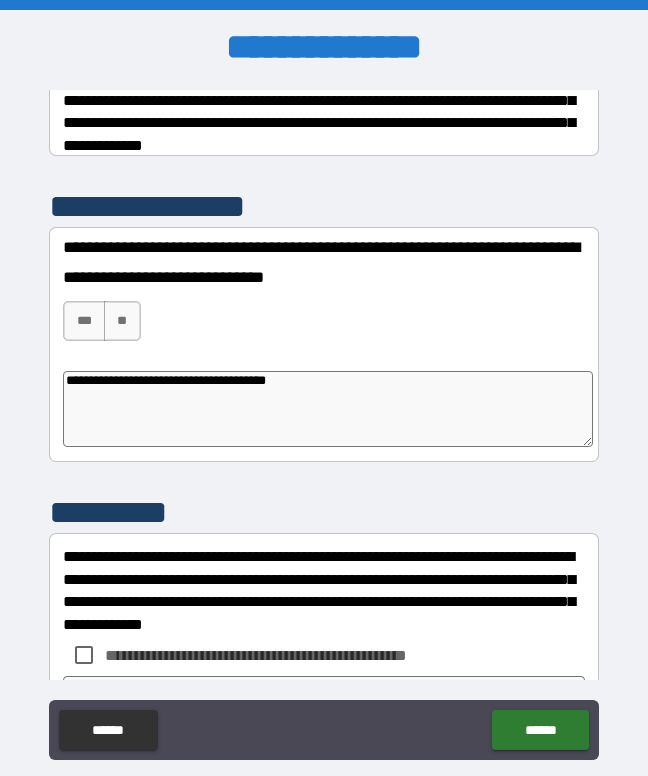 type on "*" 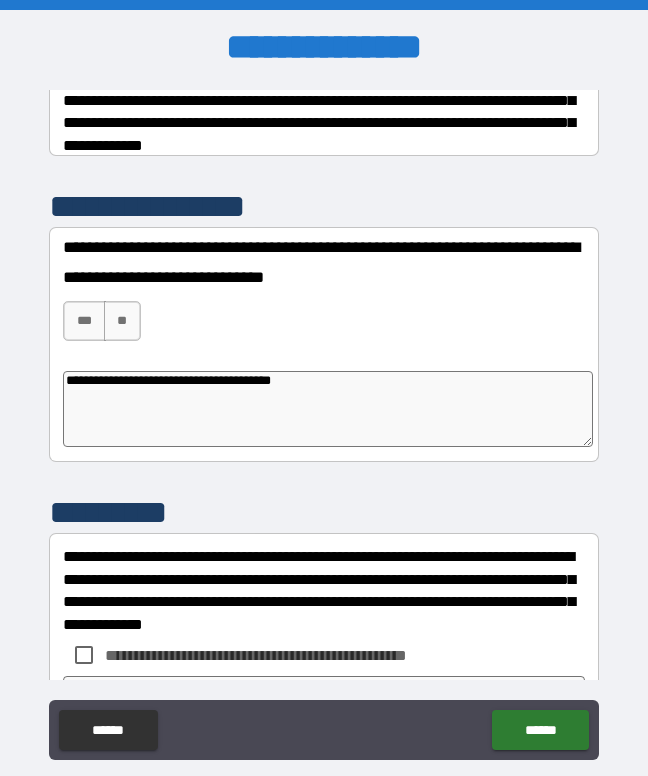 type on "**********" 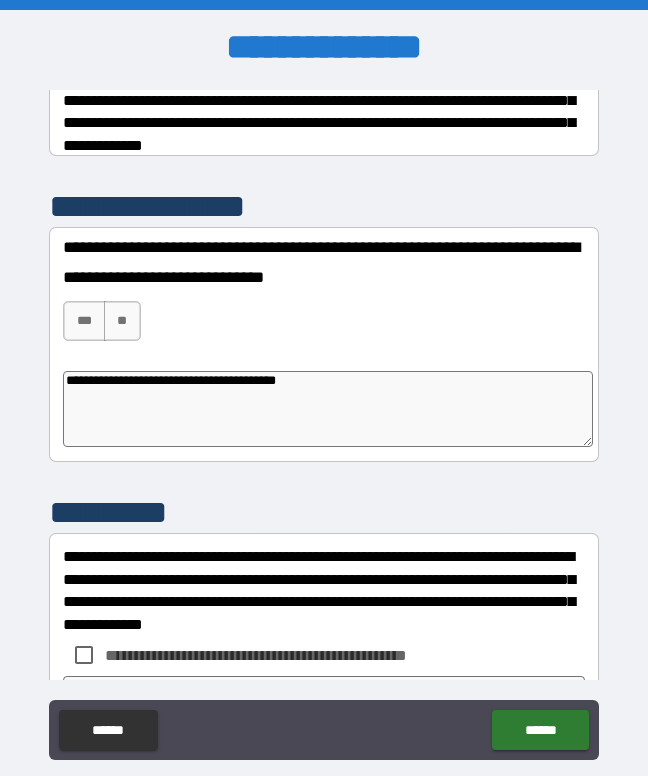 type on "*" 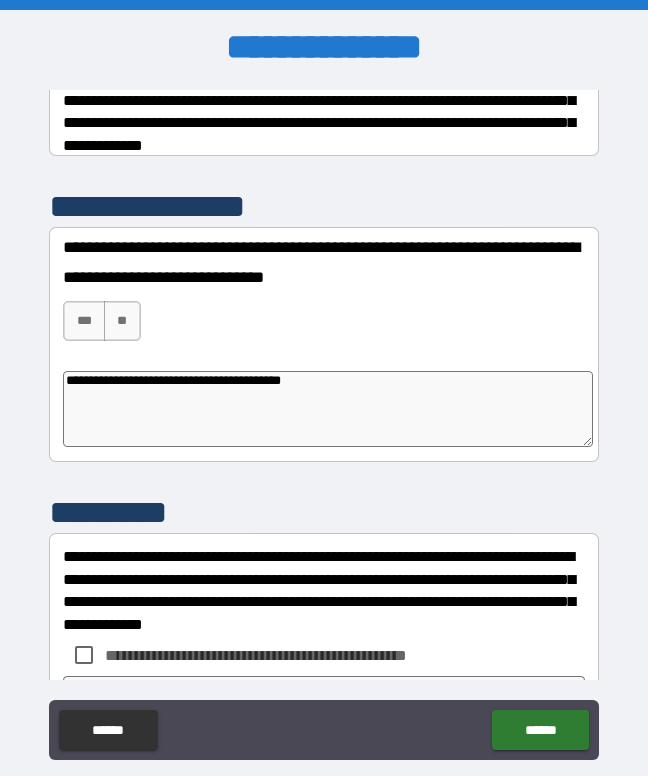 type on "**********" 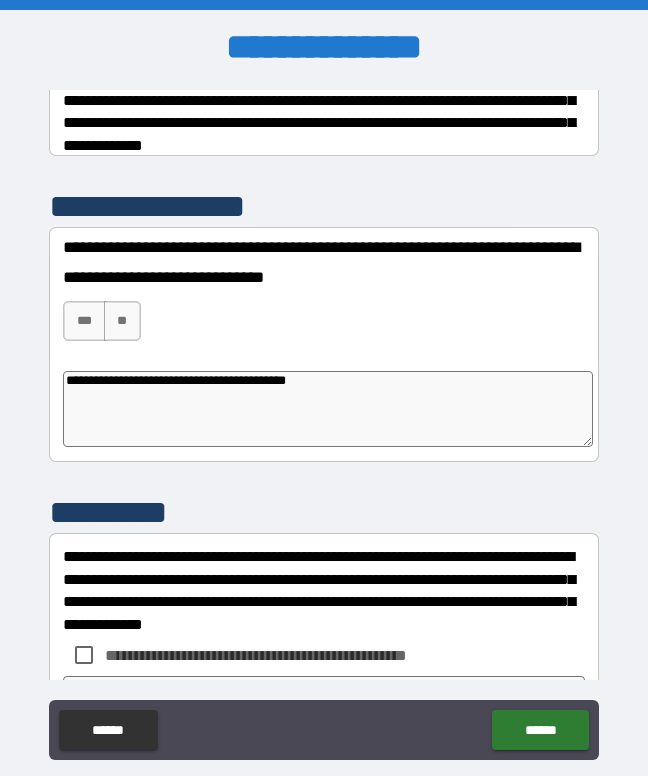 type on "*" 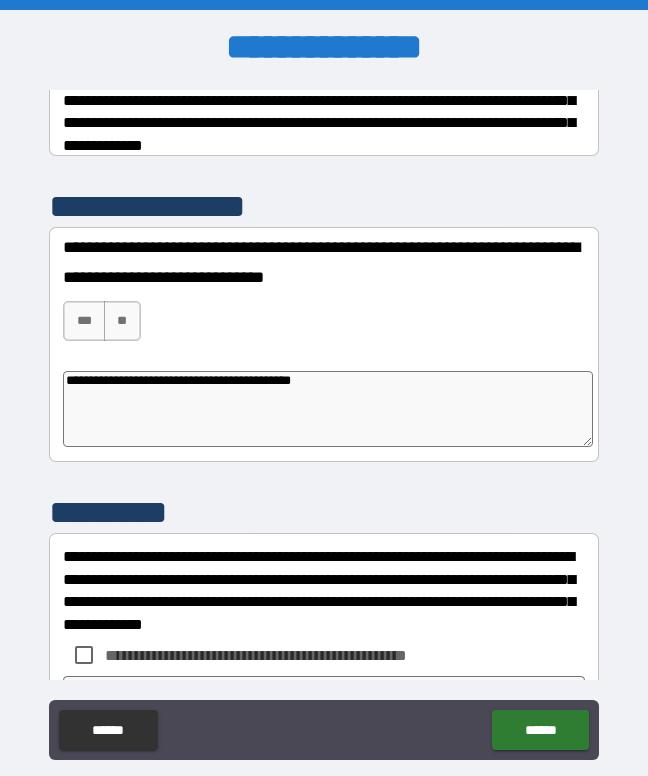 type on "*" 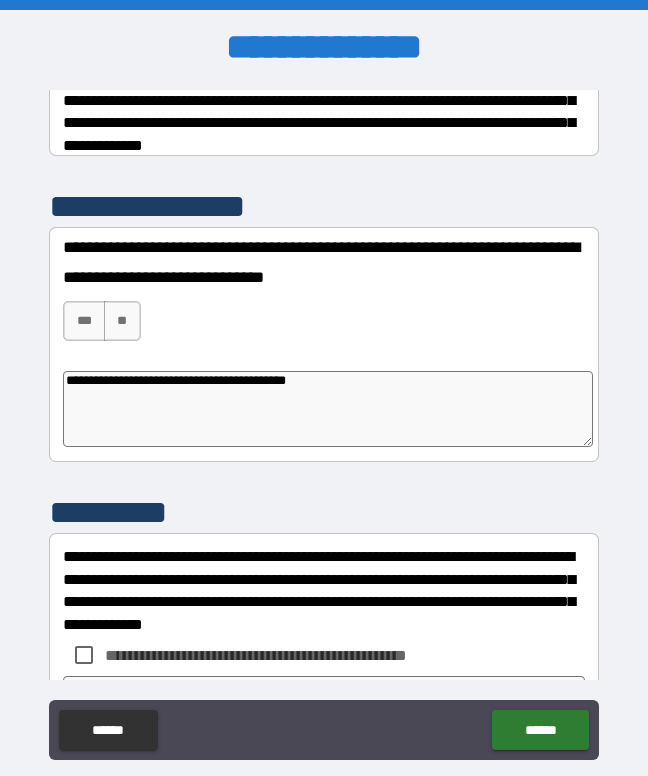 type on "*" 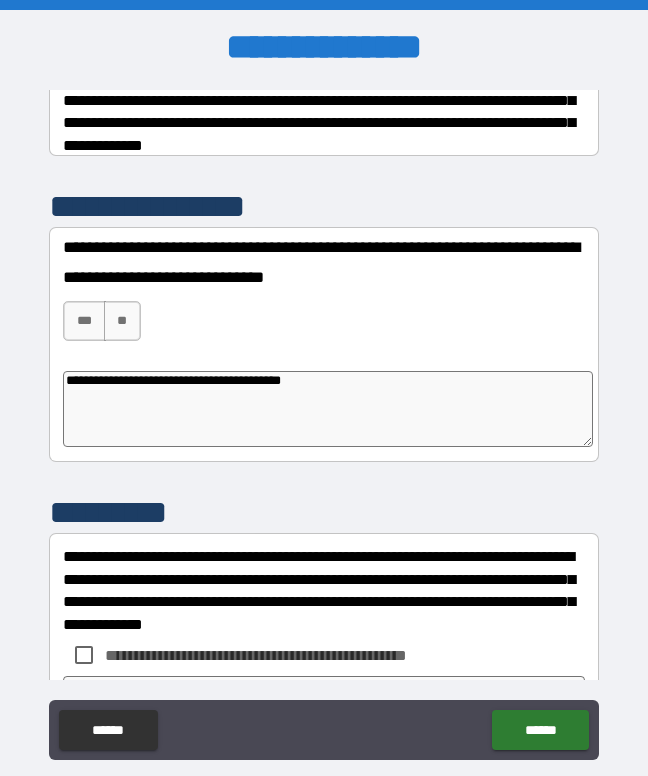 type on "*" 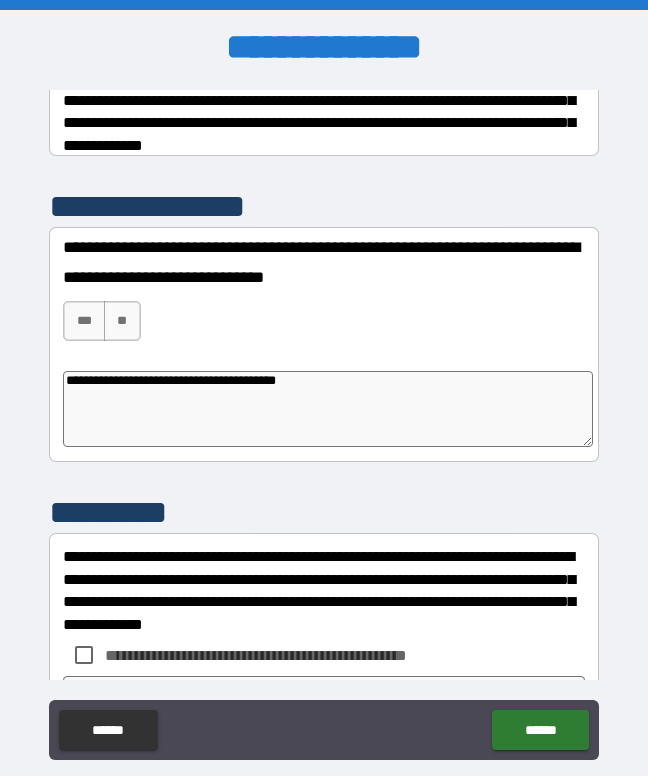 type on "*" 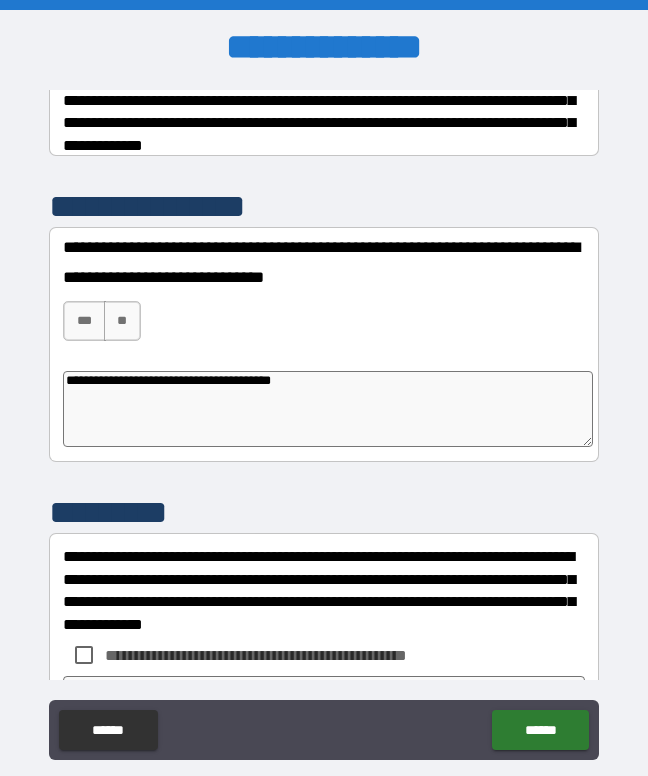 type on "*" 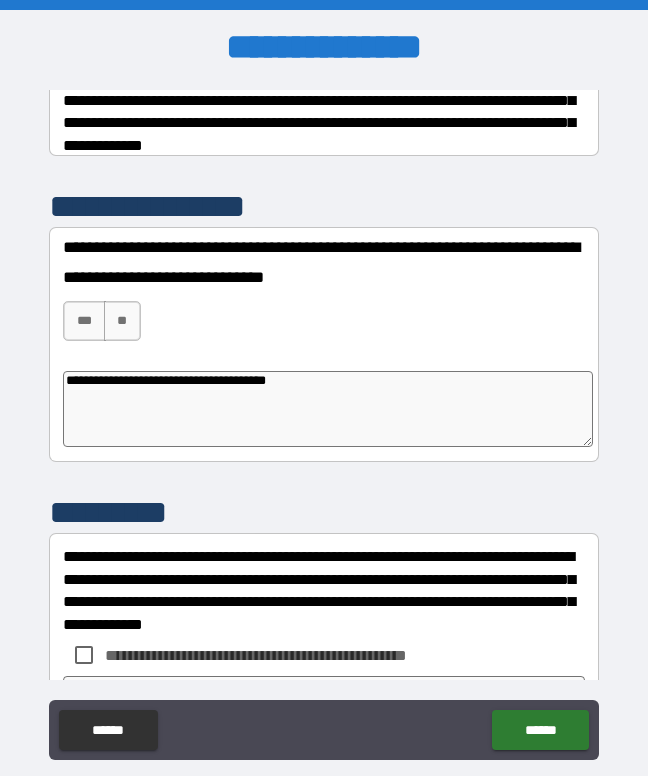 type on "*" 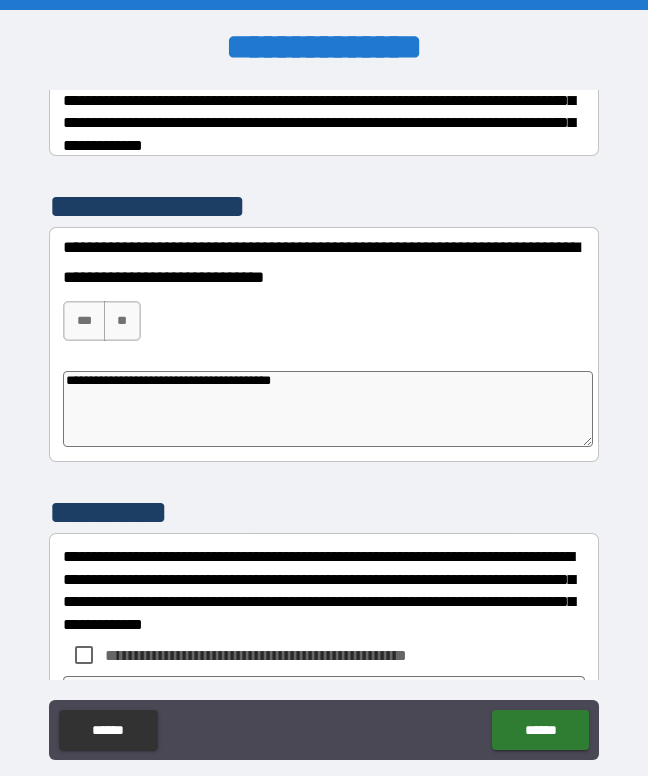 type on "*" 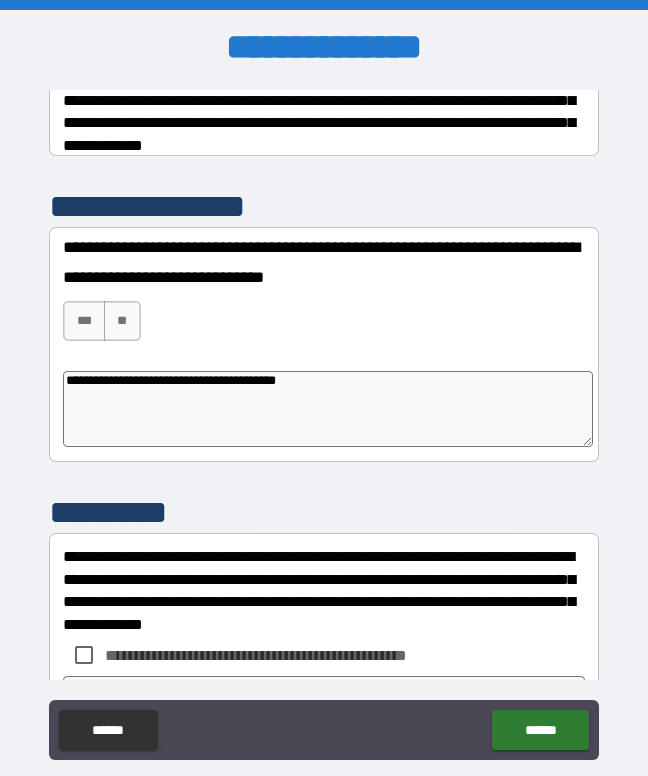 type on "*" 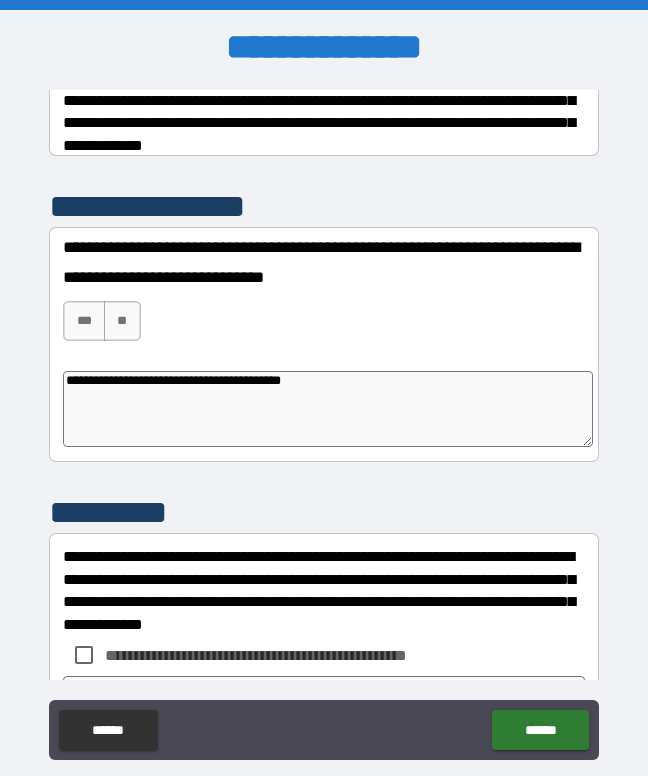 type on "*" 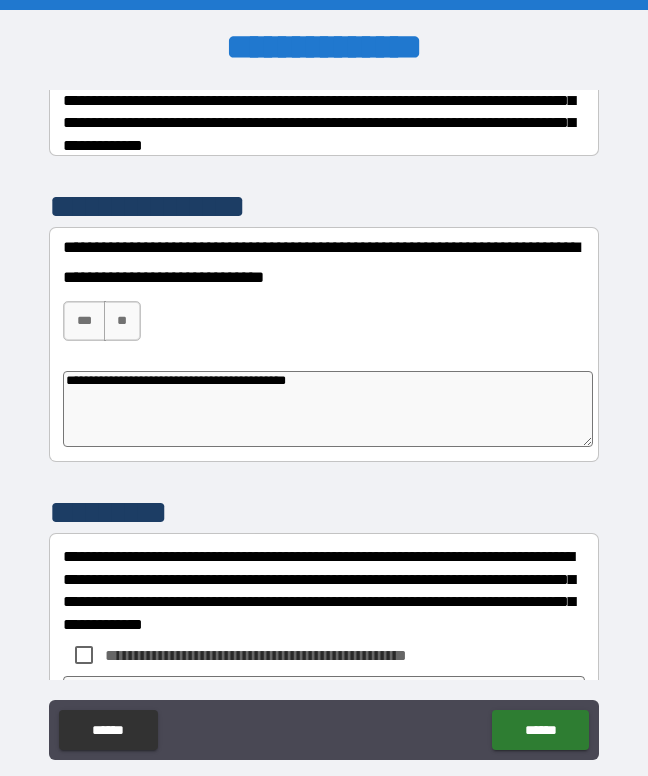 type on "*" 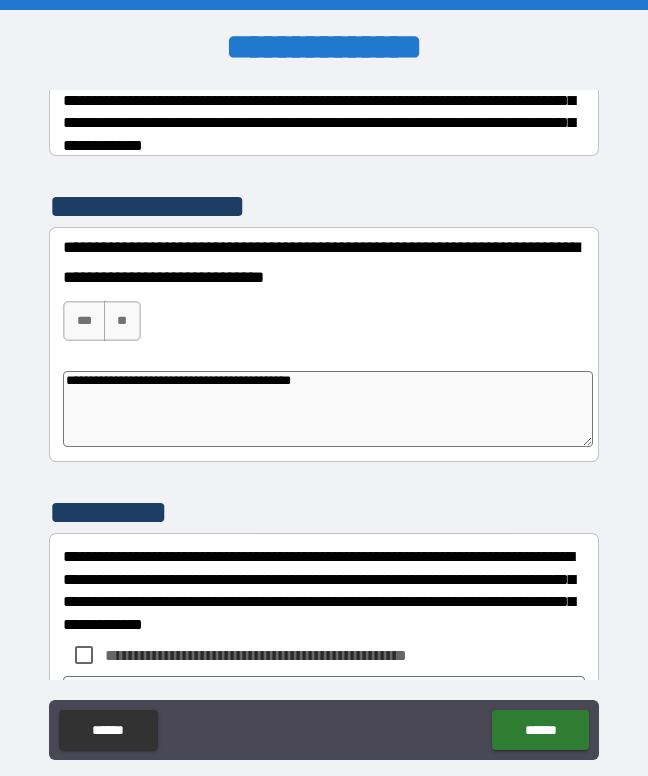 type on "*" 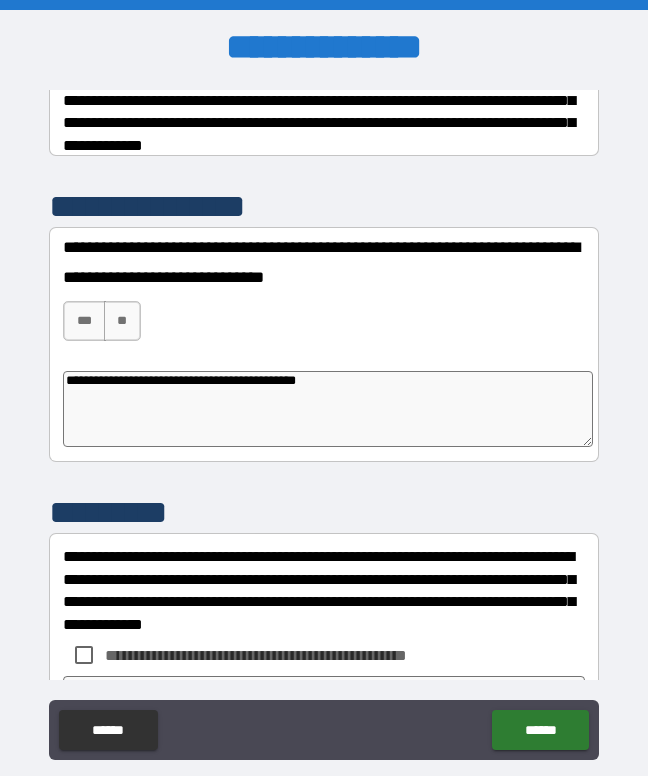 type on "*" 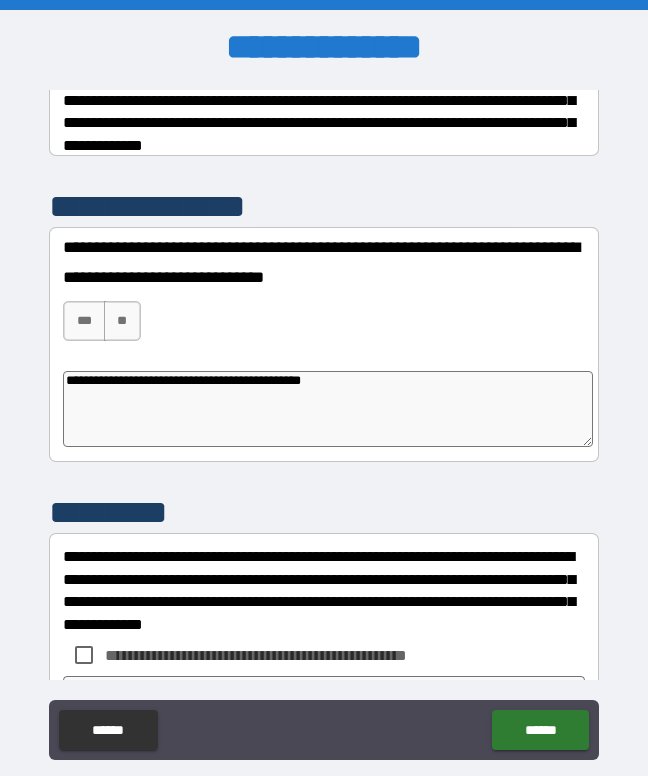 type on "*" 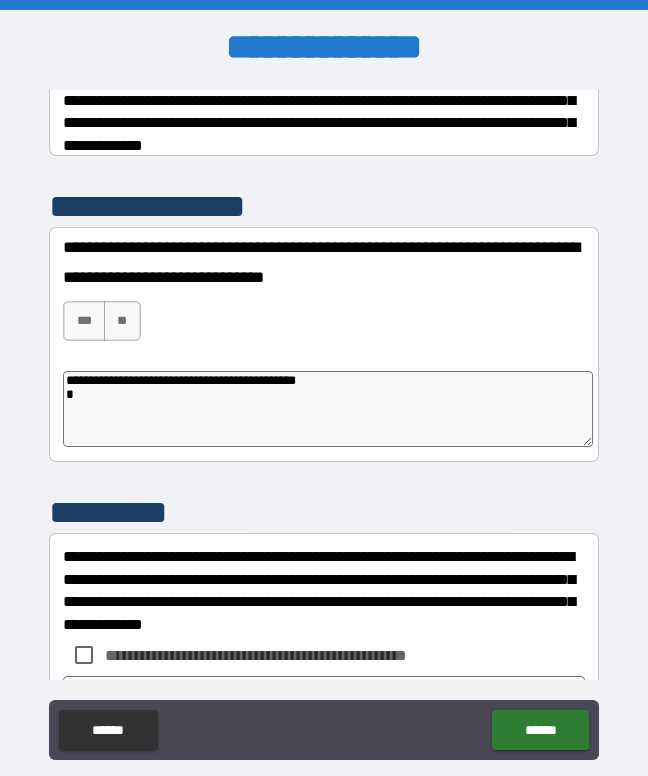 type on "*" 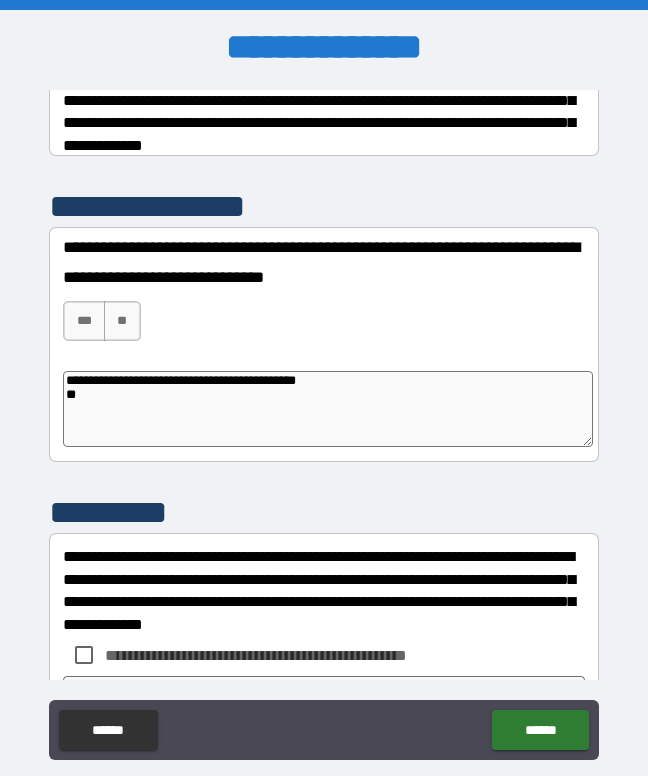 type on "*" 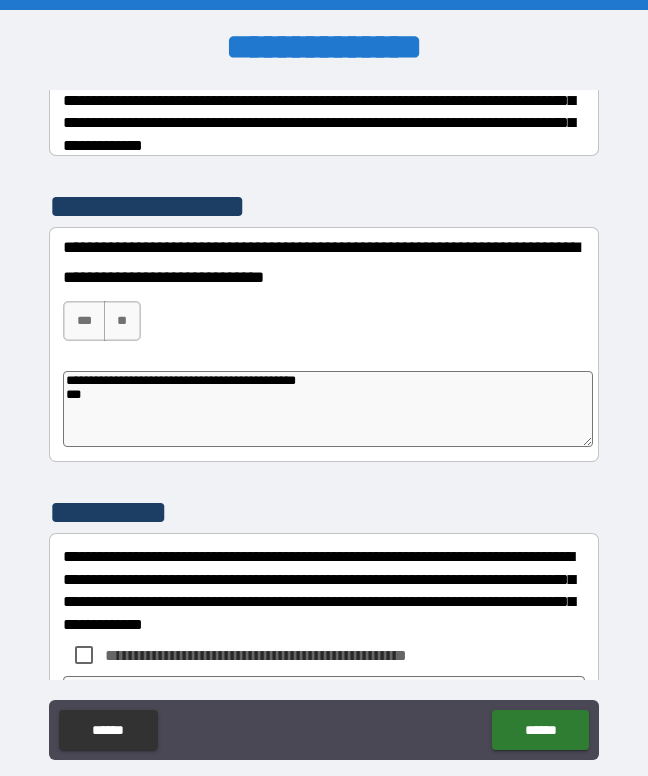 type on "*" 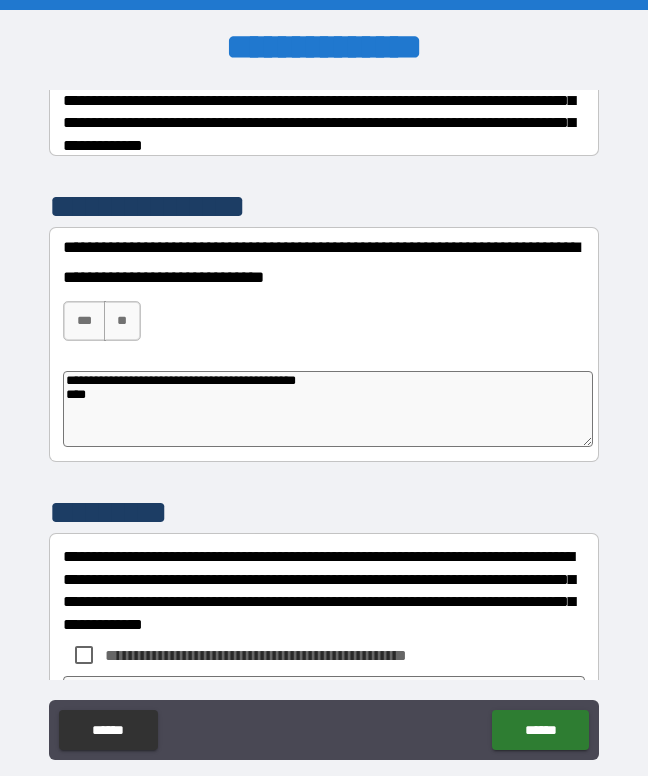 type on "*" 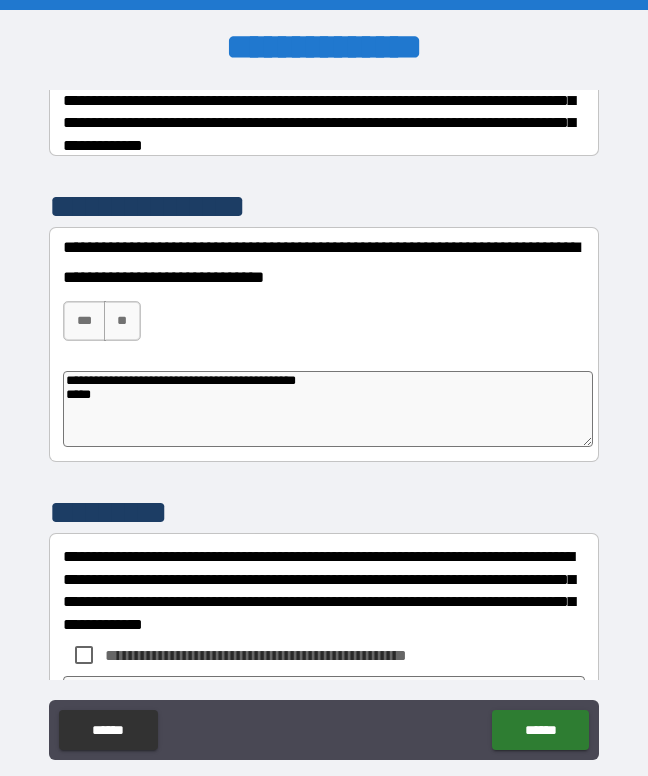 type on "*" 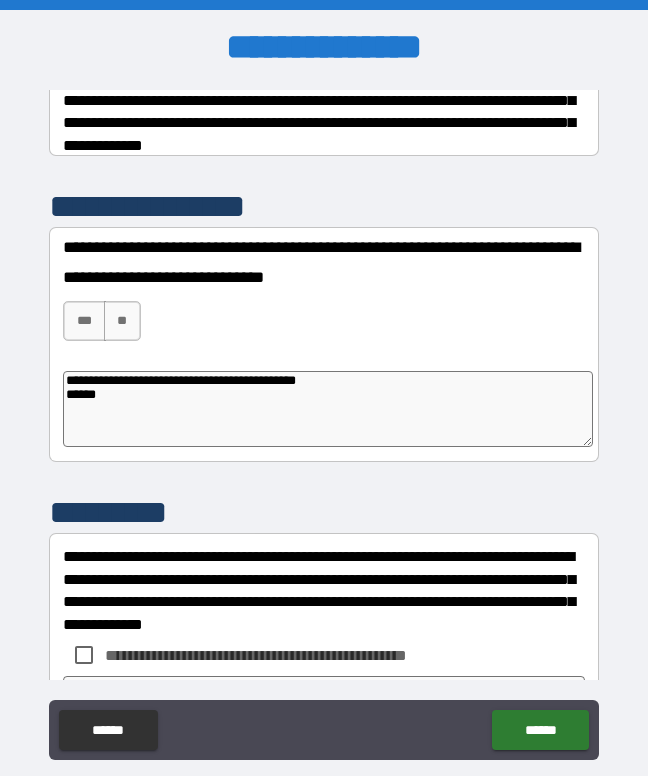 type on "**********" 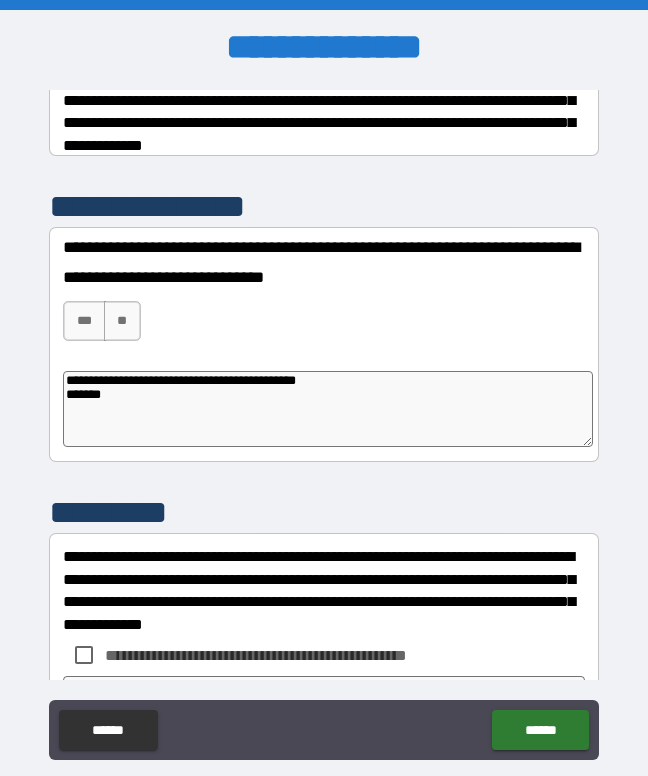 type on "*" 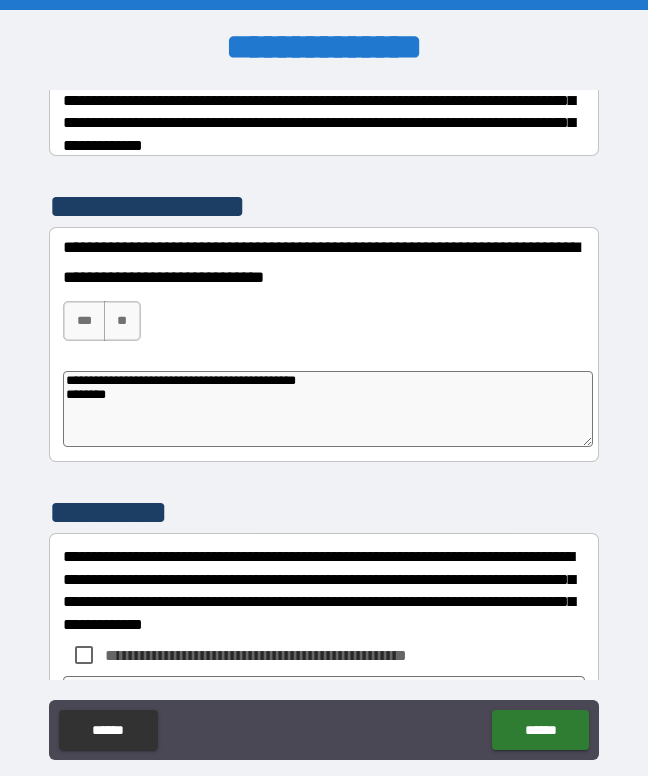 type on "*" 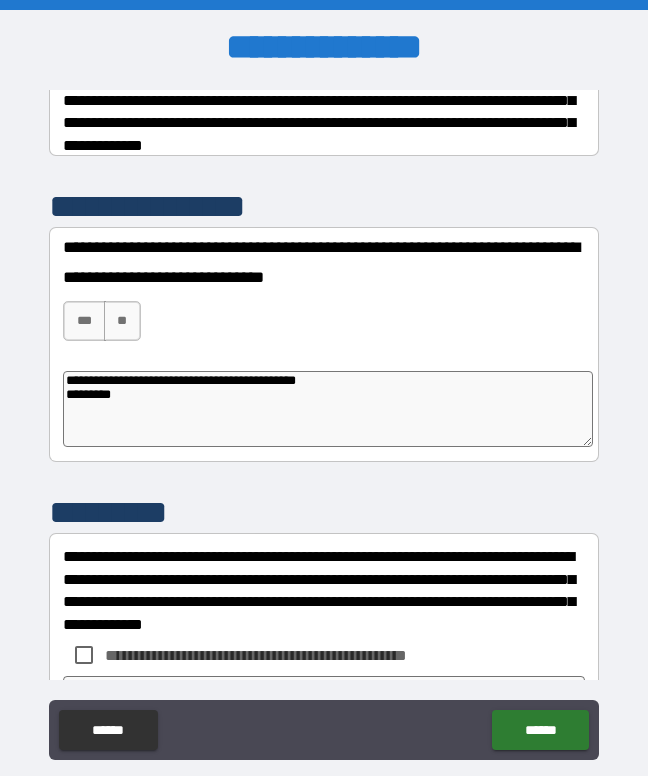 type on "*" 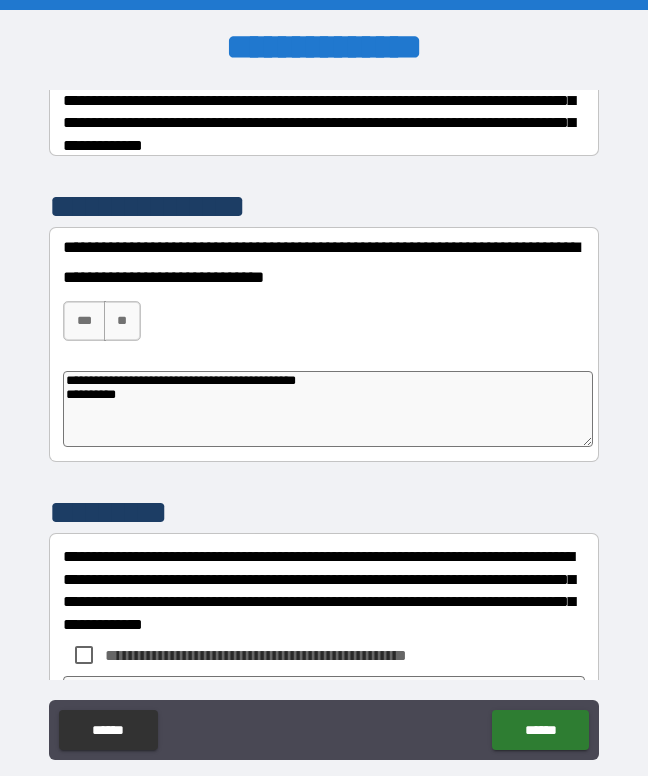 type on "*" 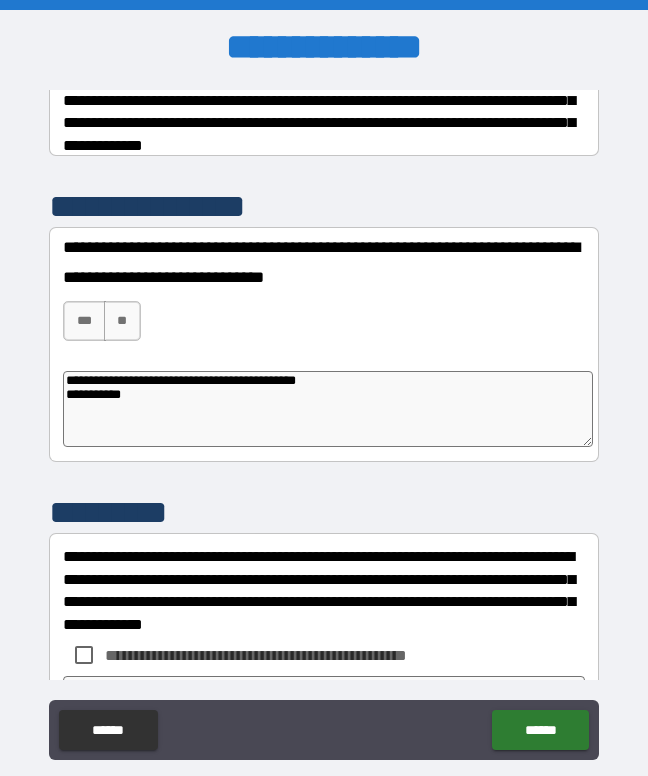 type on "*" 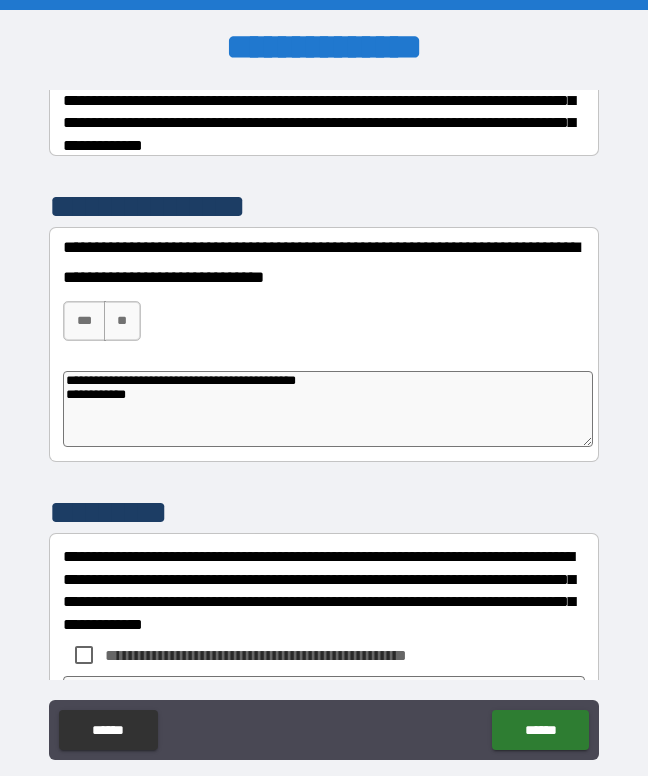 type on "*" 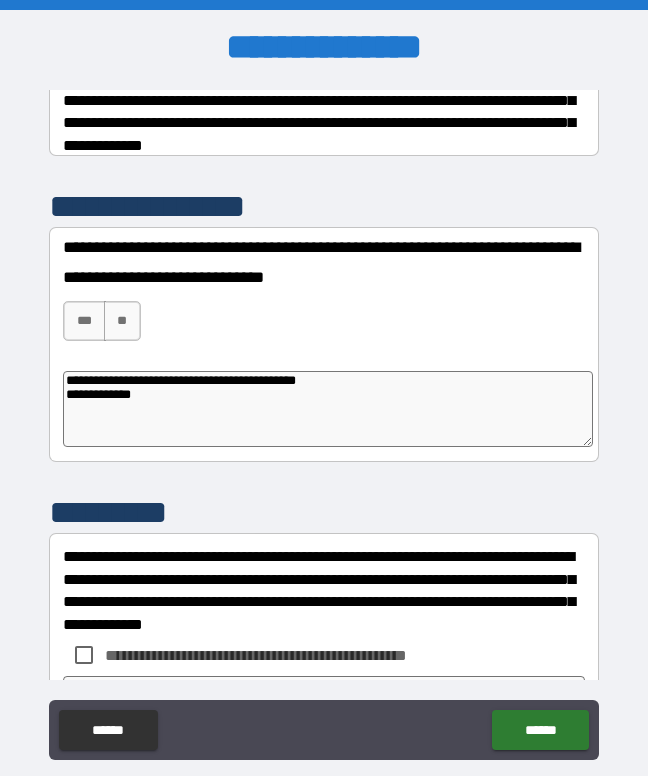 type on "*" 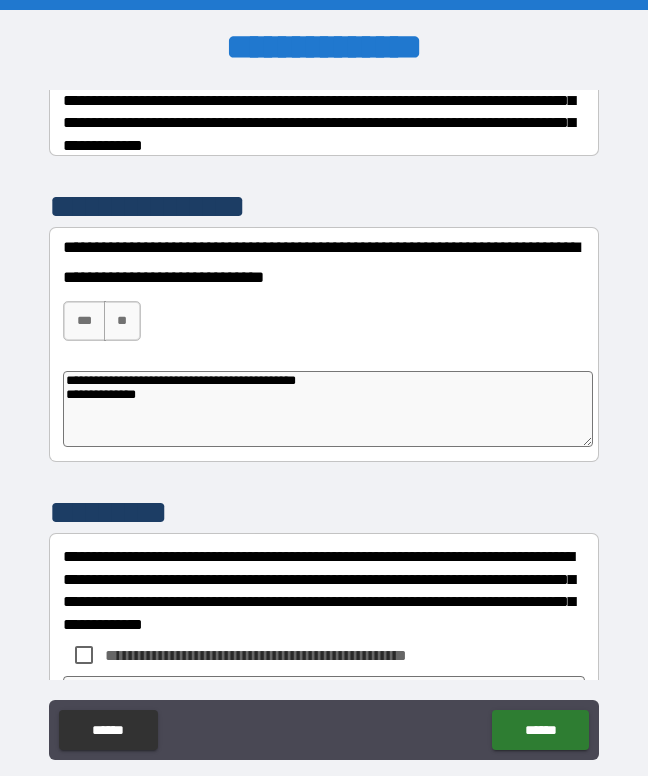type on "*" 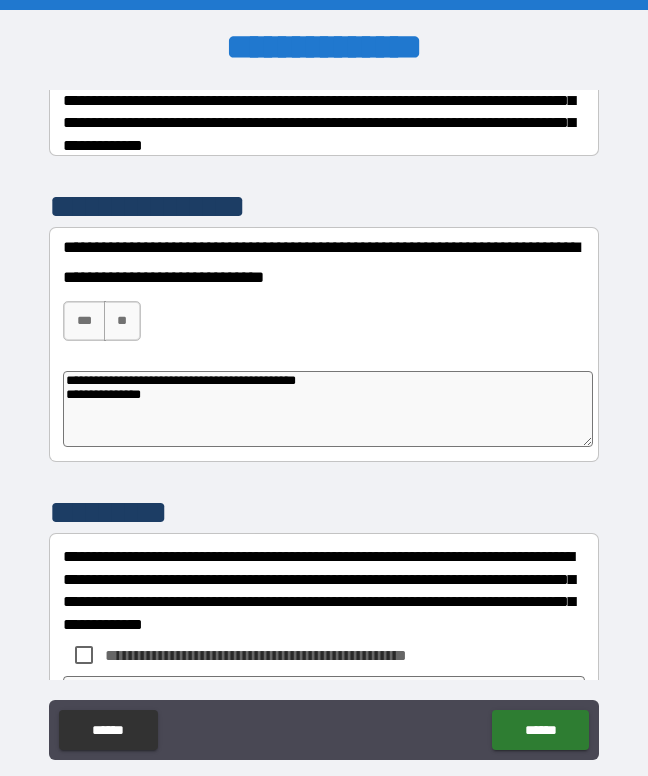 type on "*" 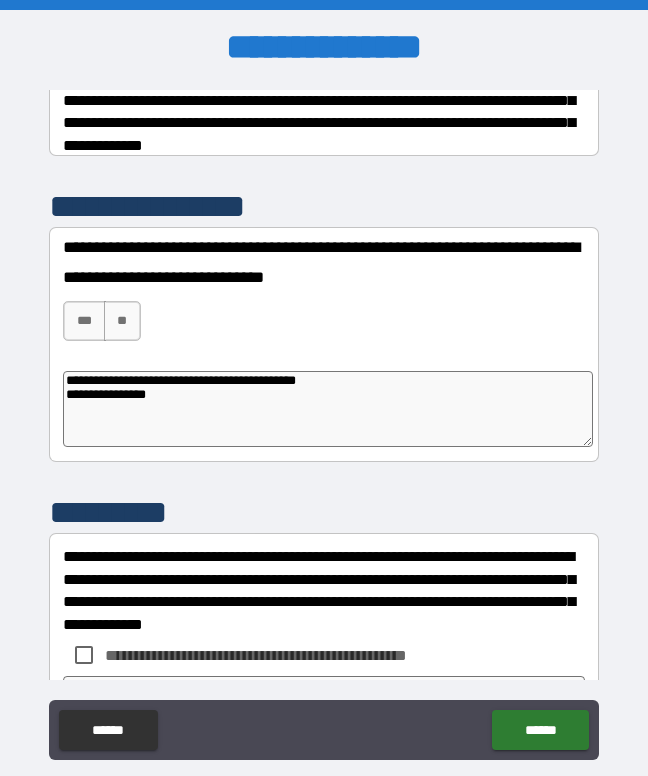 type on "*" 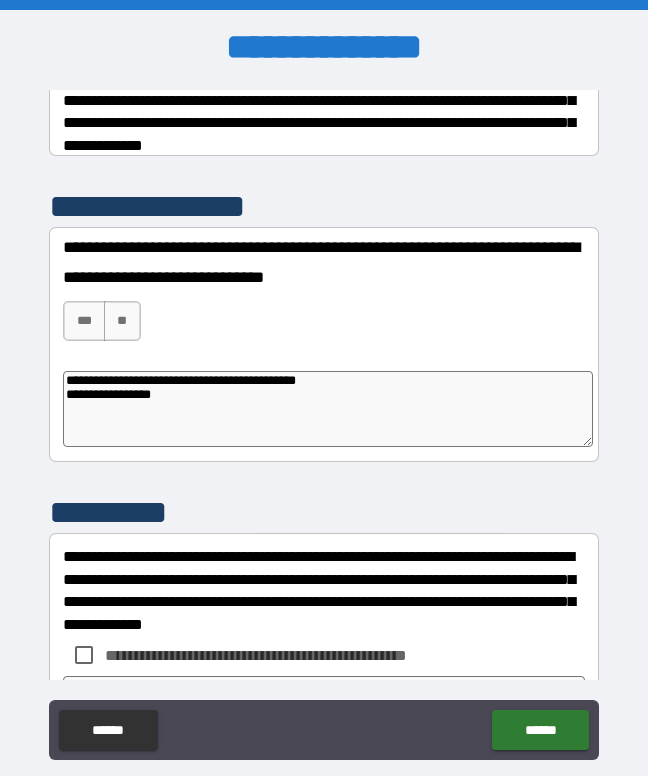 type on "*" 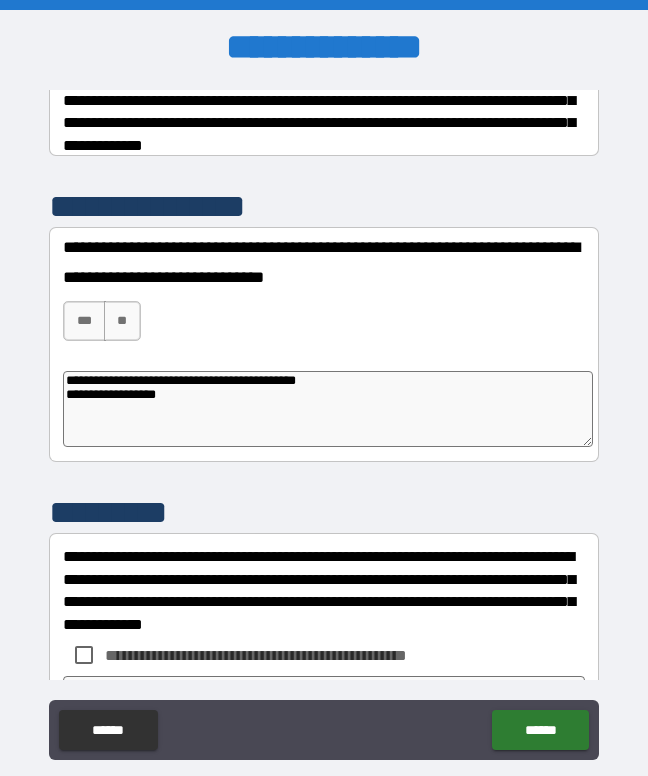 type on "*" 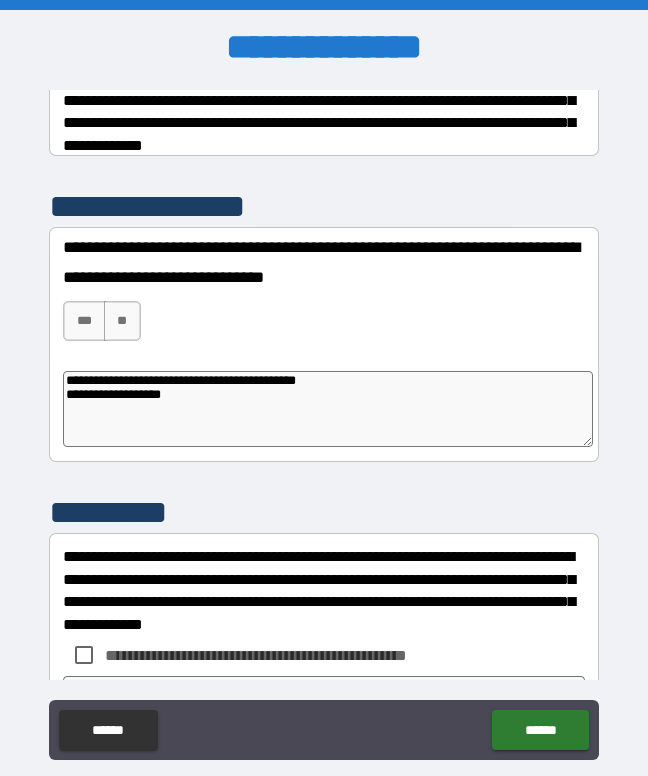 type on "*" 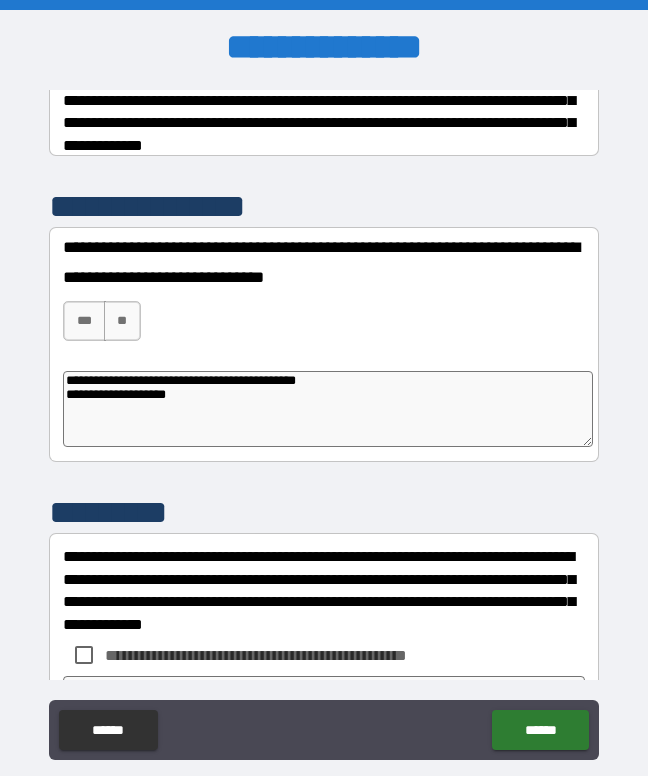 type on "*" 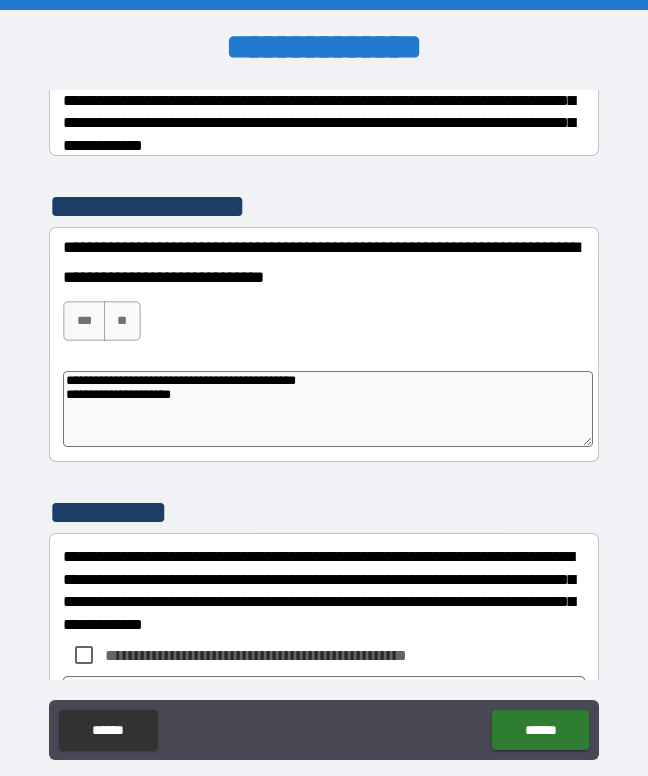 type on "*" 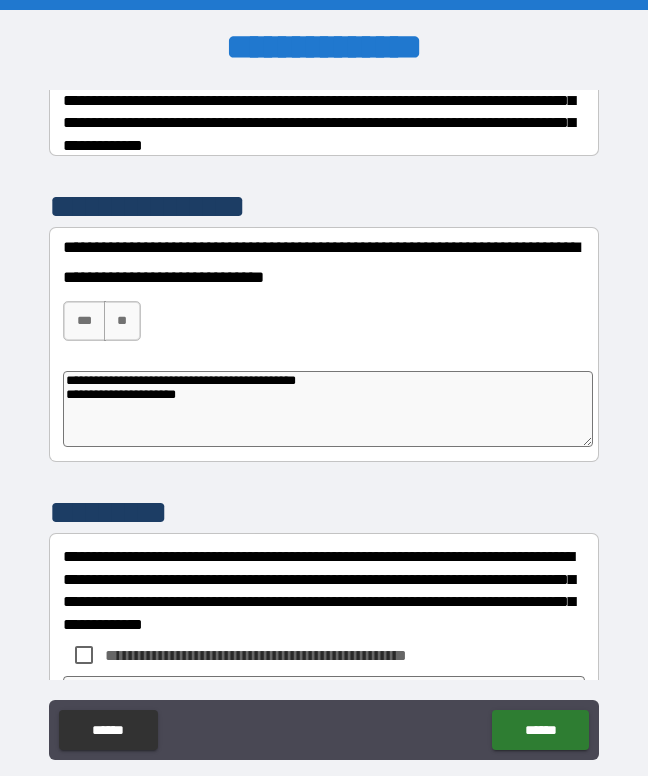 type on "*" 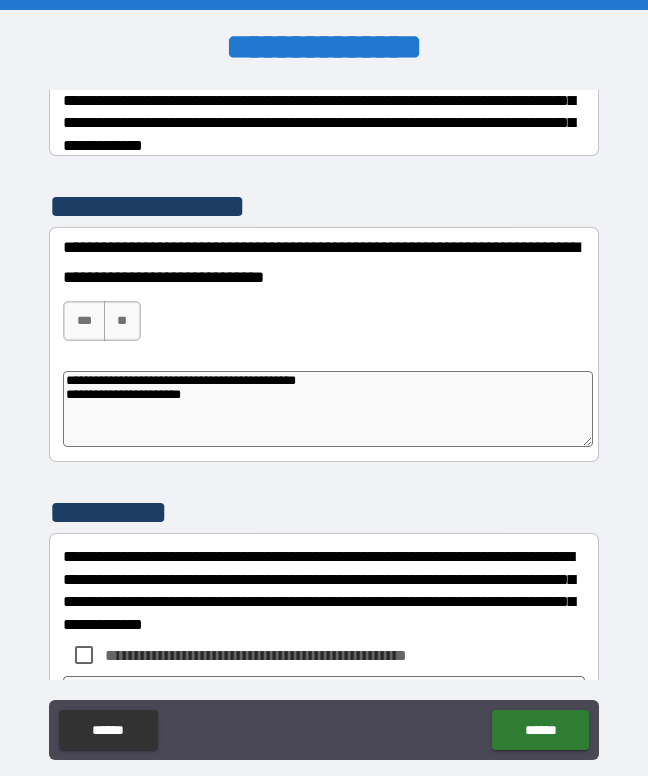 type on "*" 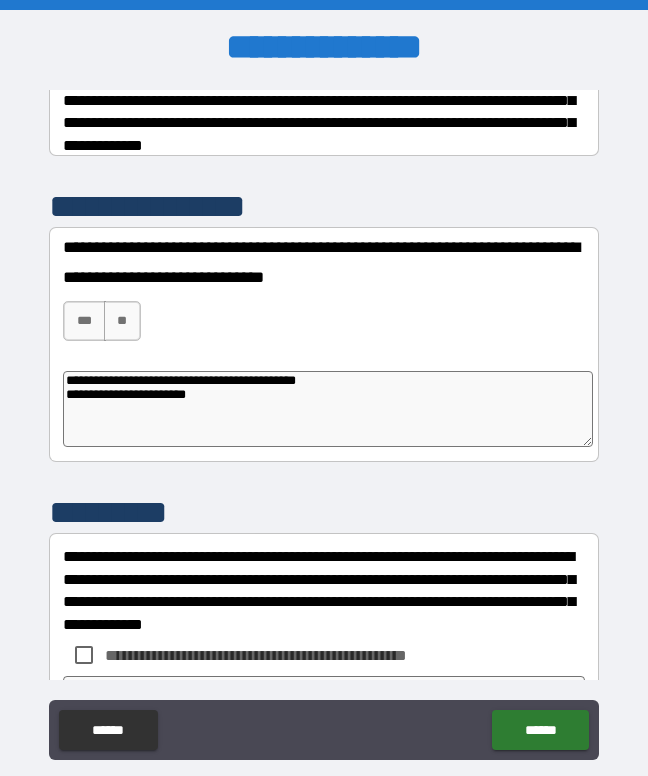 type on "**********" 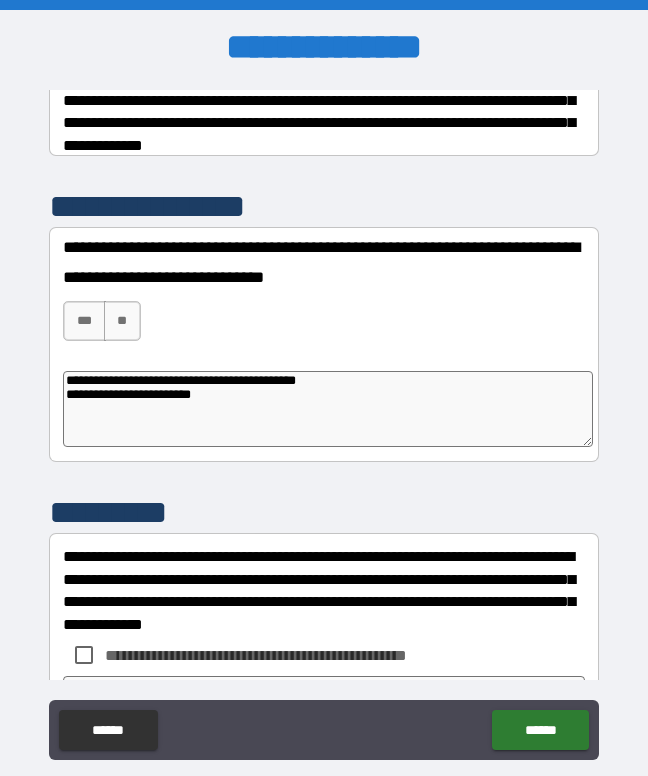 type on "*" 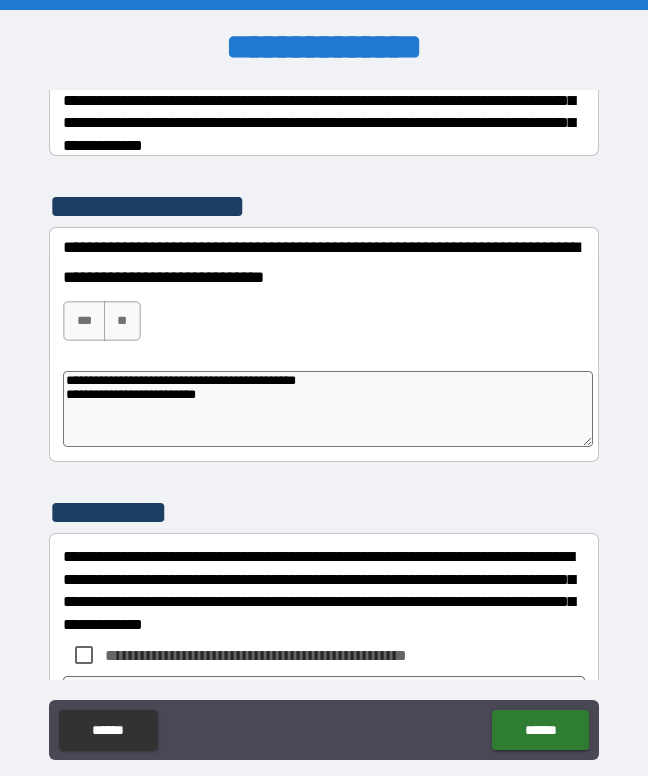 type on "*" 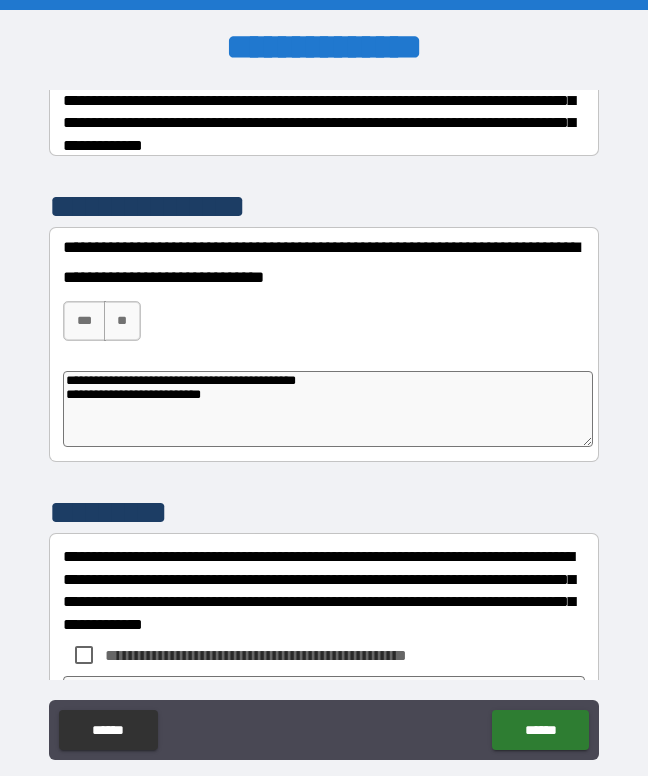 type on "*" 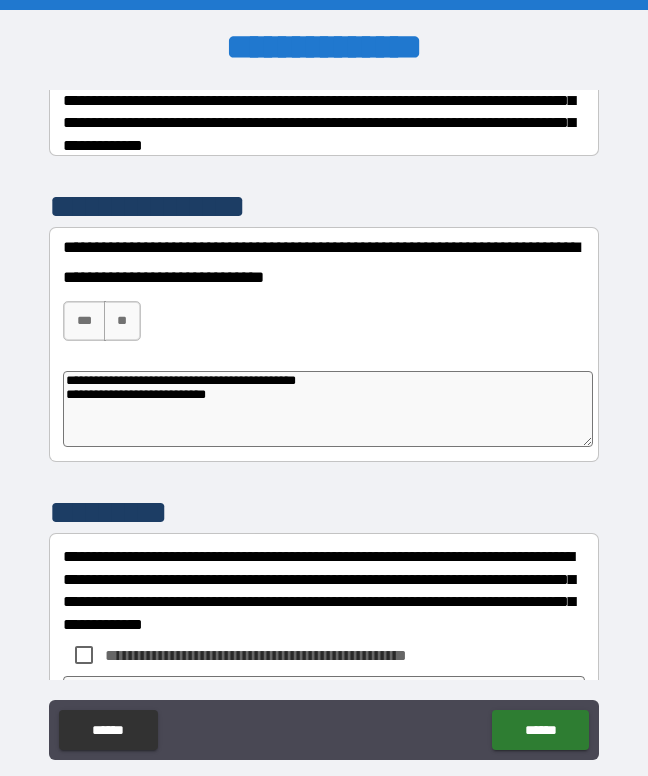 type on "*" 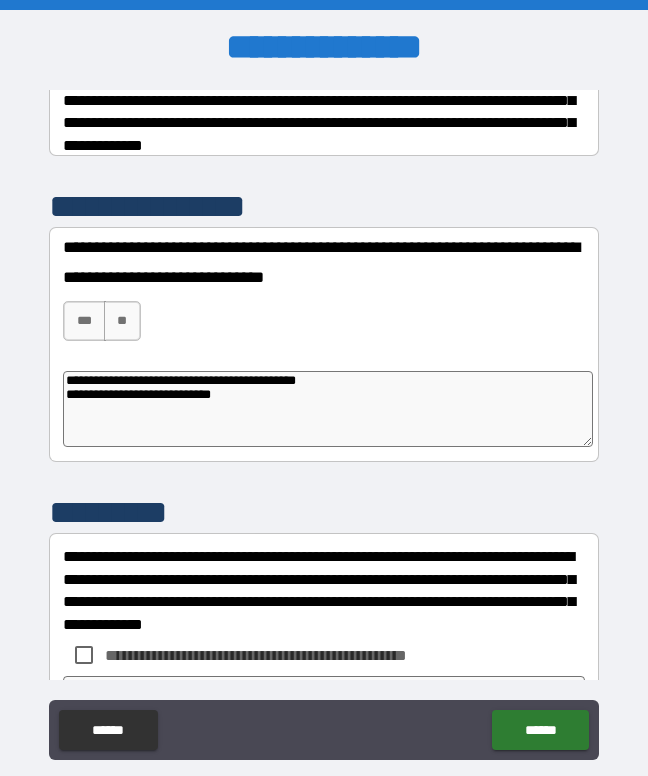 type on "**********" 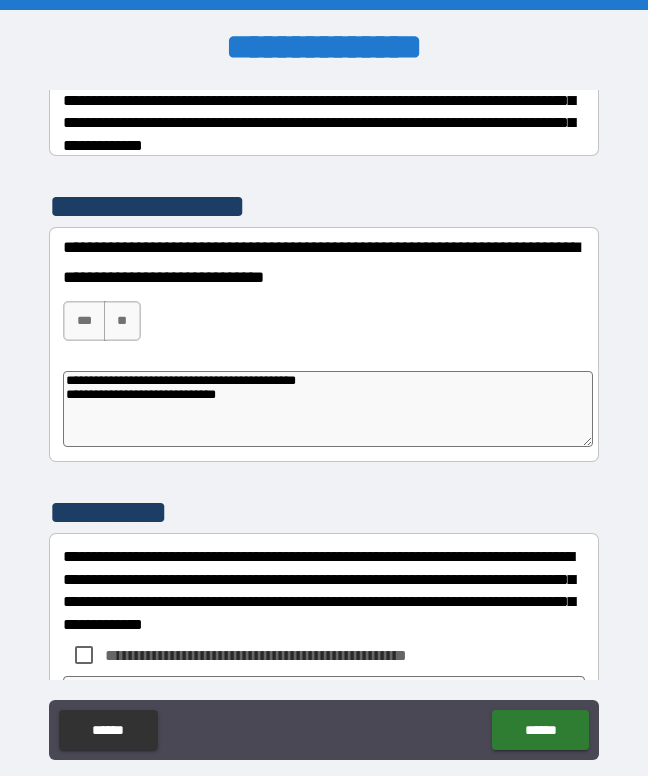 type on "*" 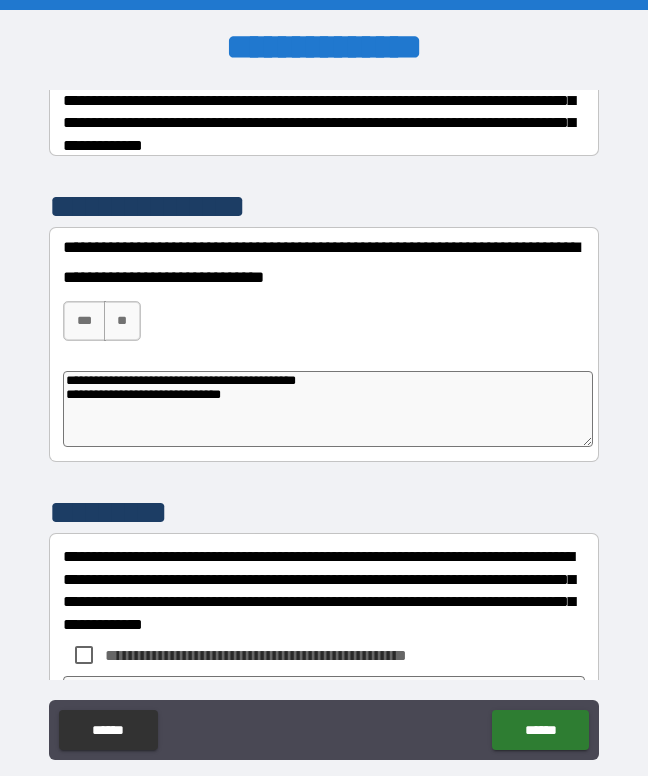 type on "*" 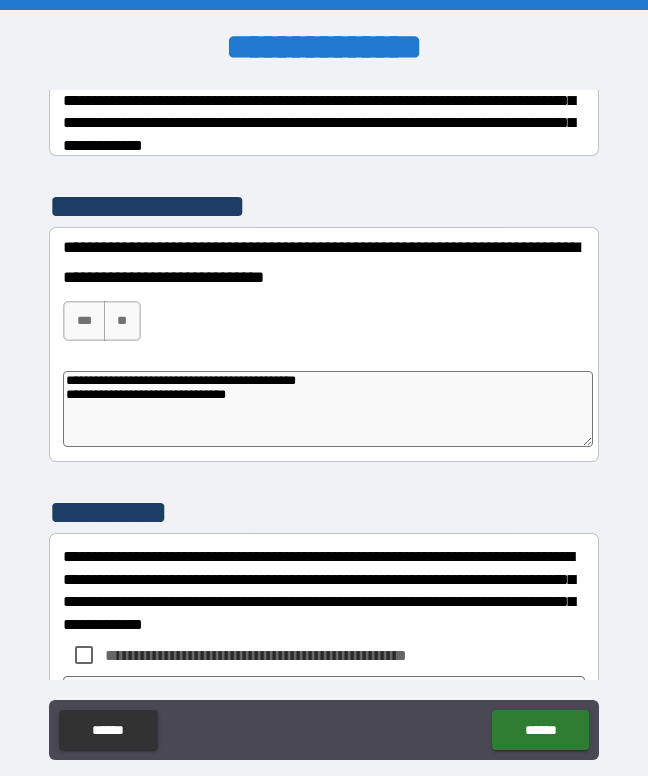 type on "*" 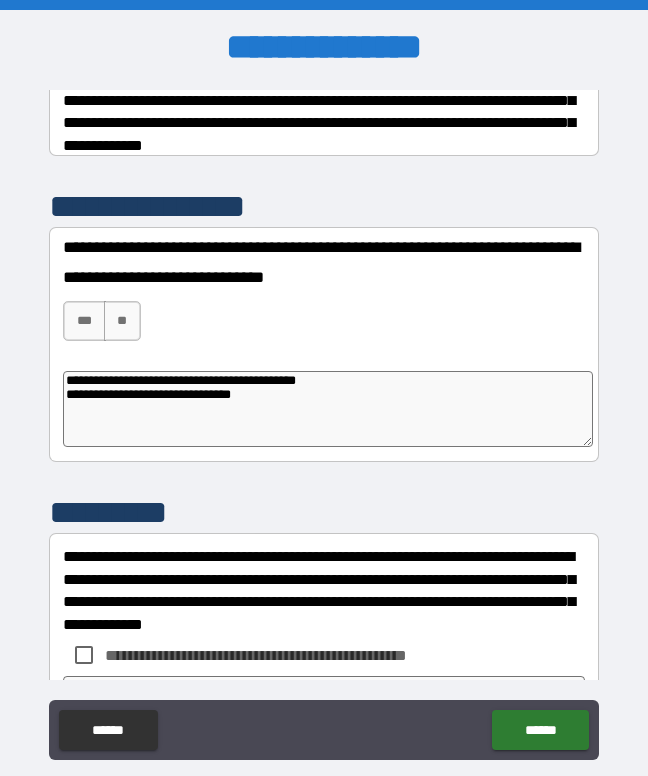 type on "**********" 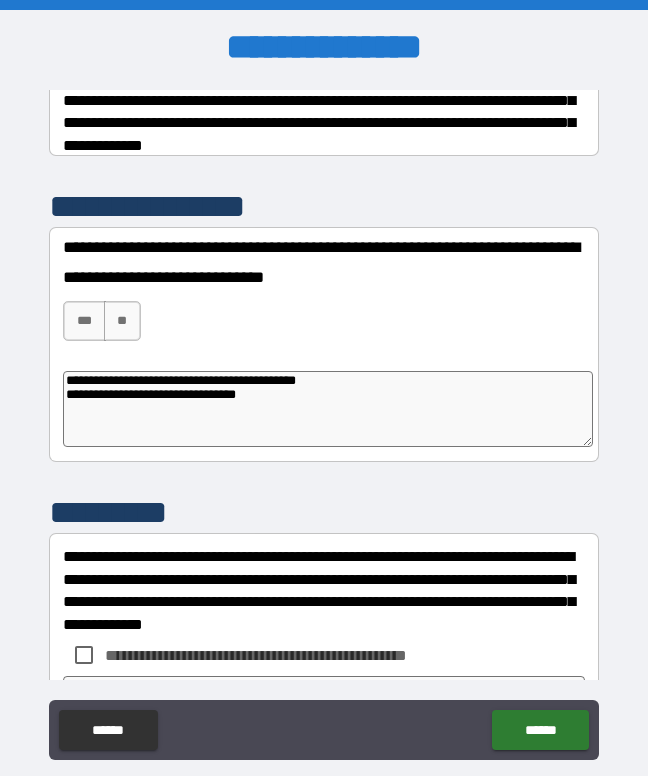 type on "*" 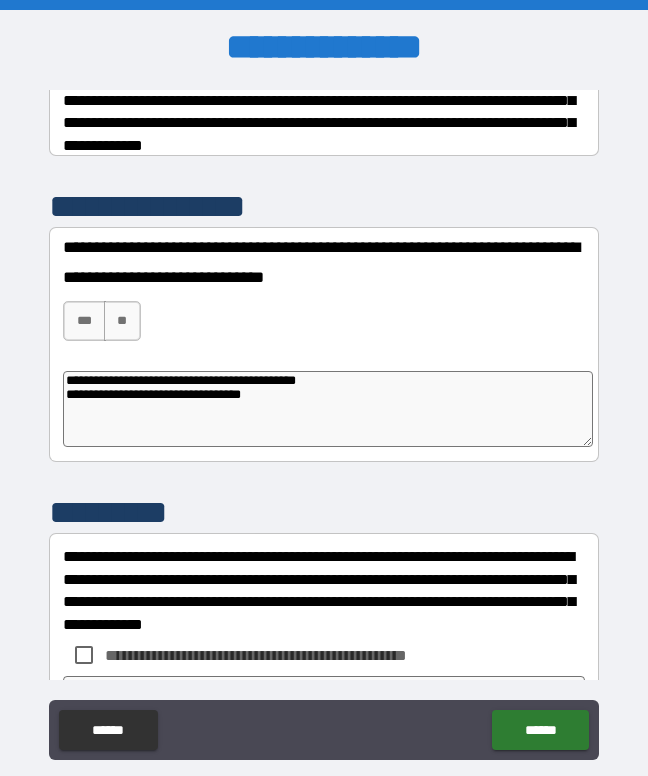 type on "**********" 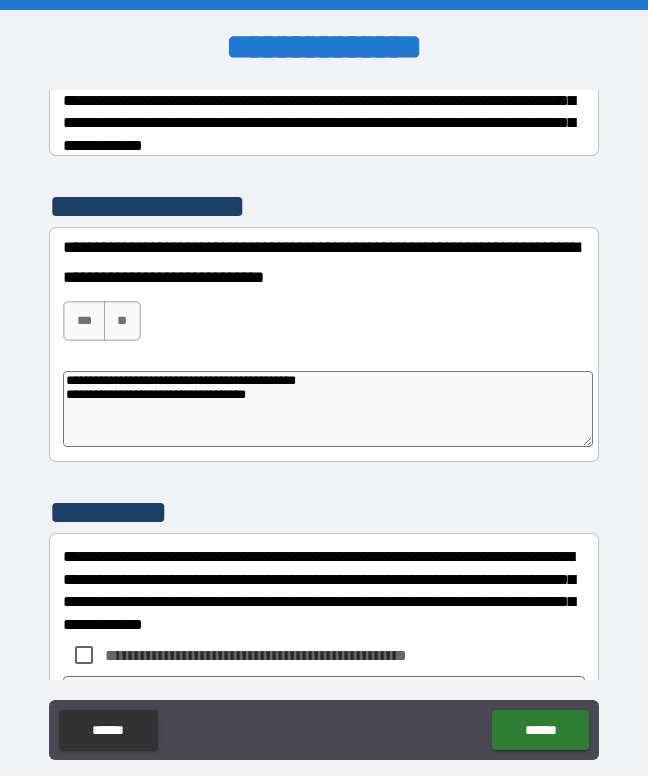 type on "*" 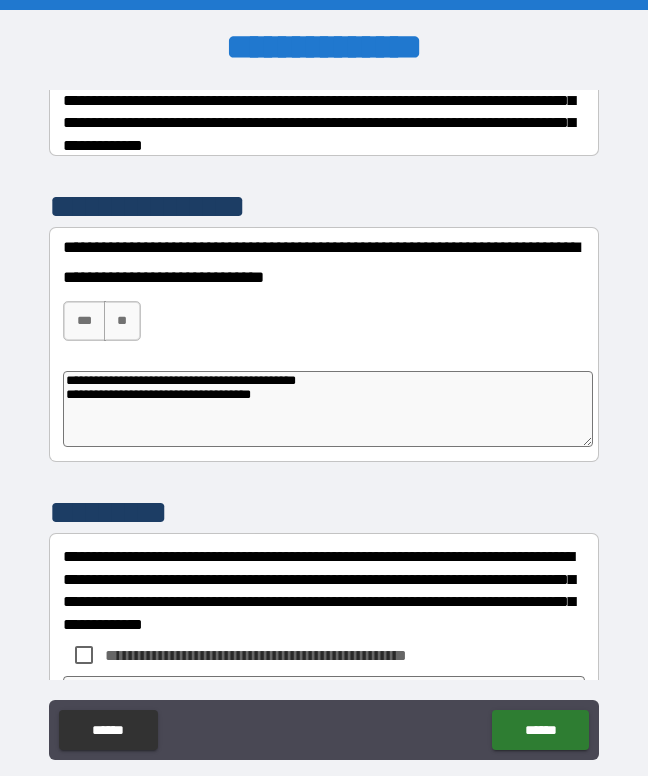 type on "*" 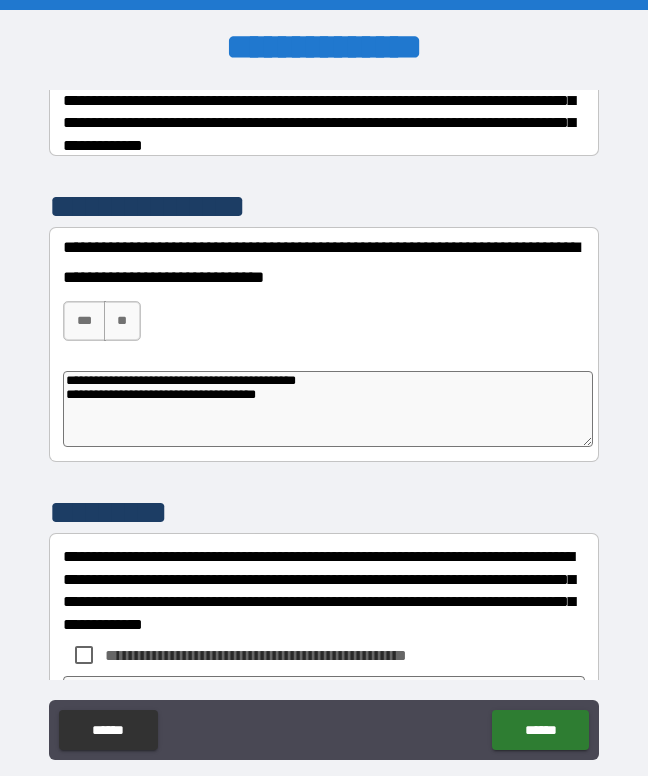 type on "*" 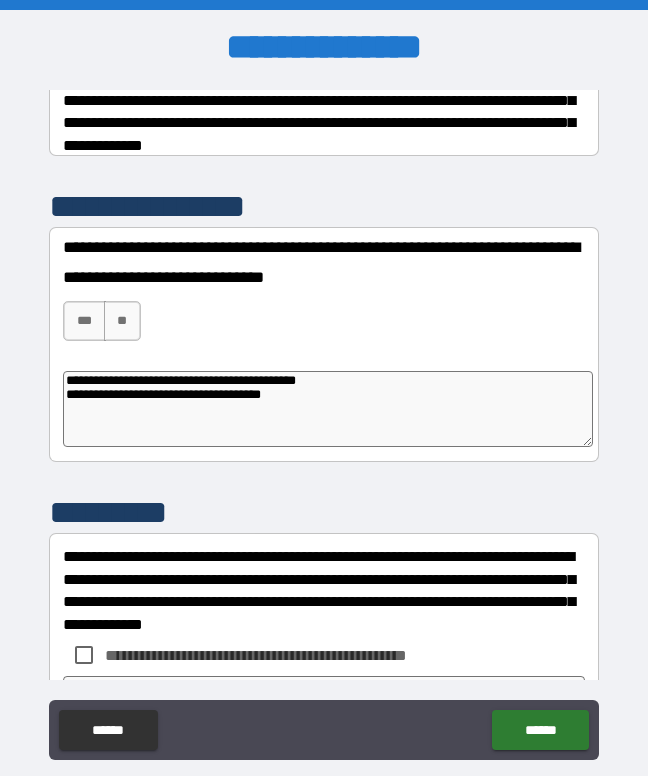 click on "**********" at bounding box center [327, 409] 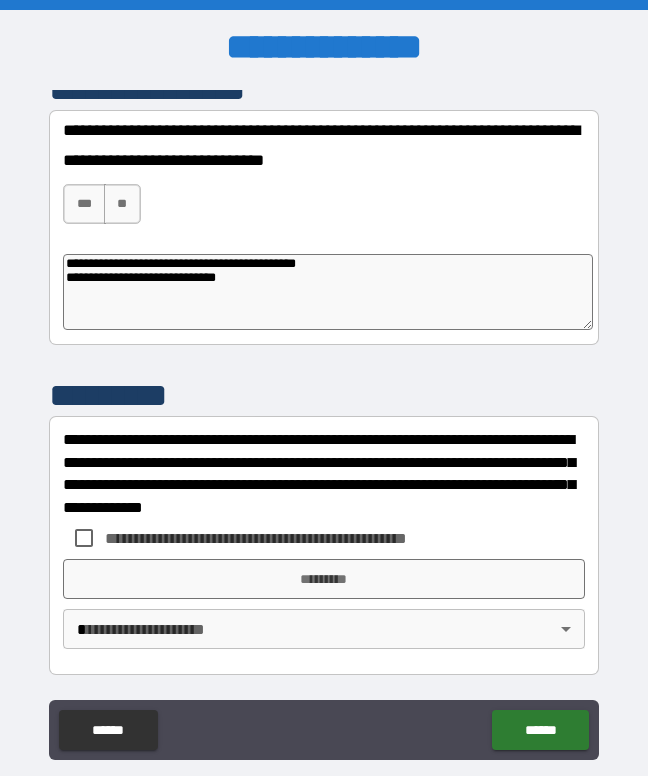 scroll, scrollTop: 6497, scrollLeft: 0, axis: vertical 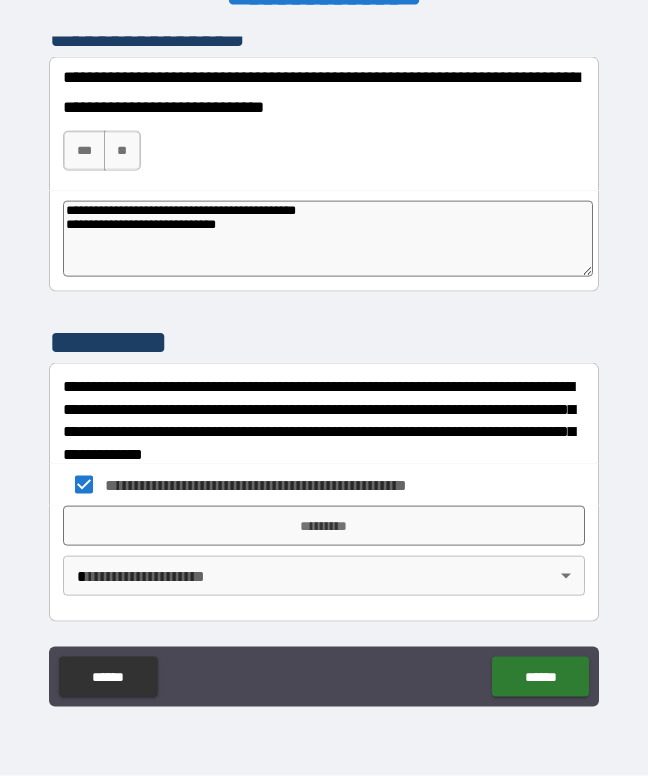 click on "**********" at bounding box center (324, 362) 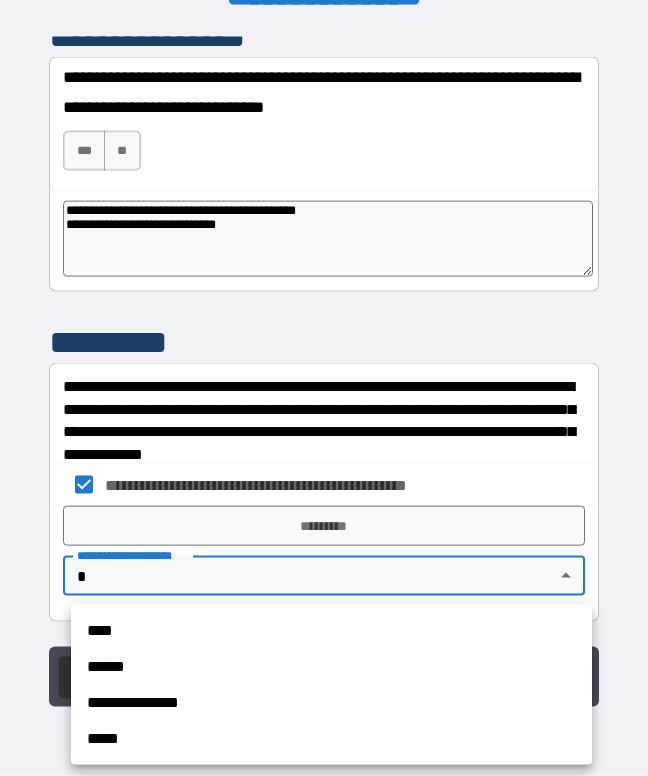 click on "**********" at bounding box center [331, 703] 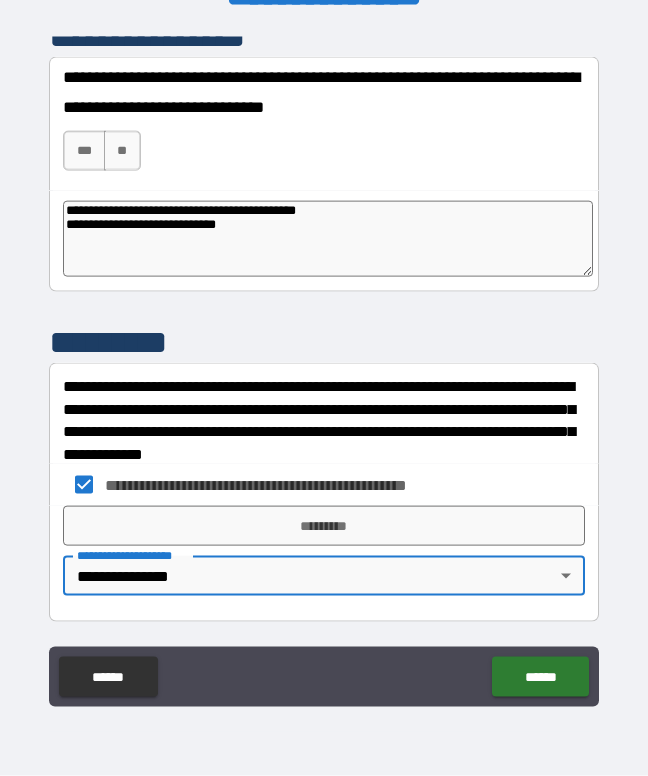 click on "*********" at bounding box center [323, 526] 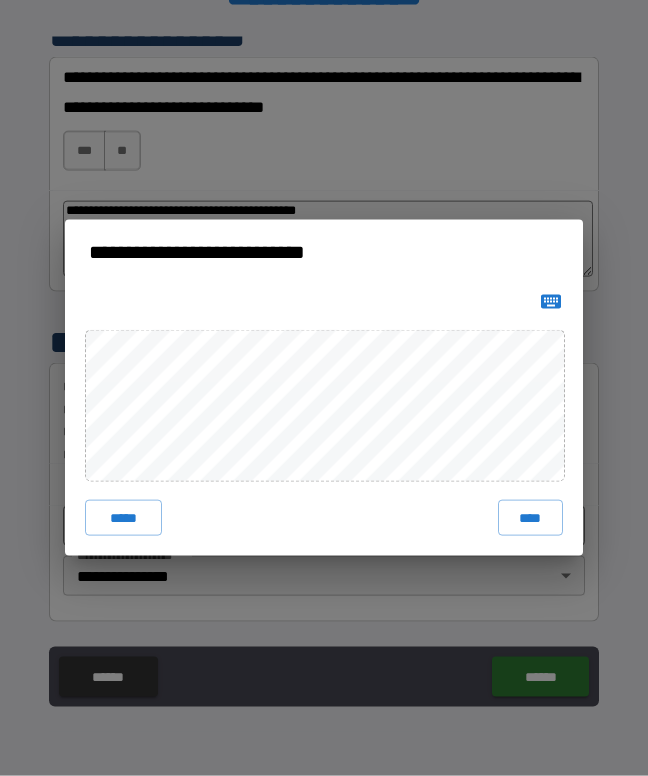 click on "****" at bounding box center [531, 518] 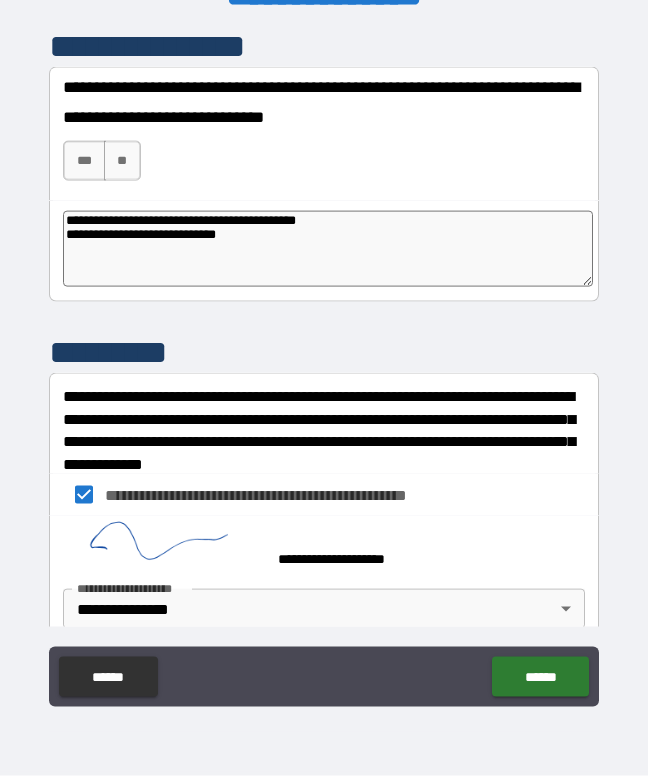 click on "******" at bounding box center [540, 677] 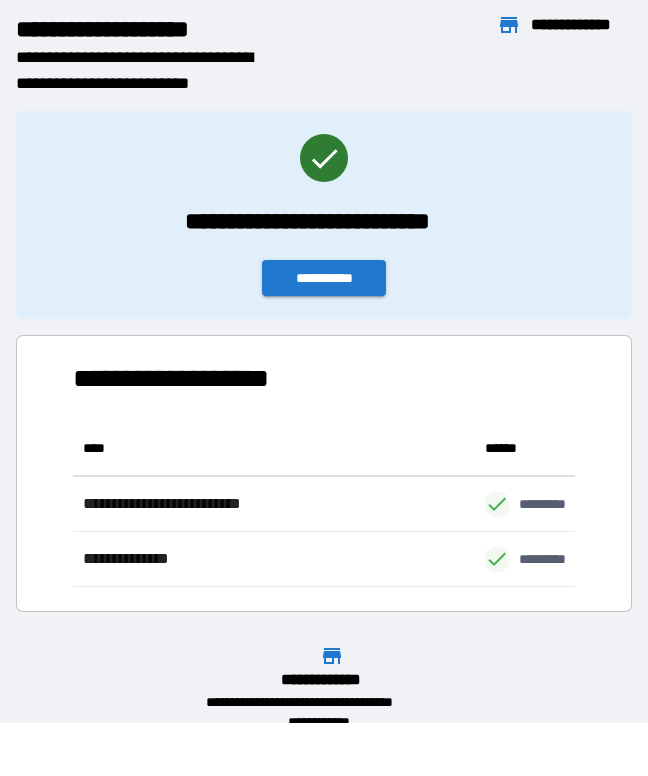 scroll, scrollTop: 166, scrollLeft: 502, axis: both 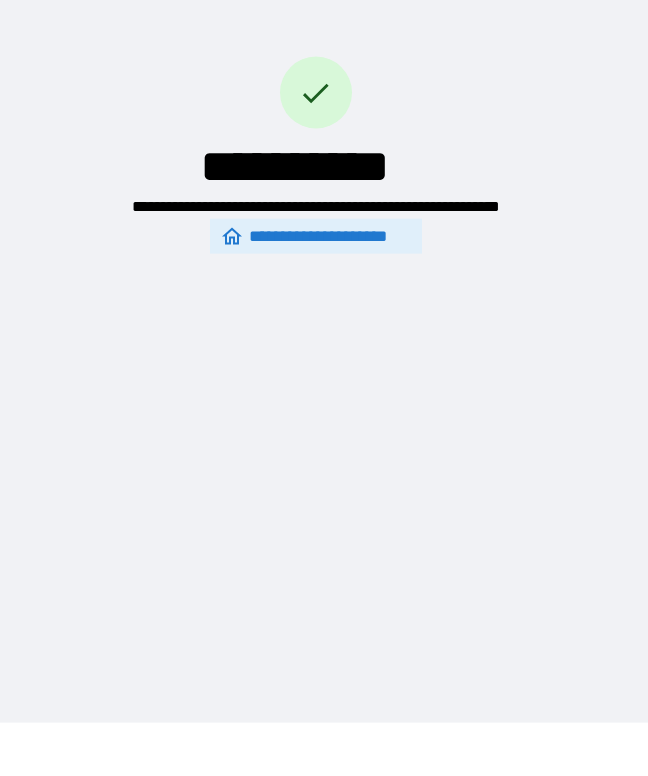click 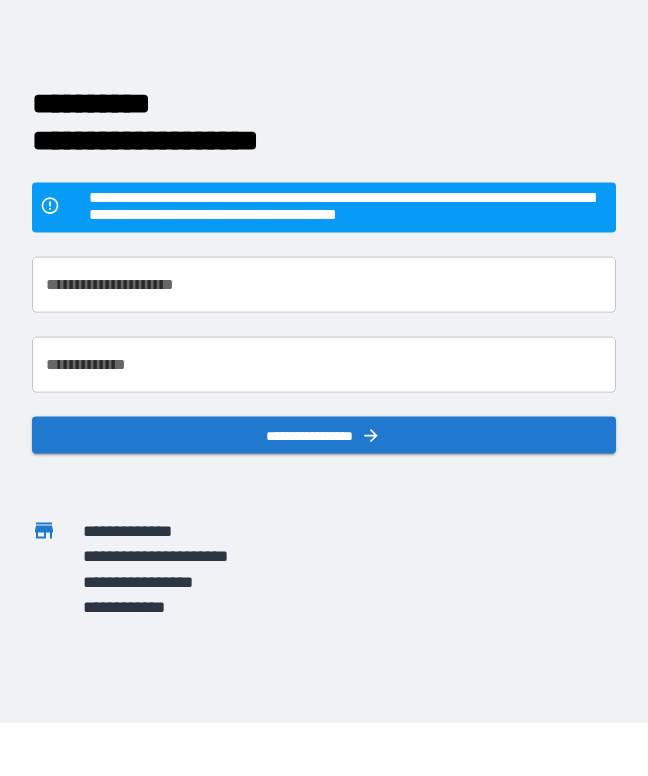click on "**********" at bounding box center (323, 285) 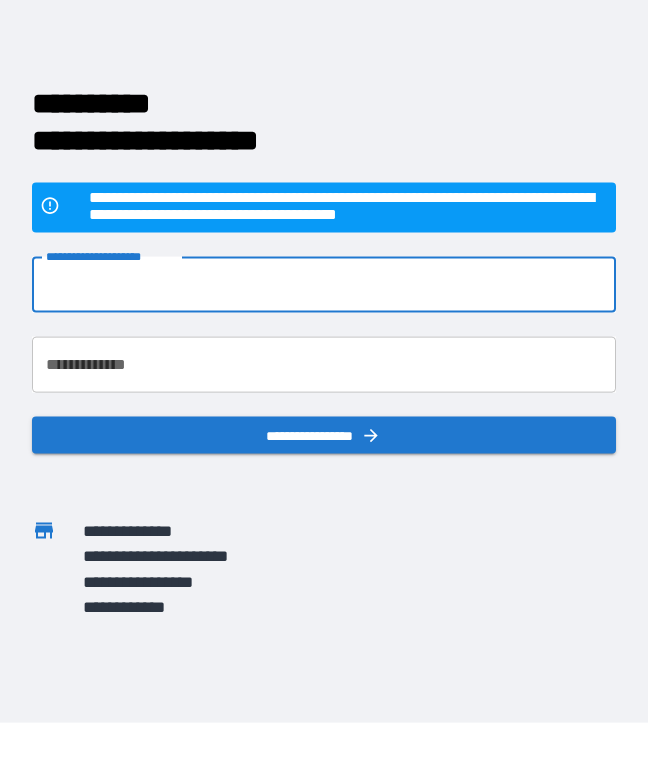 scroll, scrollTop: 53, scrollLeft: 0, axis: vertical 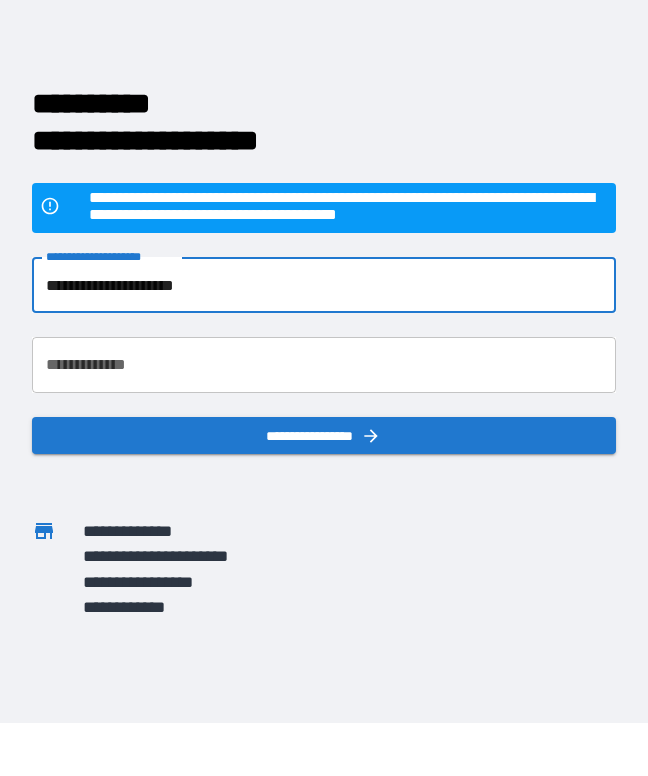 click on "**********" at bounding box center (323, 365) 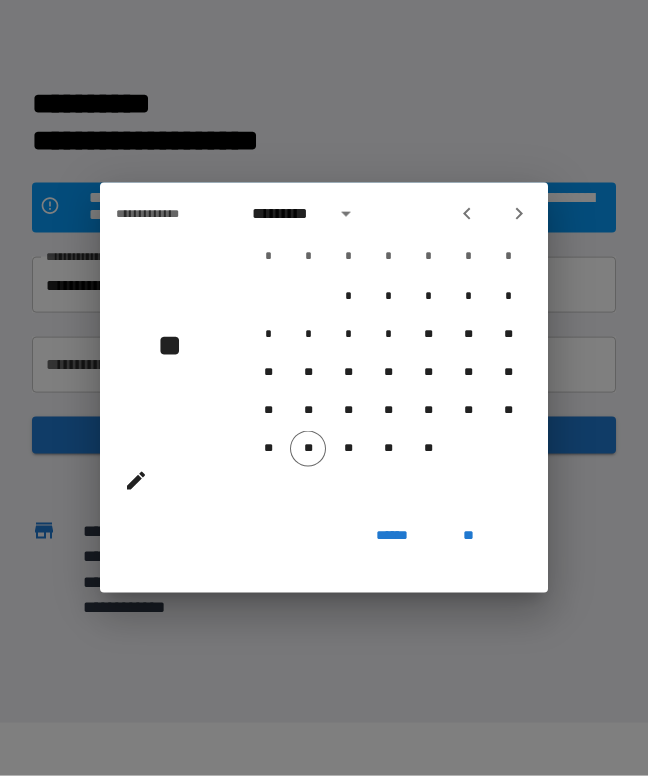 scroll, scrollTop: 53, scrollLeft: 0, axis: vertical 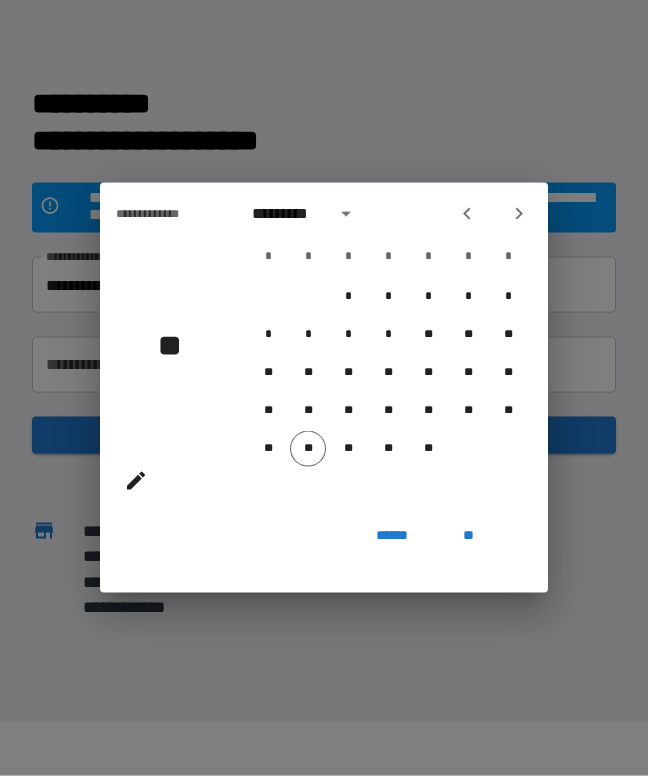 click on "*********" at bounding box center [287, 214] 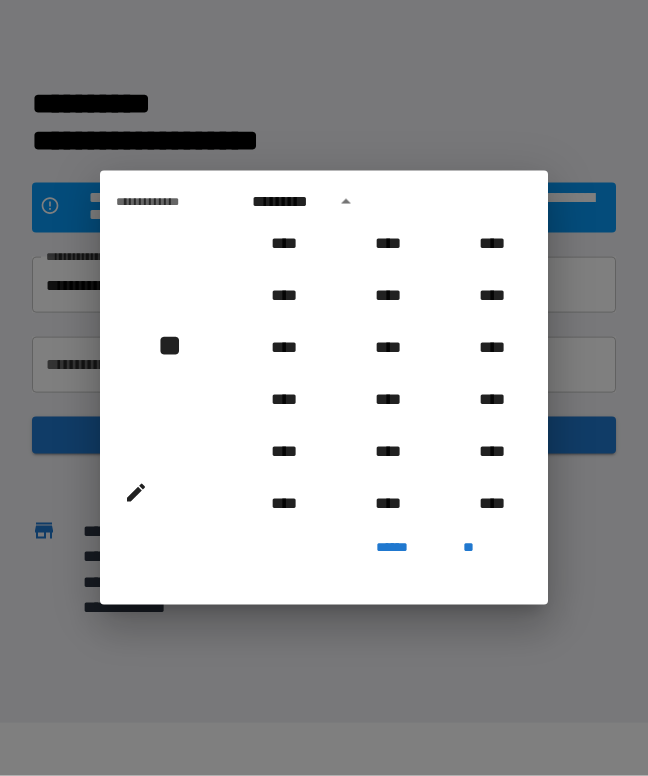 scroll, scrollTop: 1828, scrollLeft: 0, axis: vertical 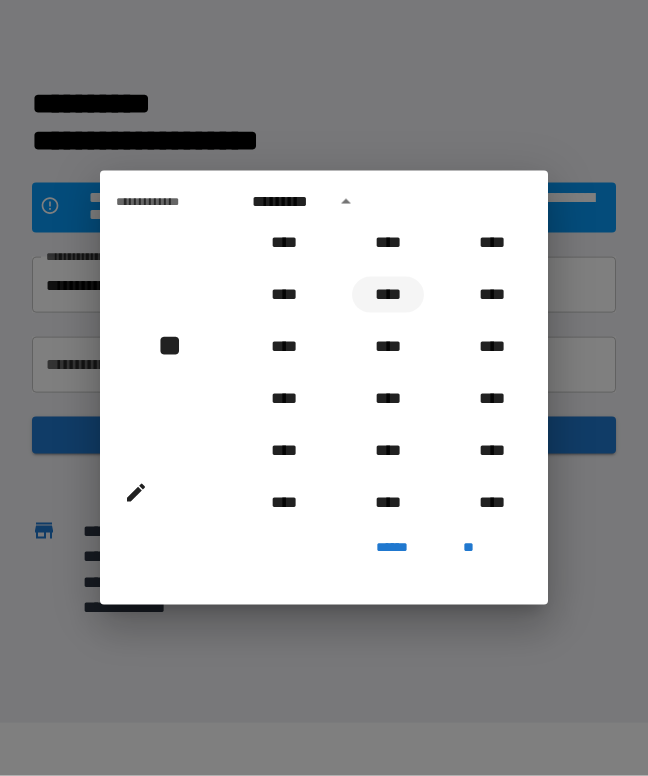 click on "****" at bounding box center (388, 295) 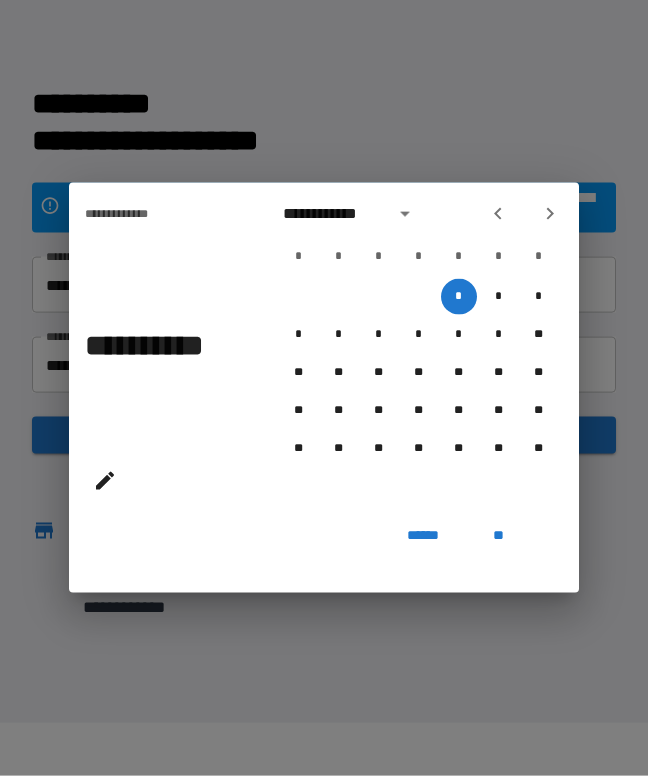click on "**********" at bounding box center (353, 214) 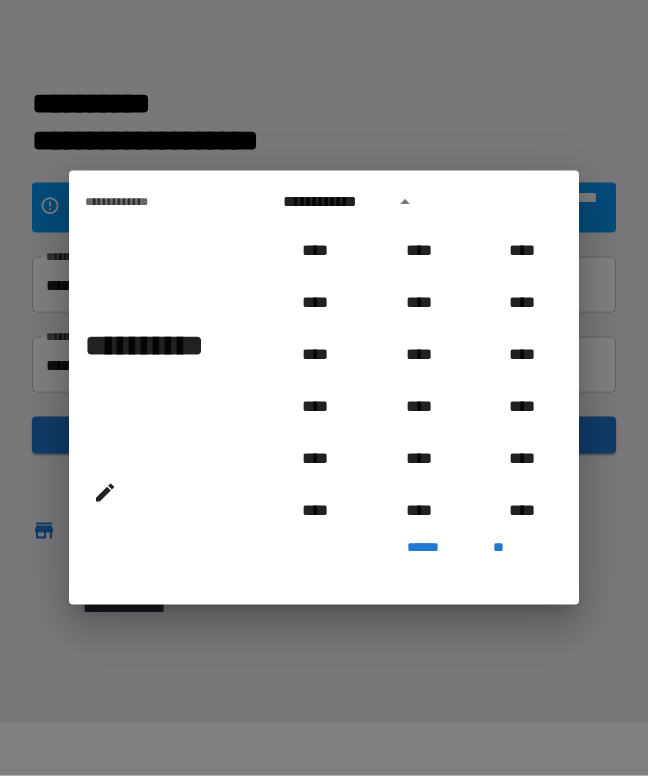 scroll, scrollTop: 1746, scrollLeft: 0, axis: vertical 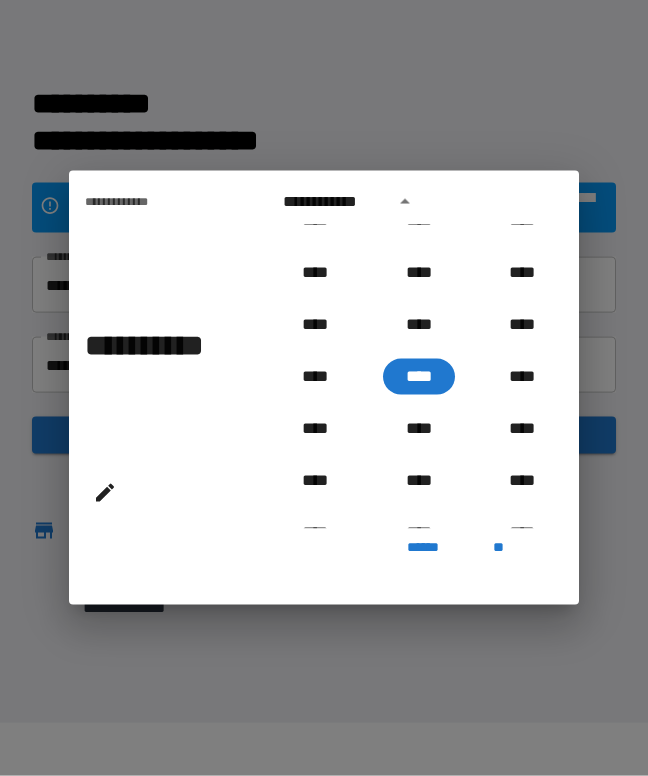 click at bounding box center [405, 202] 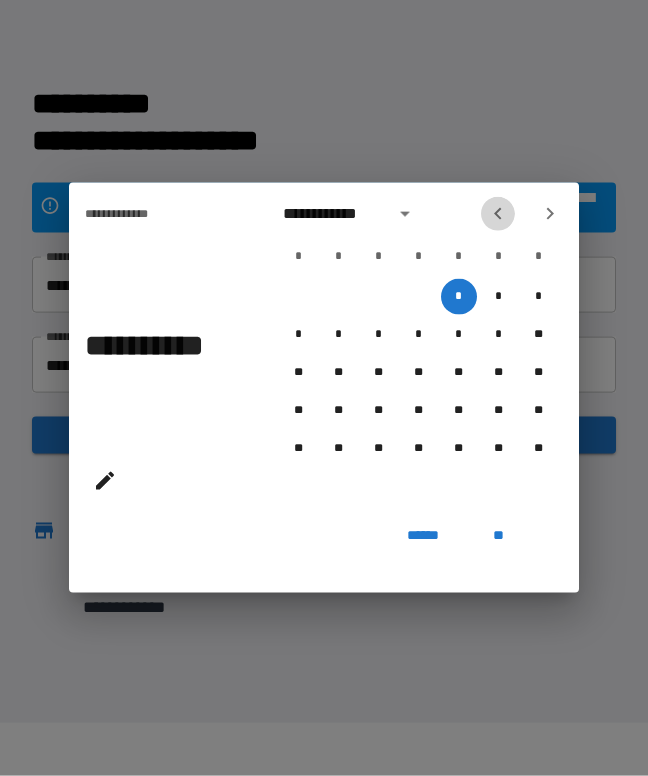 click 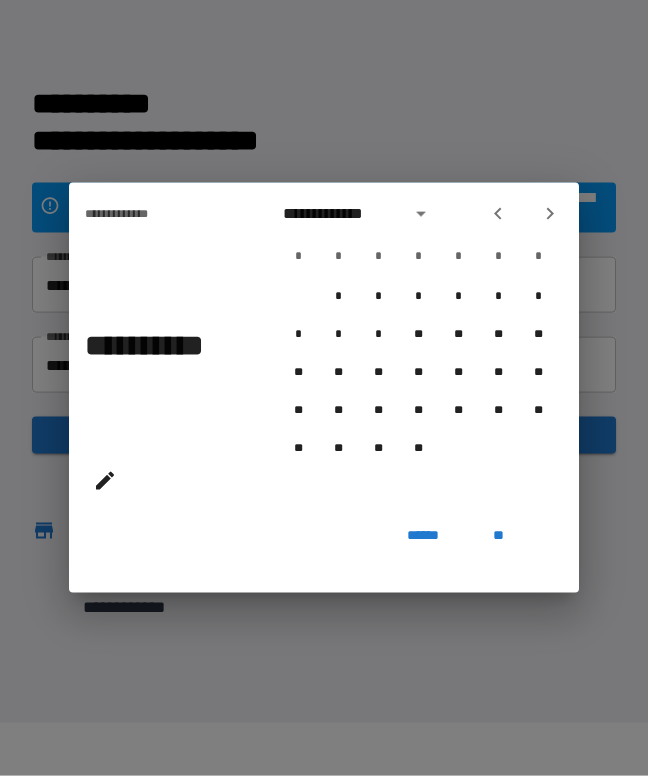 click 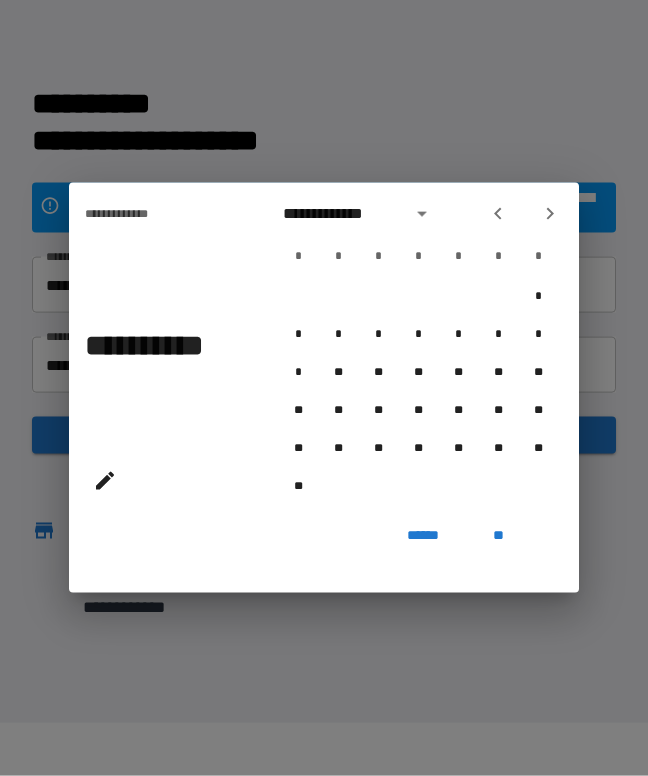 click 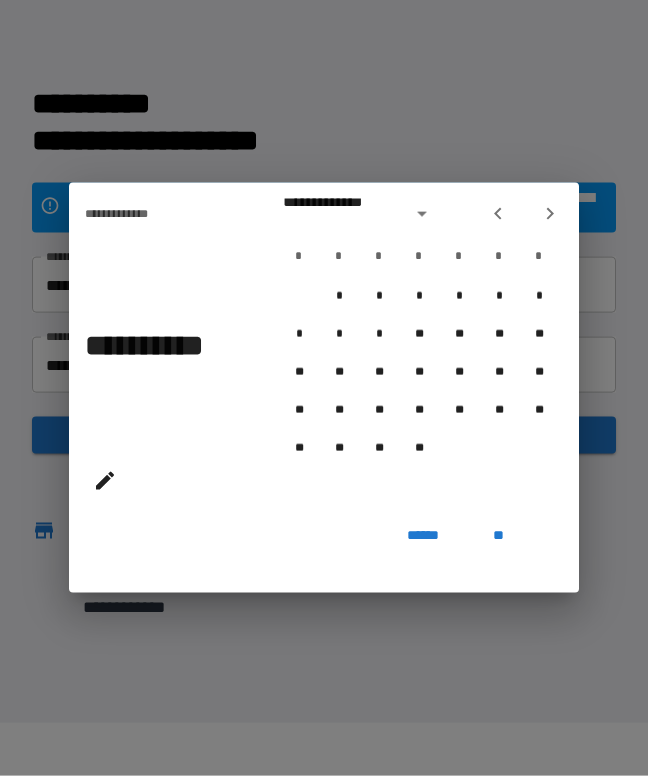 click 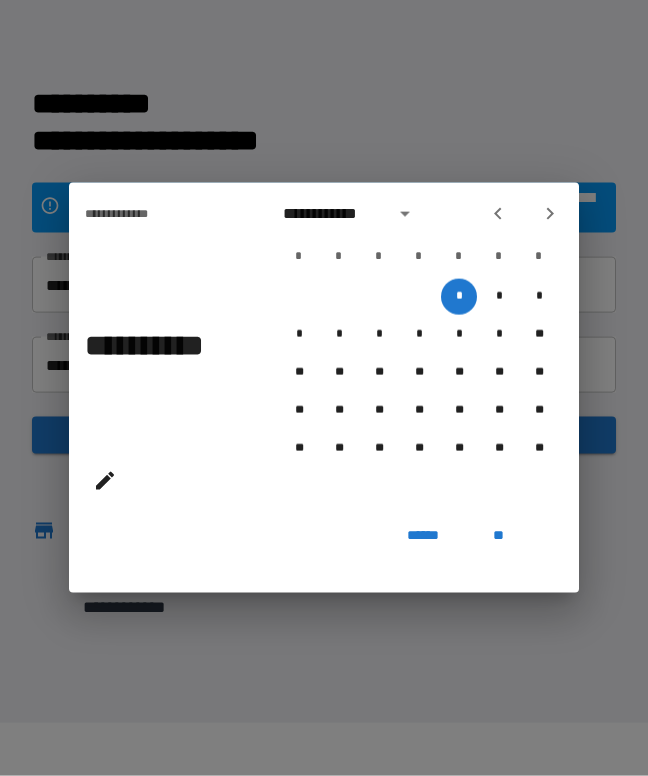 click 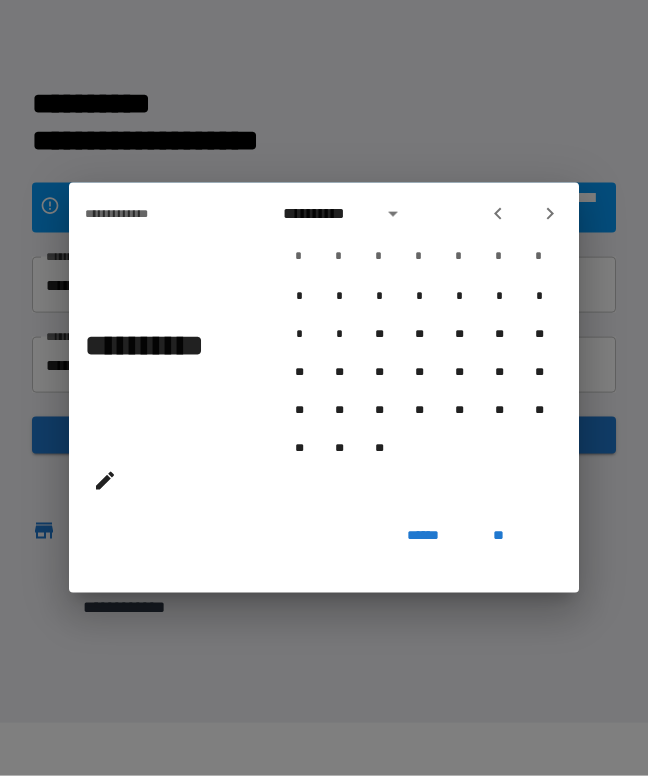 click 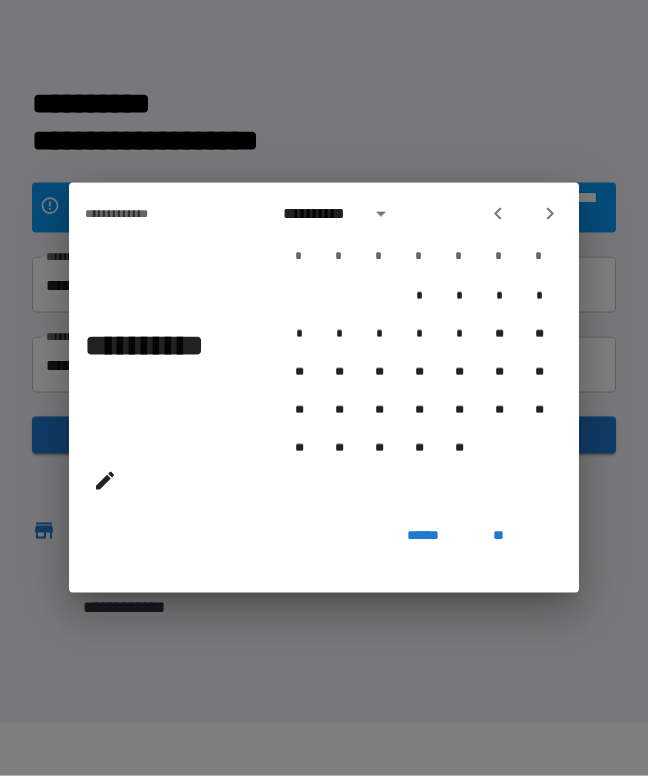 click 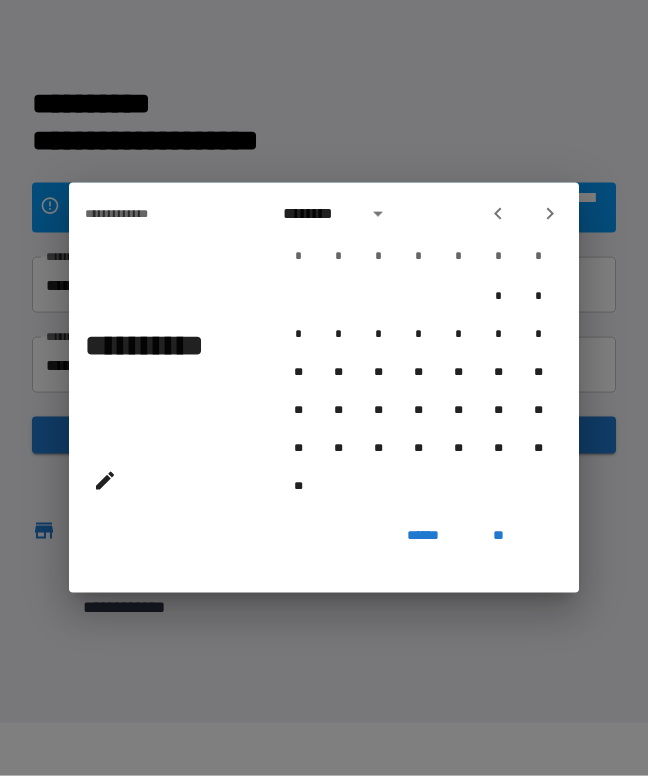 click 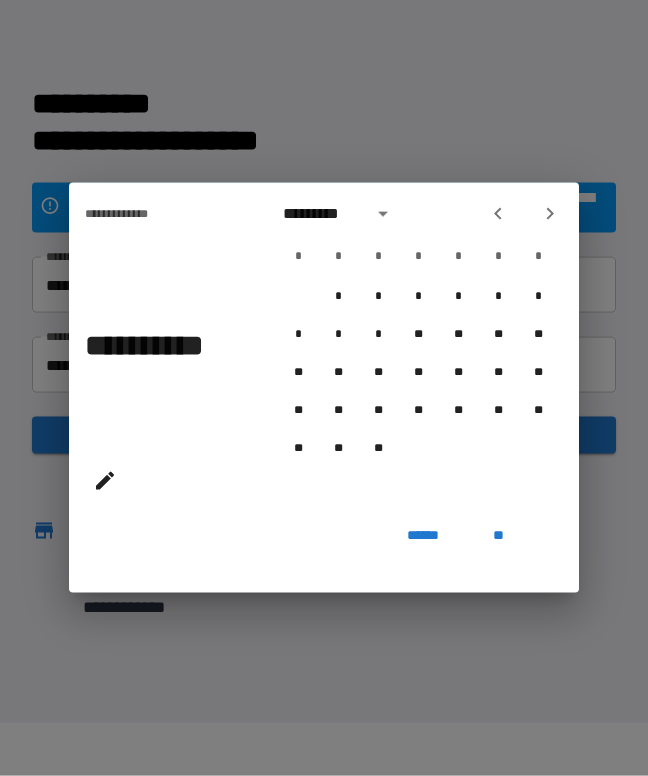 click 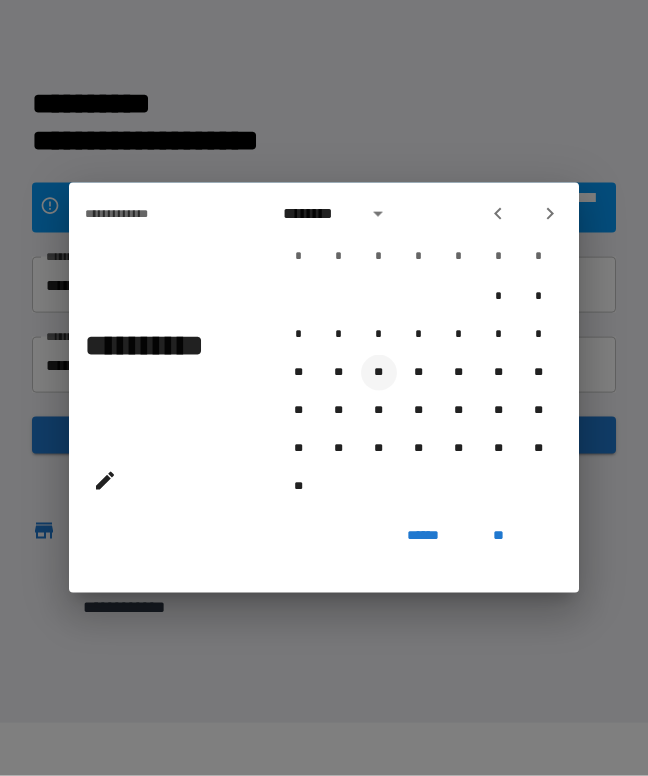 click on "**" at bounding box center (379, 373) 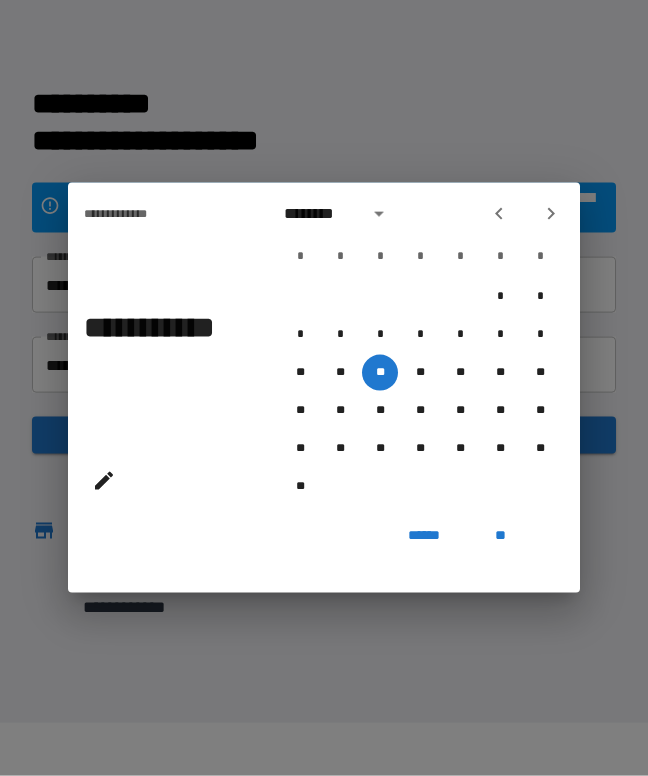 click on "**" at bounding box center [500, 535] 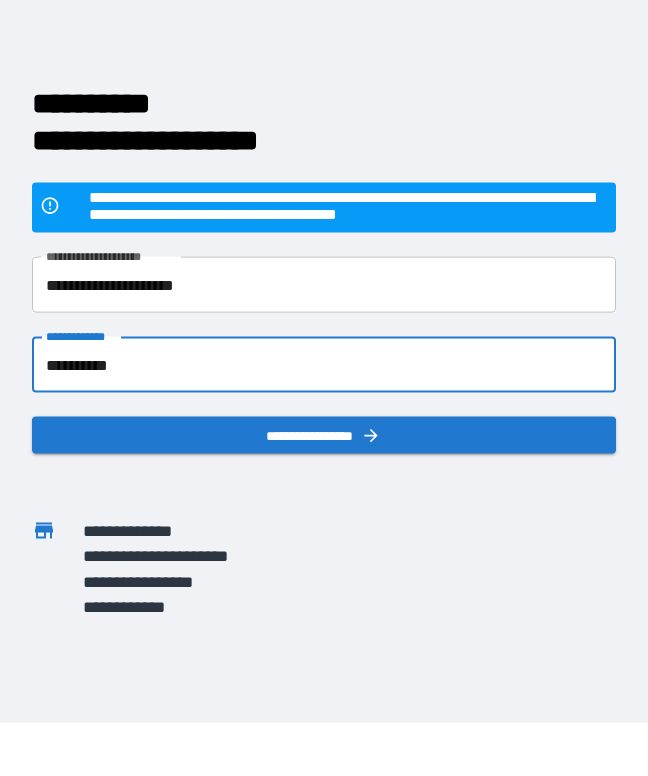 click on "**********" at bounding box center (323, 435) 